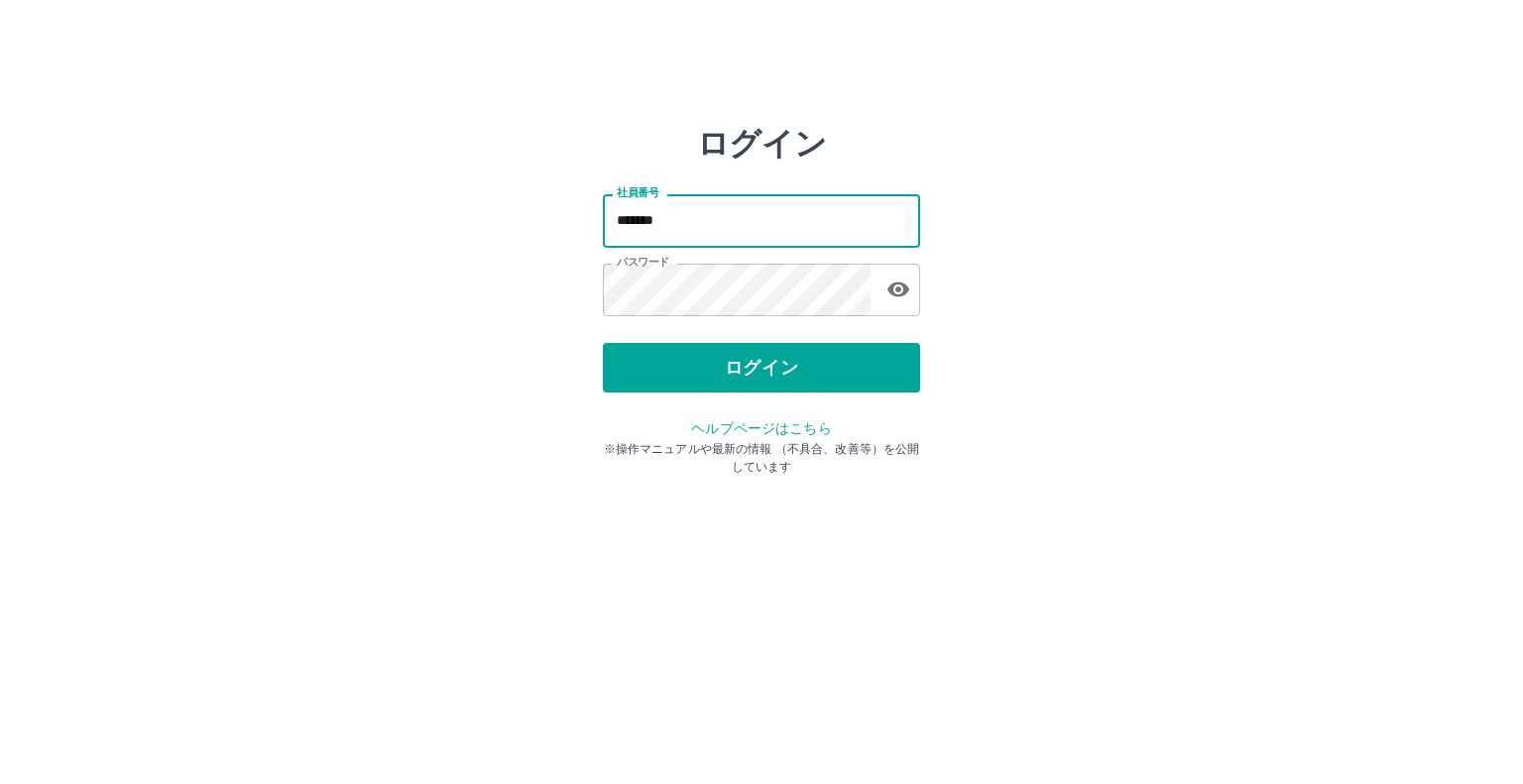 scroll, scrollTop: 0, scrollLeft: 0, axis: both 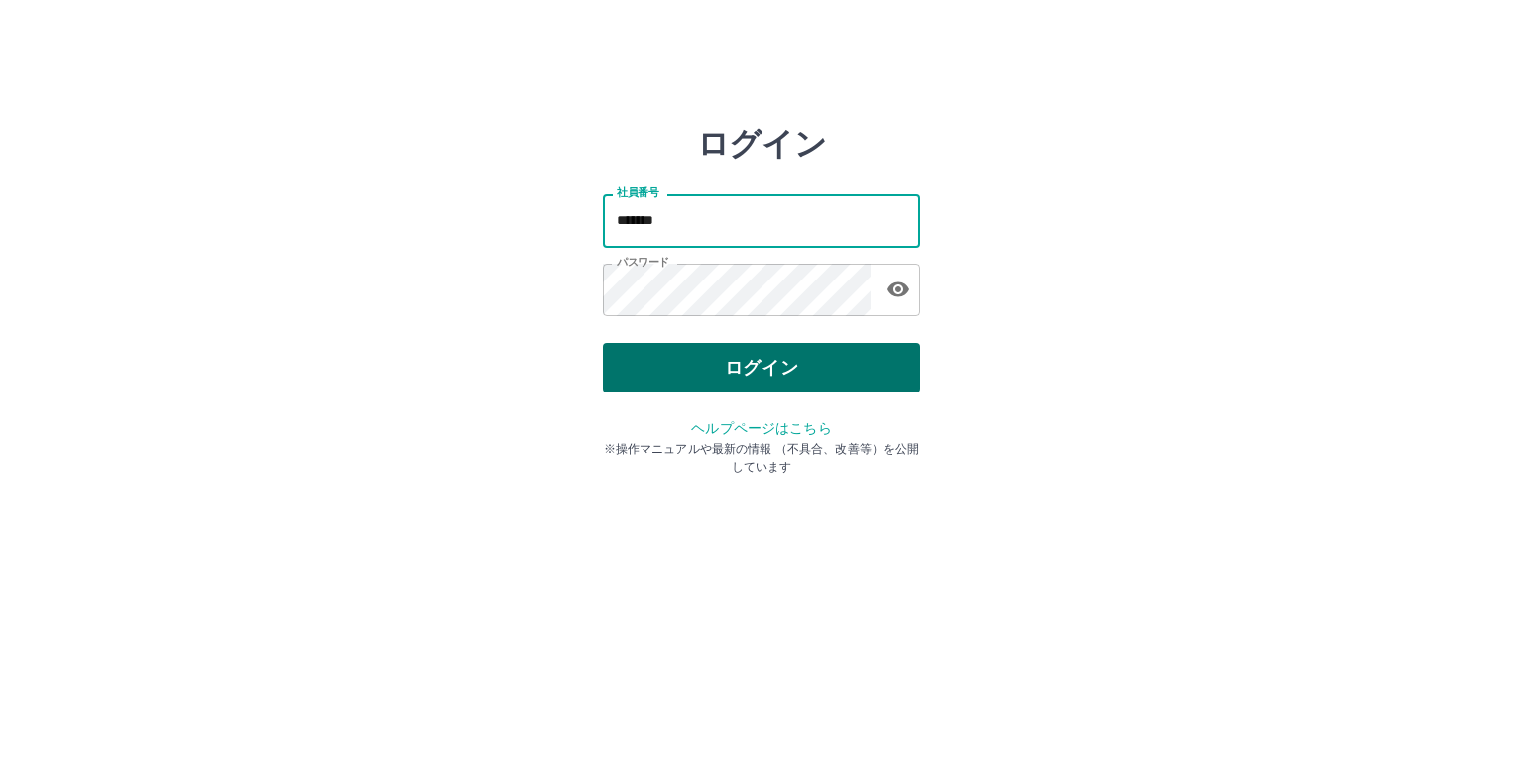 click on "ログイン" at bounding box center (762, 368) 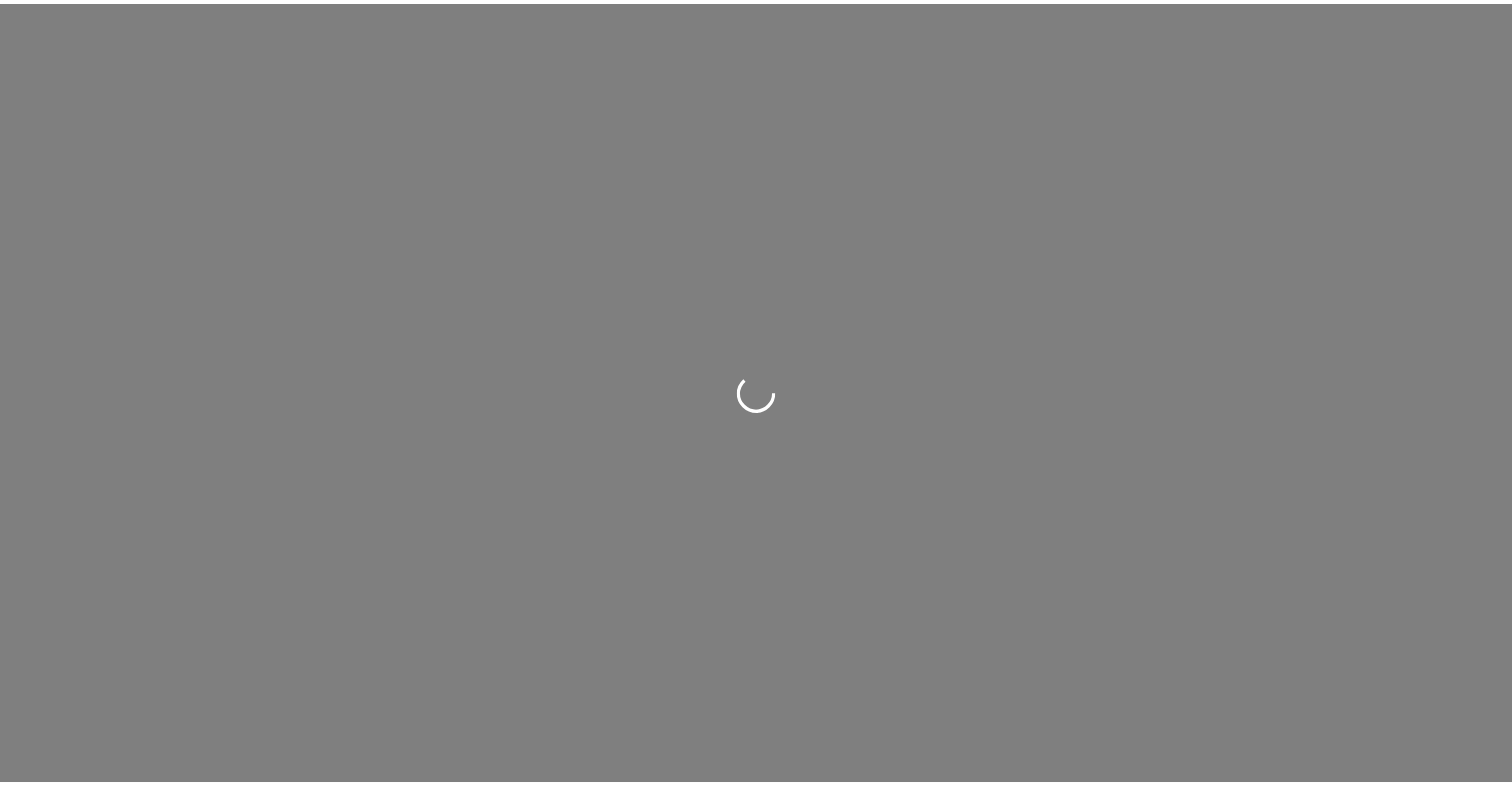 scroll, scrollTop: 0, scrollLeft: 0, axis: both 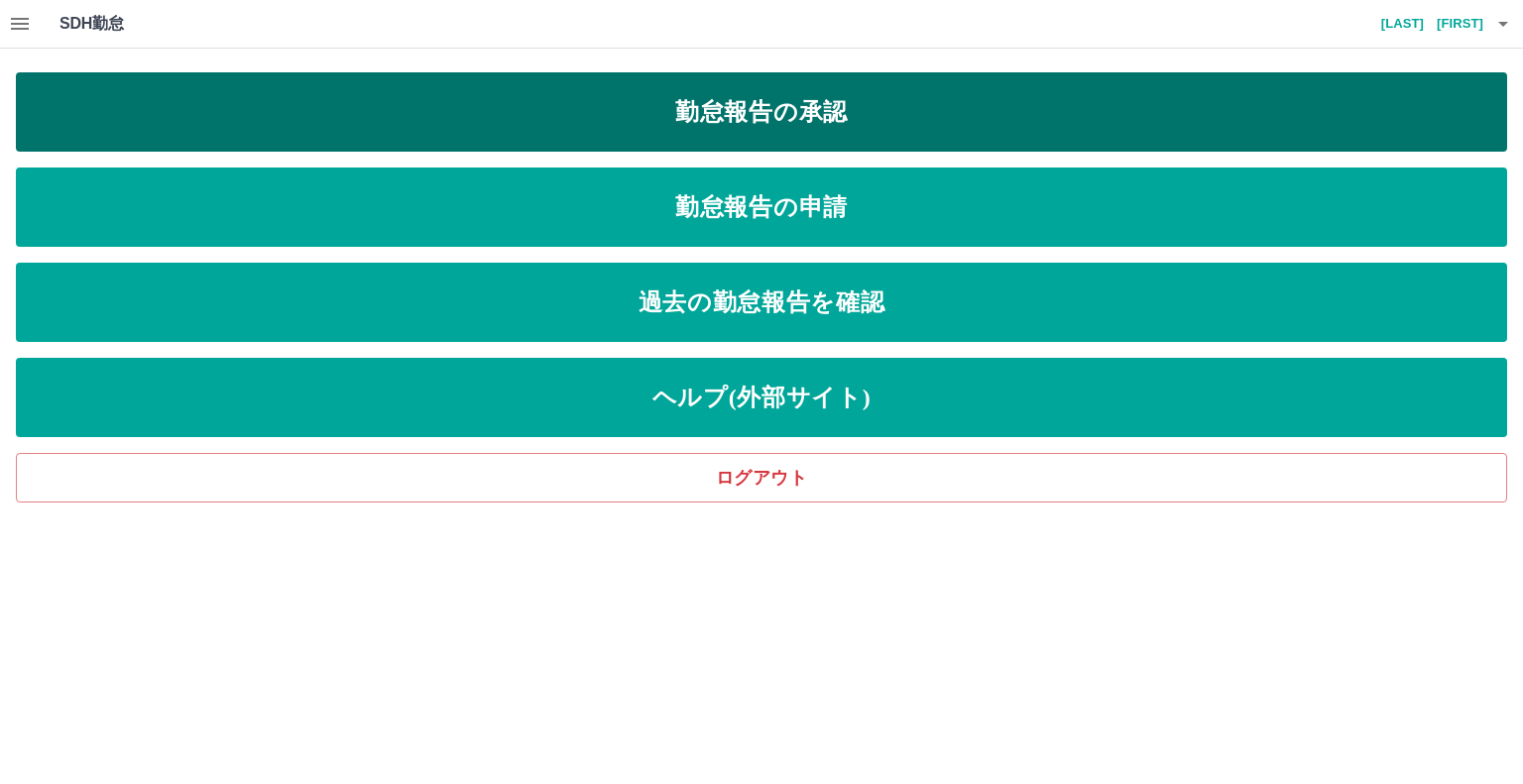 click on "勤怠報告の承認" at bounding box center [762, 112] 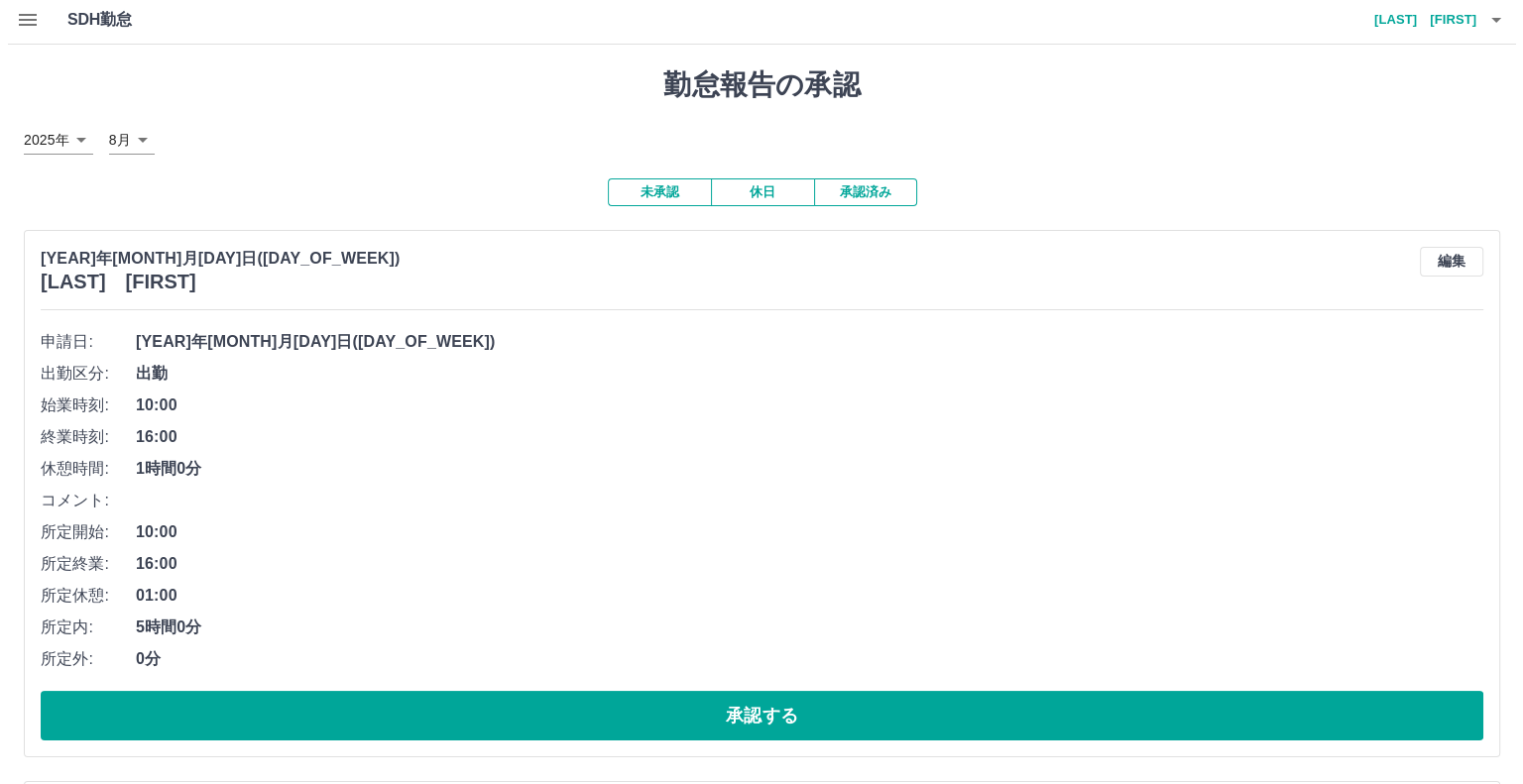scroll, scrollTop: 0, scrollLeft: 0, axis: both 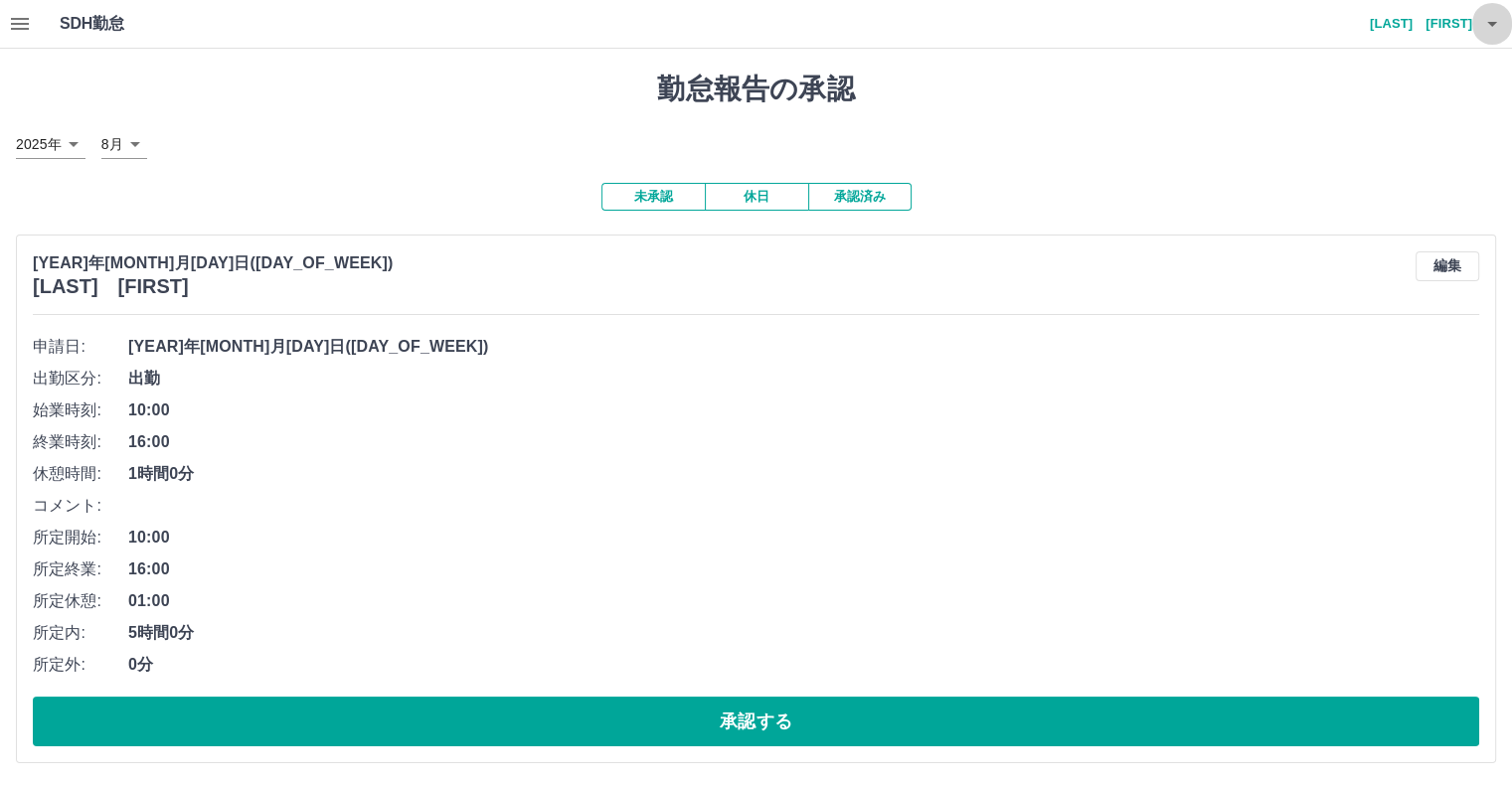 click 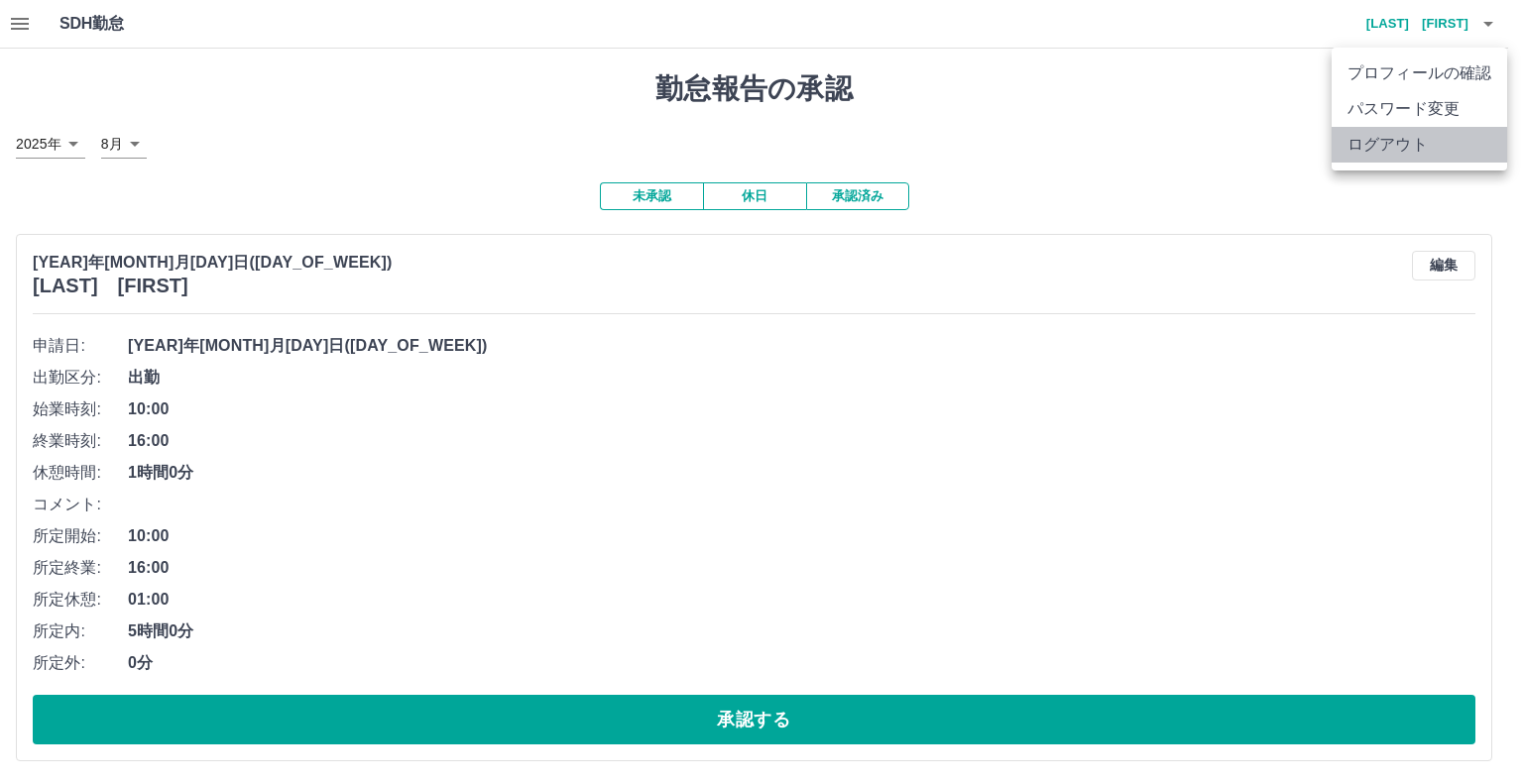 click on "ログアウト" at bounding box center [1419, 145] 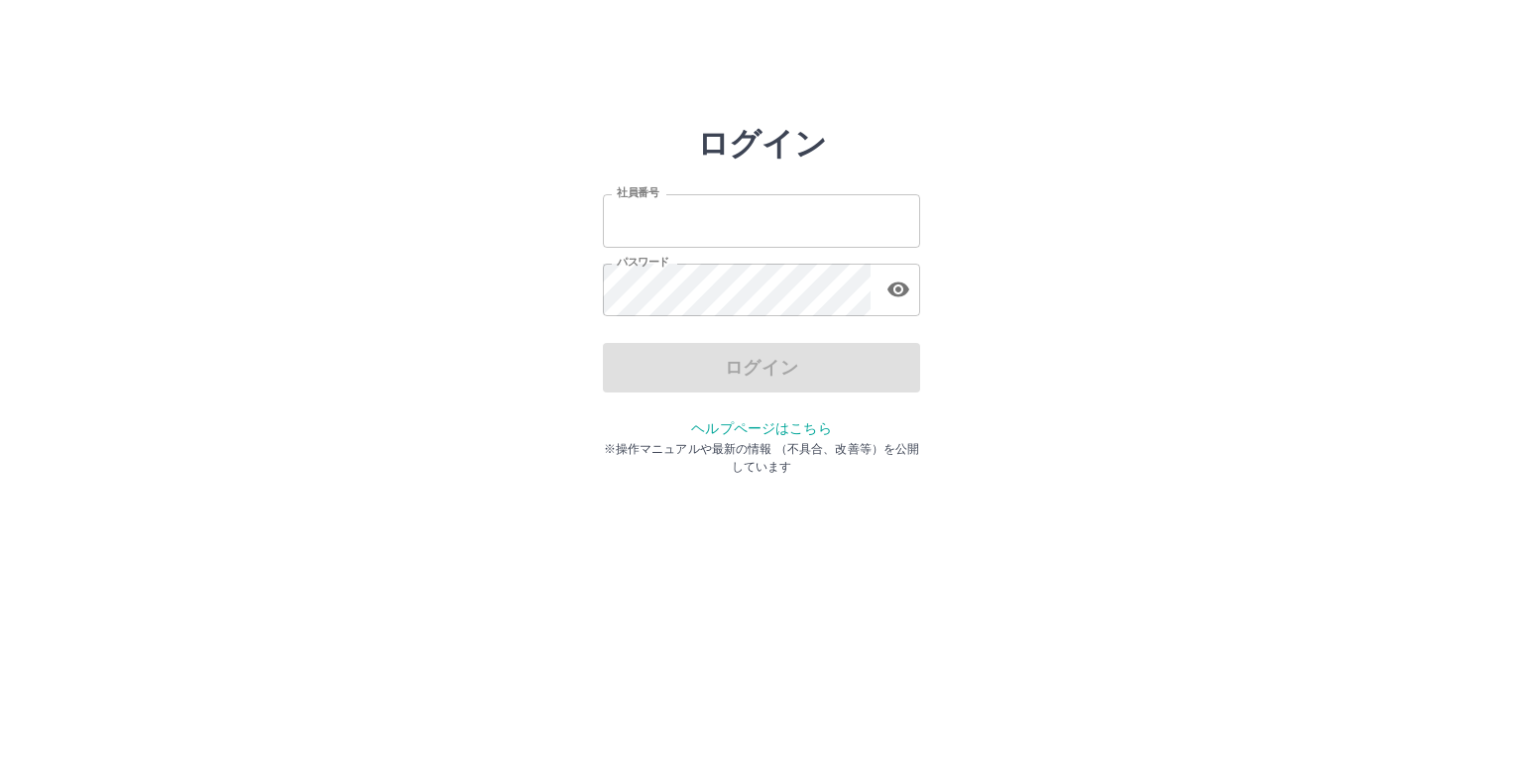 scroll, scrollTop: 0, scrollLeft: 0, axis: both 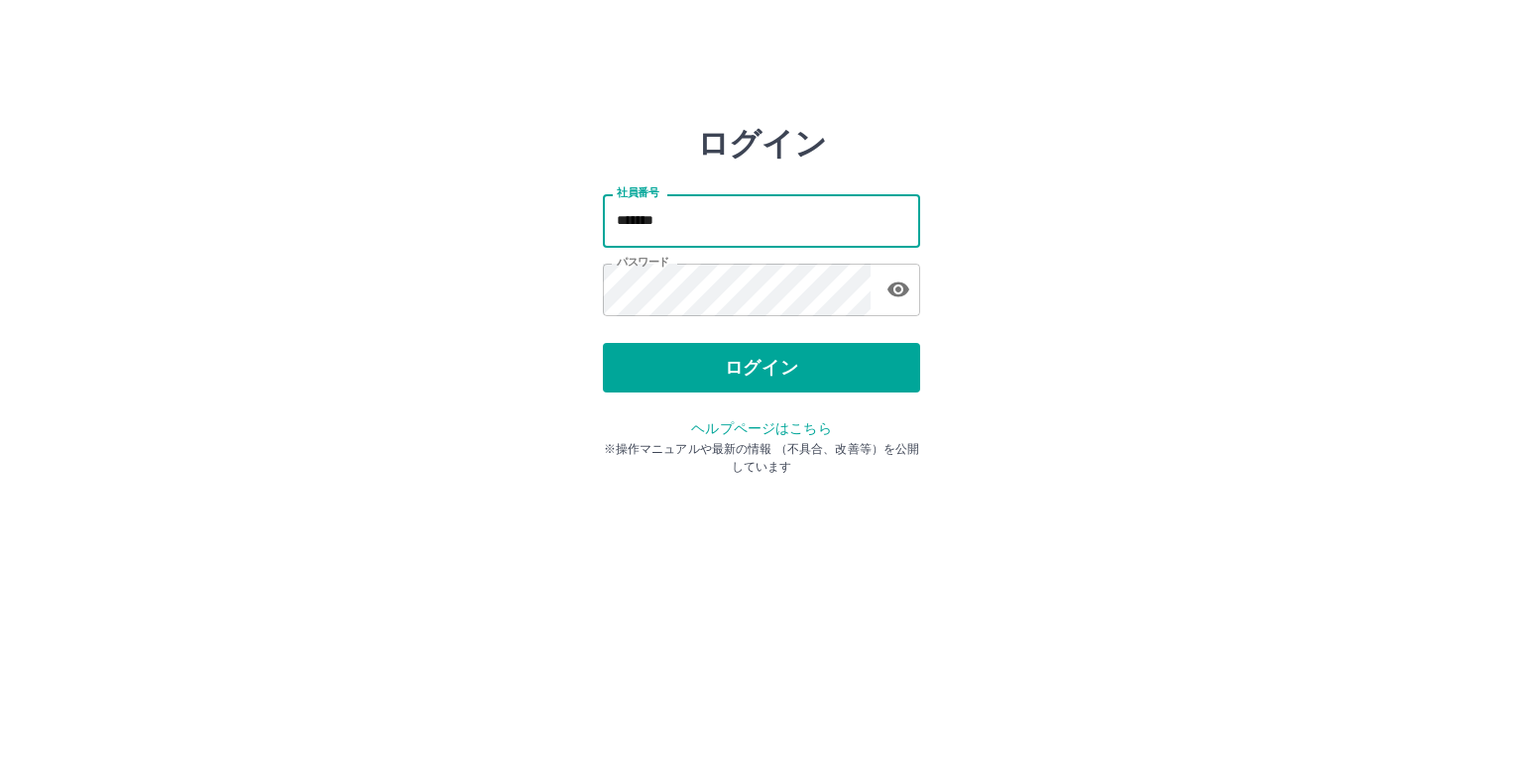 click on "*******" at bounding box center (762, 220) 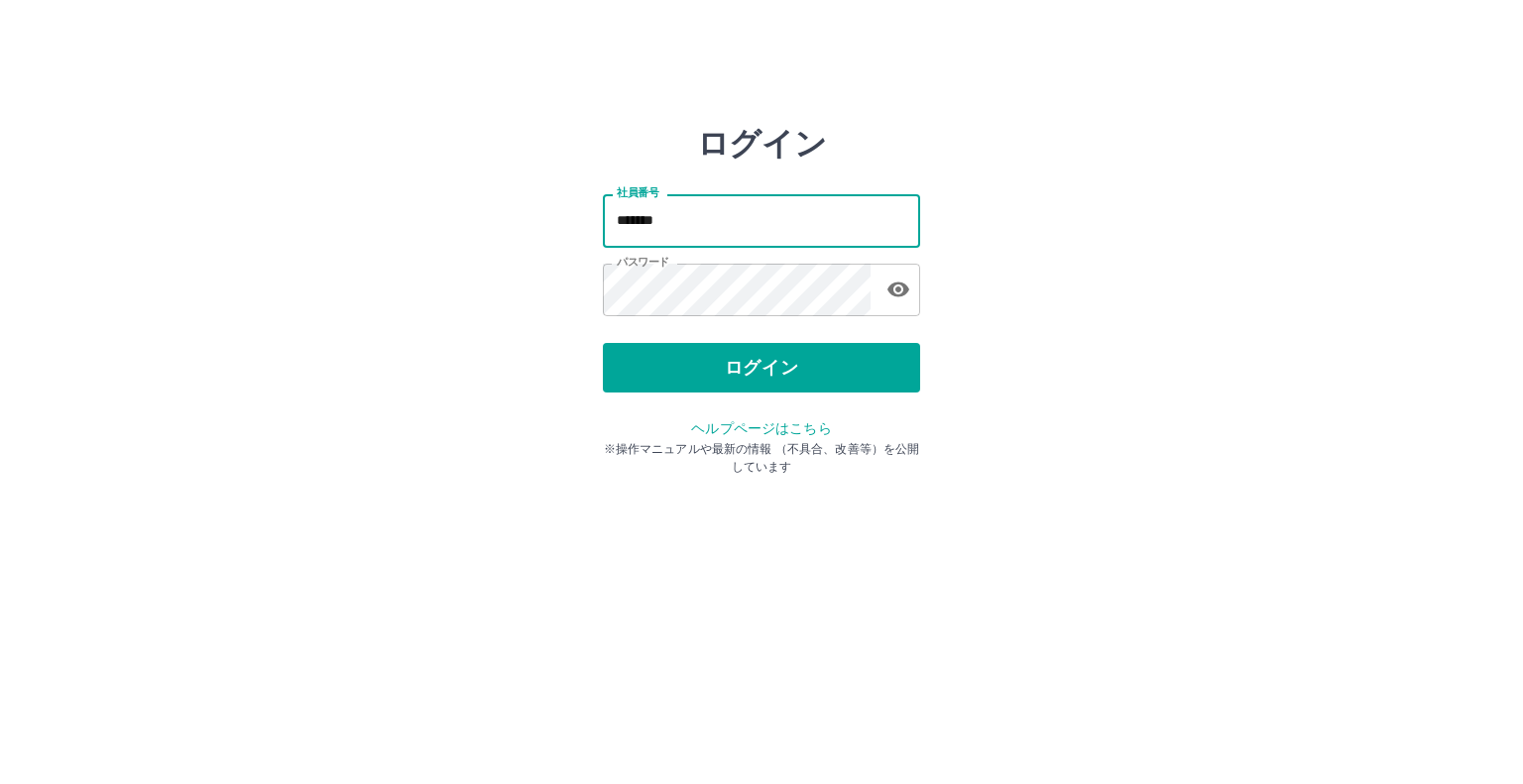 type on "*******" 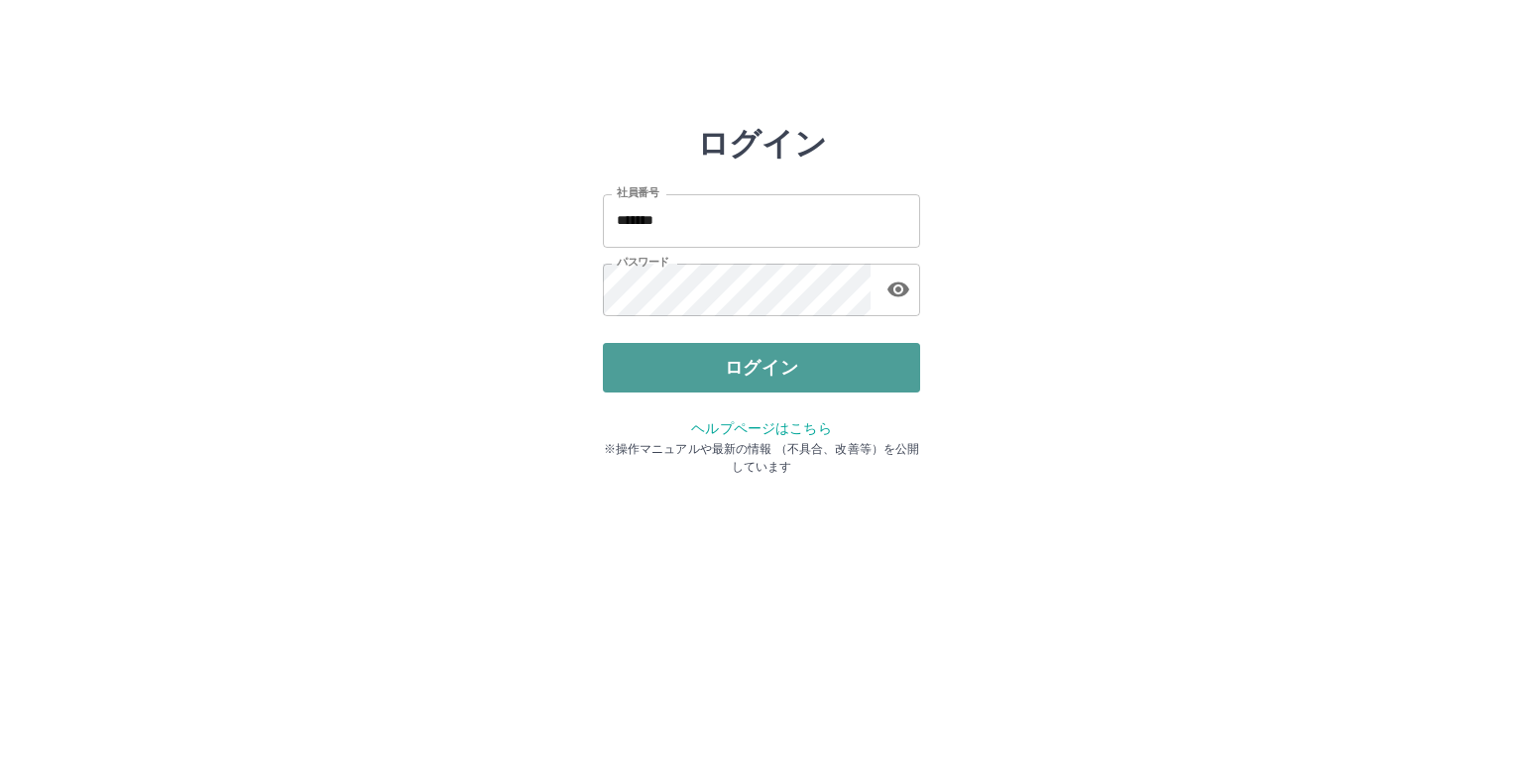 click on "ログイン" at bounding box center [762, 368] 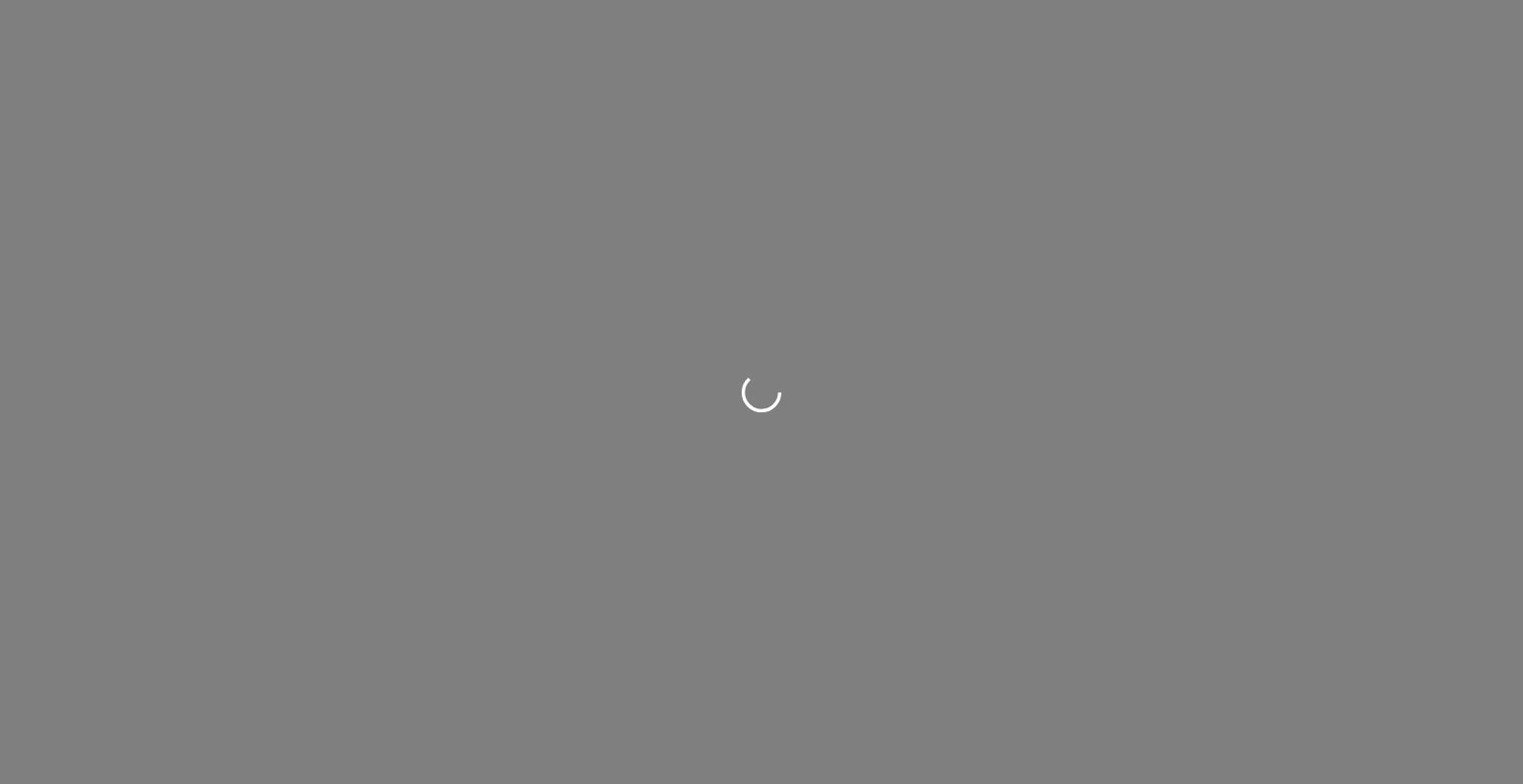 scroll, scrollTop: 0, scrollLeft: 0, axis: both 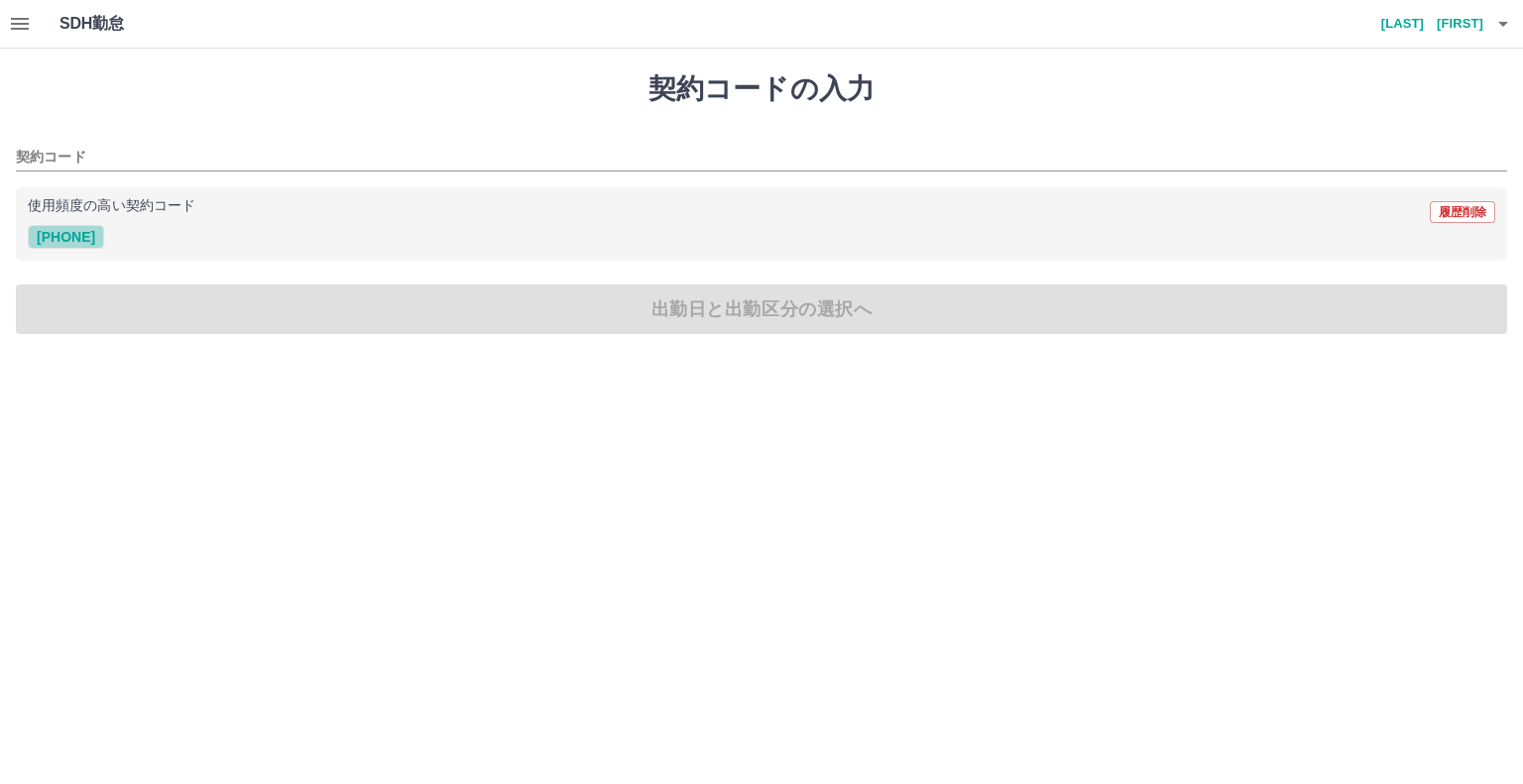 click on "41886001" at bounding box center (65, 237) 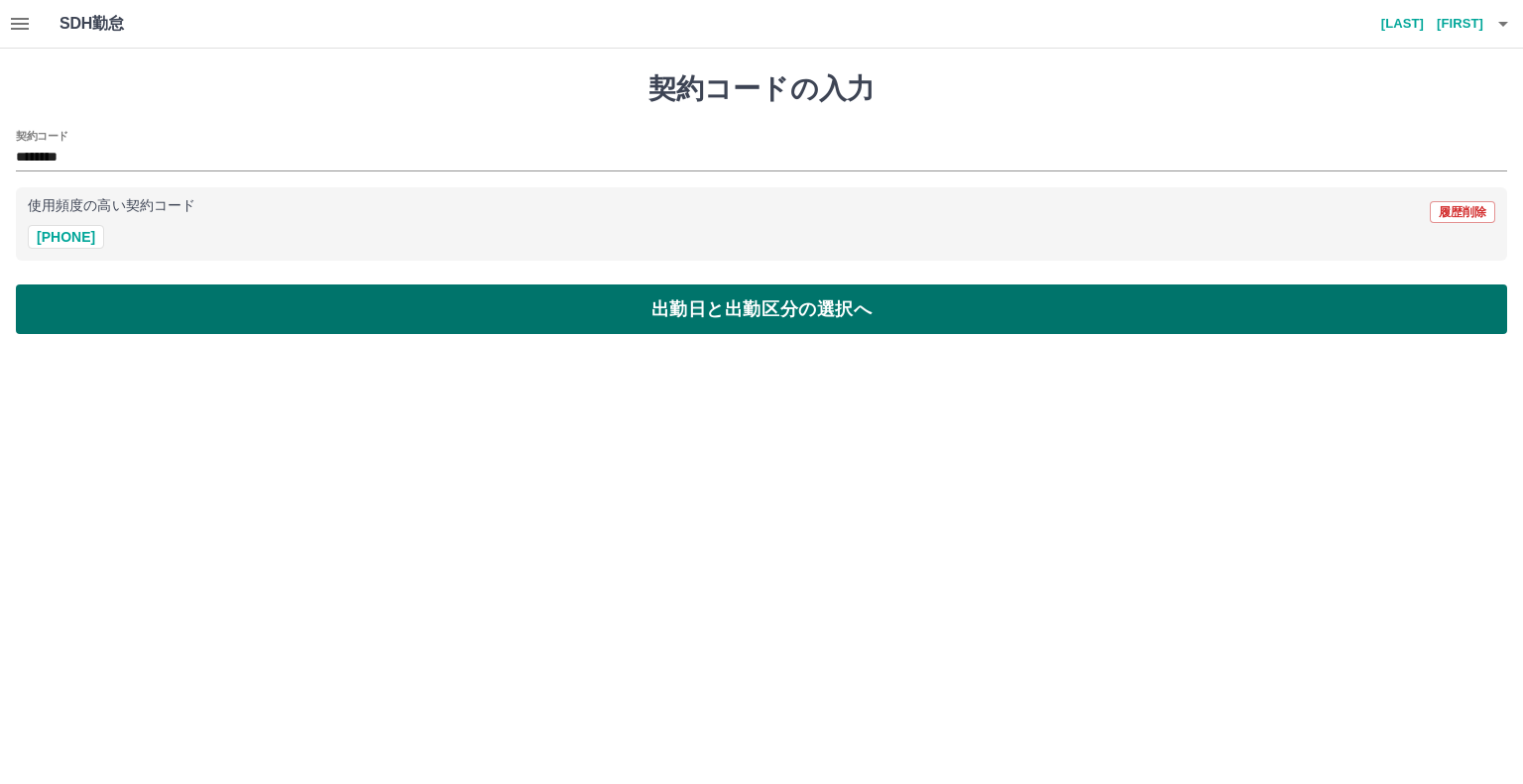 click on "出勤日と出勤区分の選択へ" at bounding box center (762, 309) 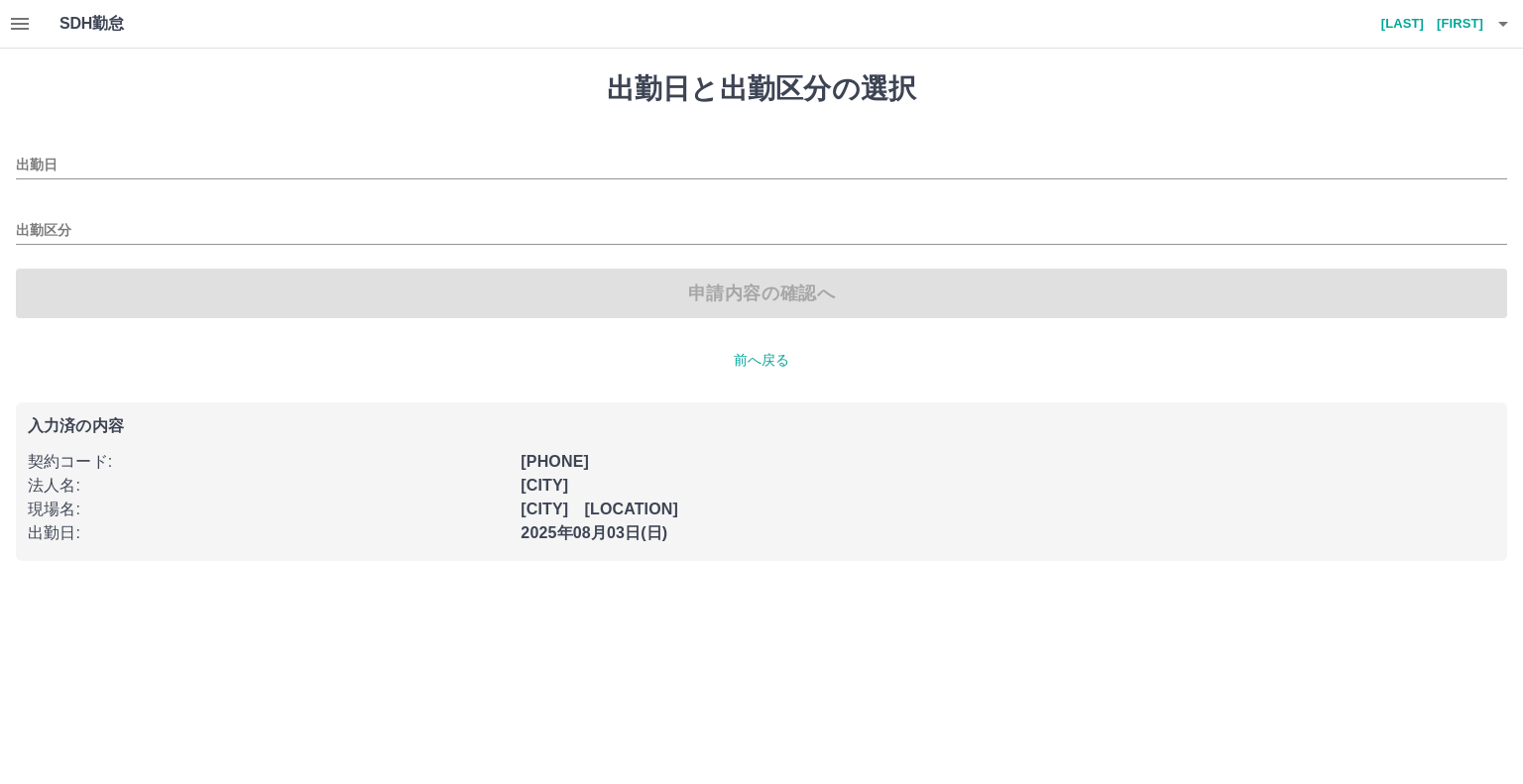 type on "**********" 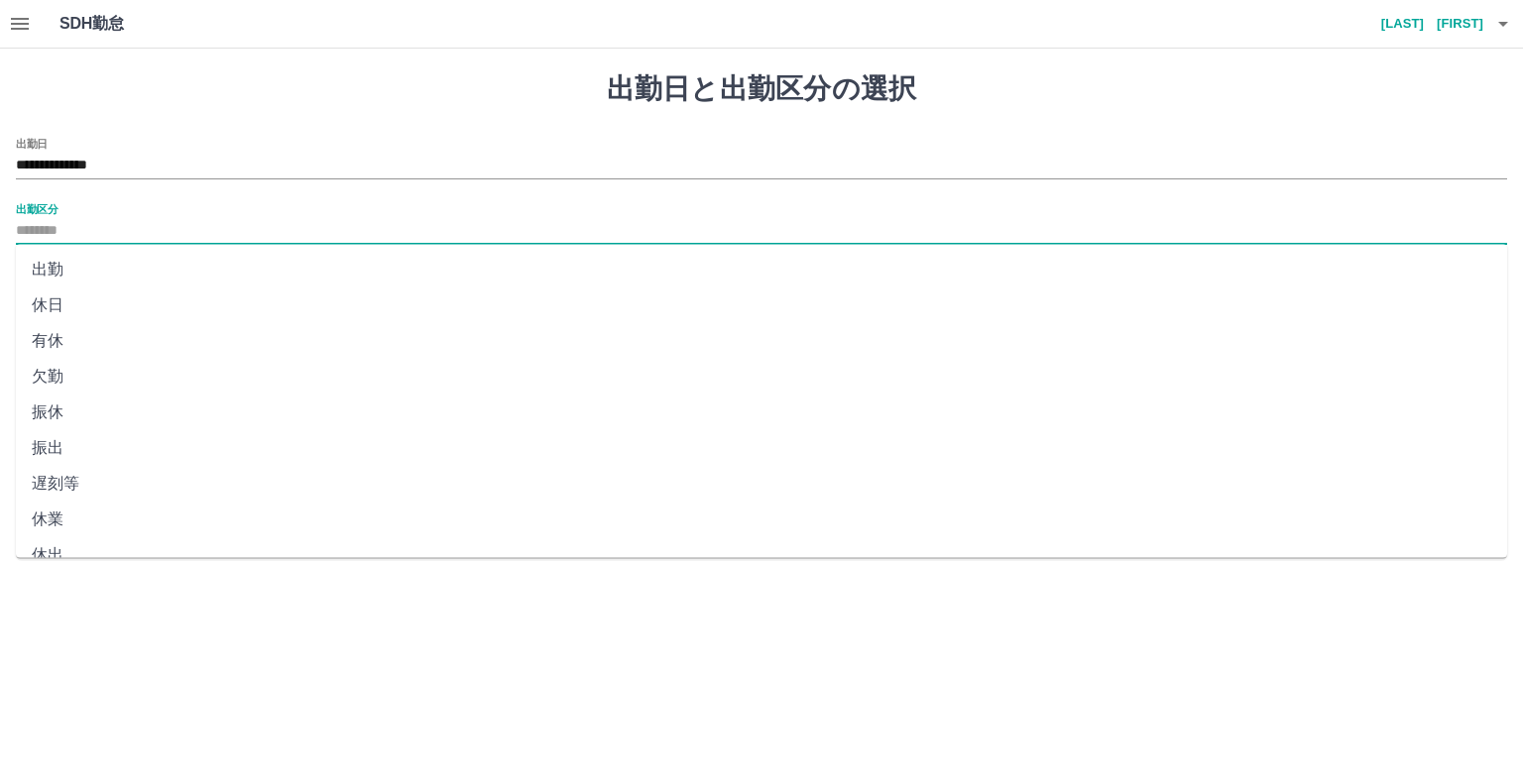 click on "出勤区分" at bounding box center [762, 231] 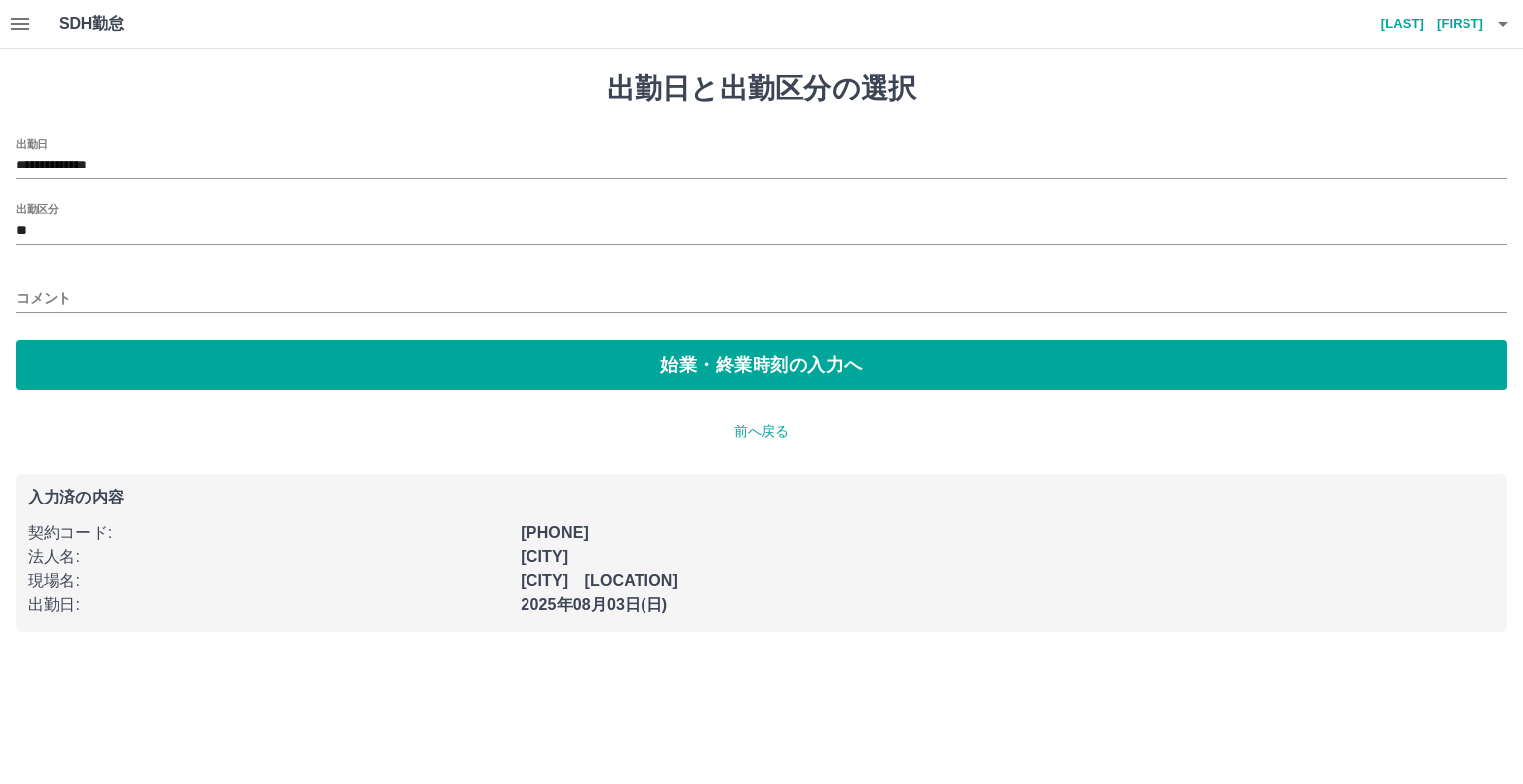 click on "コメント" at bounding box center (762, 292) 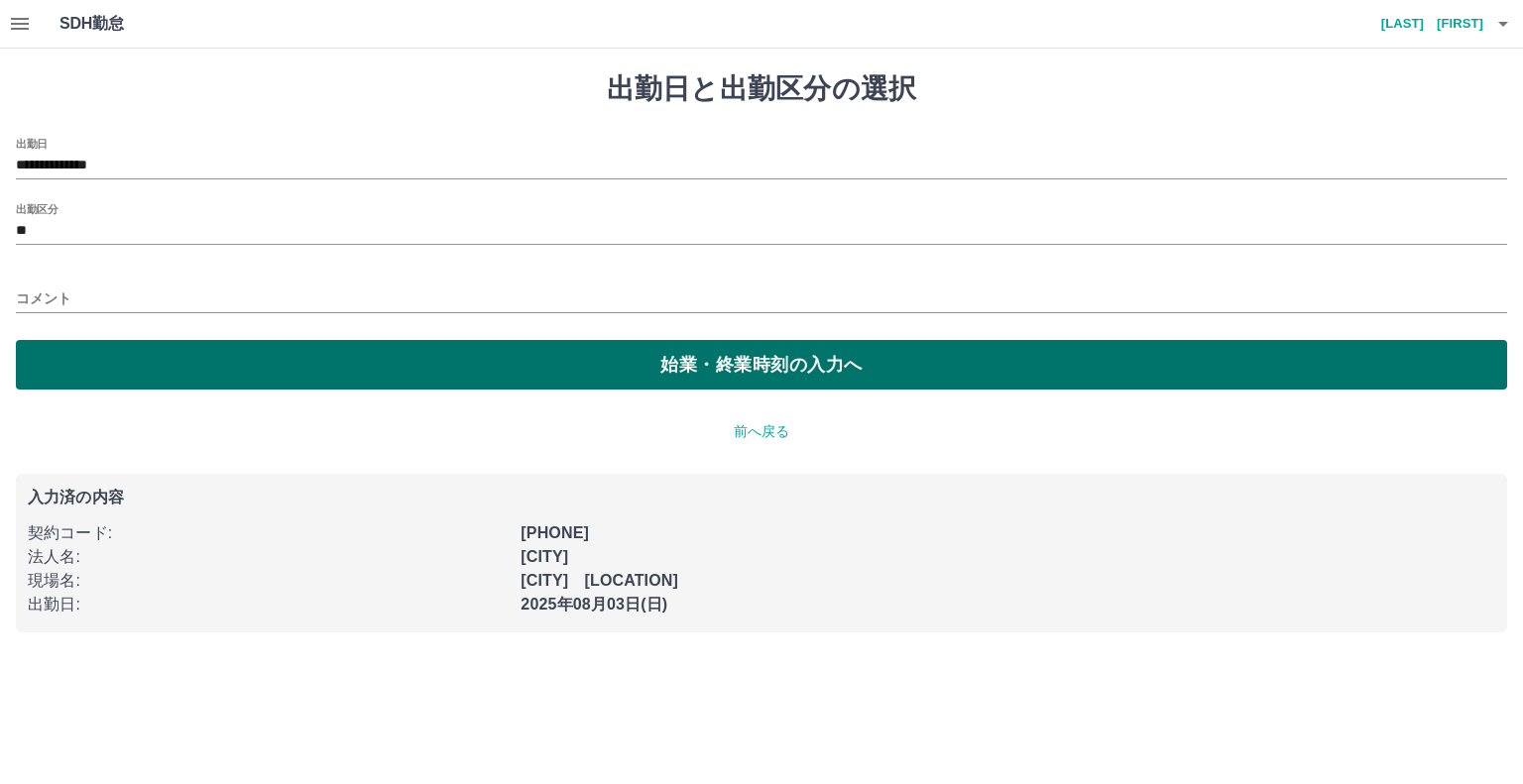 click on "始業・終業時刻の入力へ" at bounding box center [762, 365] 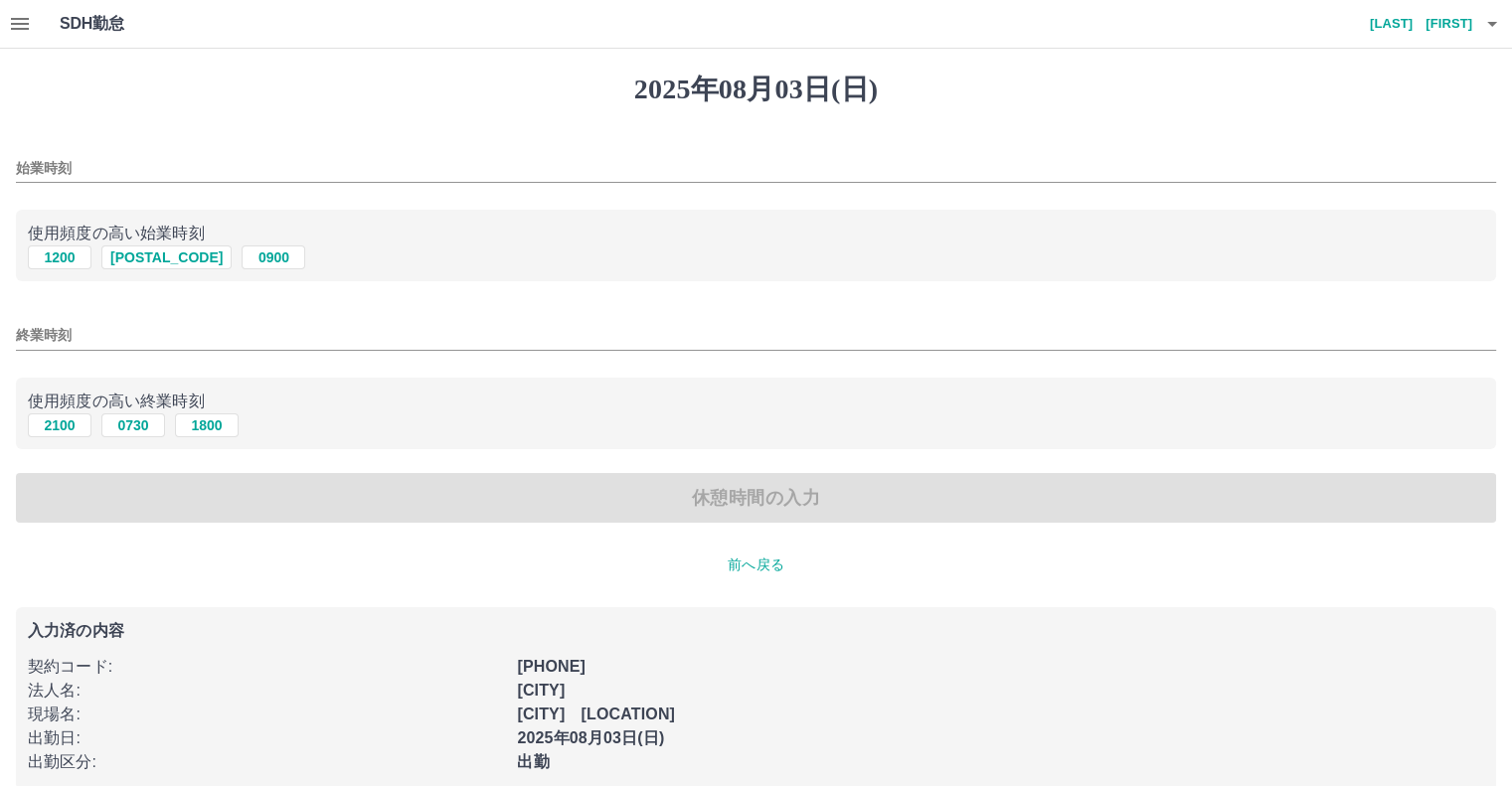 click on "終業時刻" at bounding box center (756, 329) 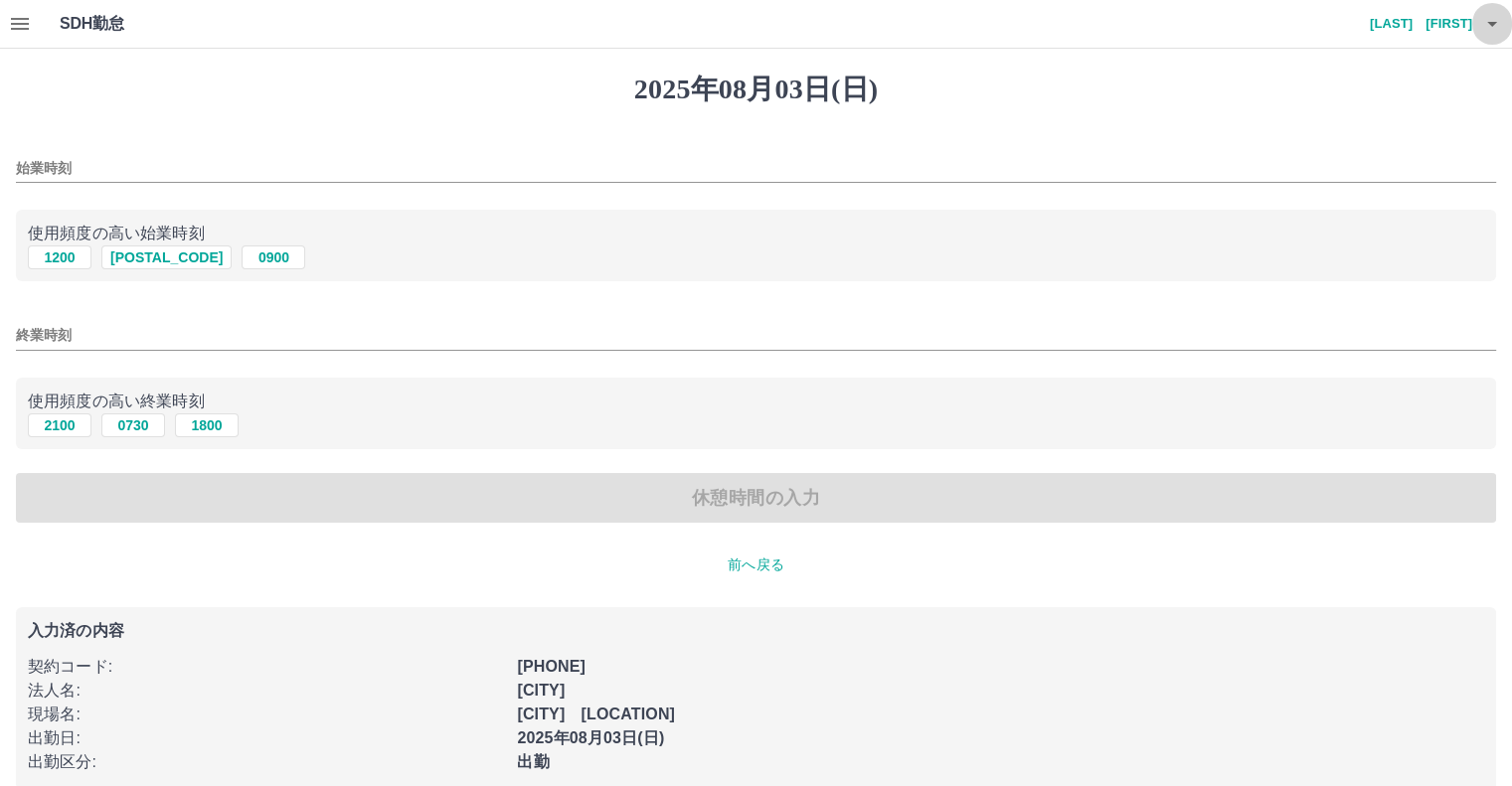 click 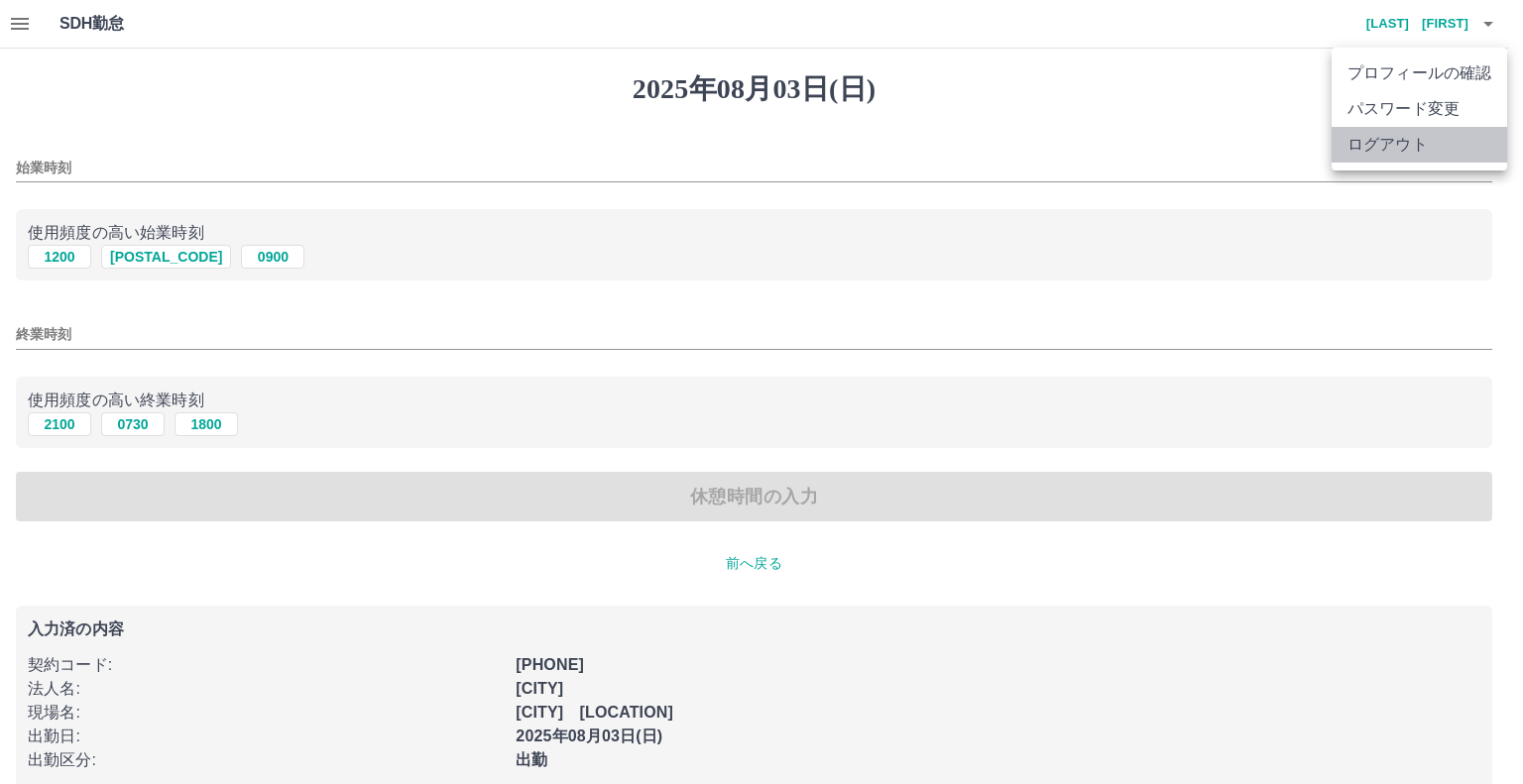 click on "ログアウト" at bounding box center (1419, 145) 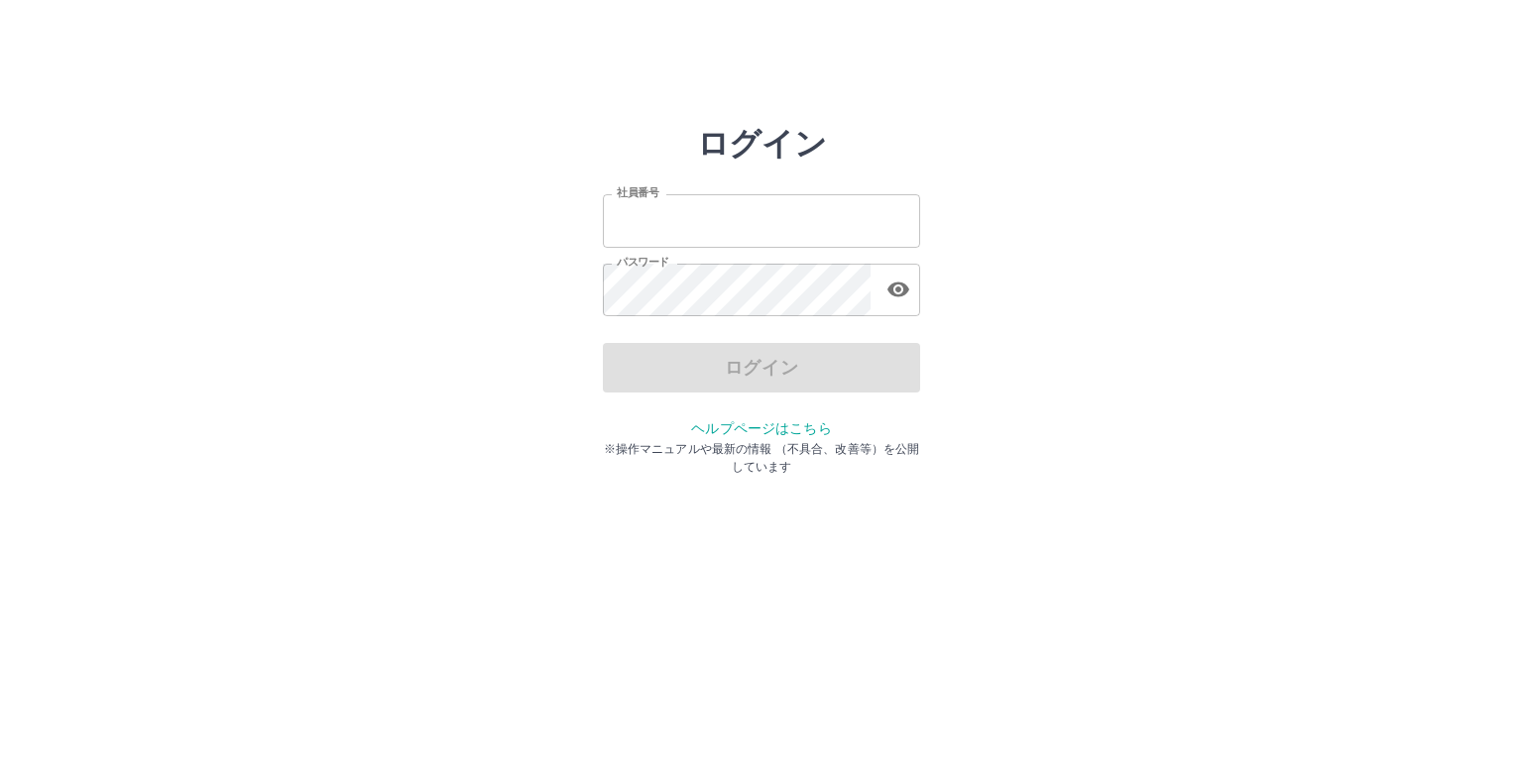 scroll, scrollTop: 0, scrollLeft: 0, axis: both 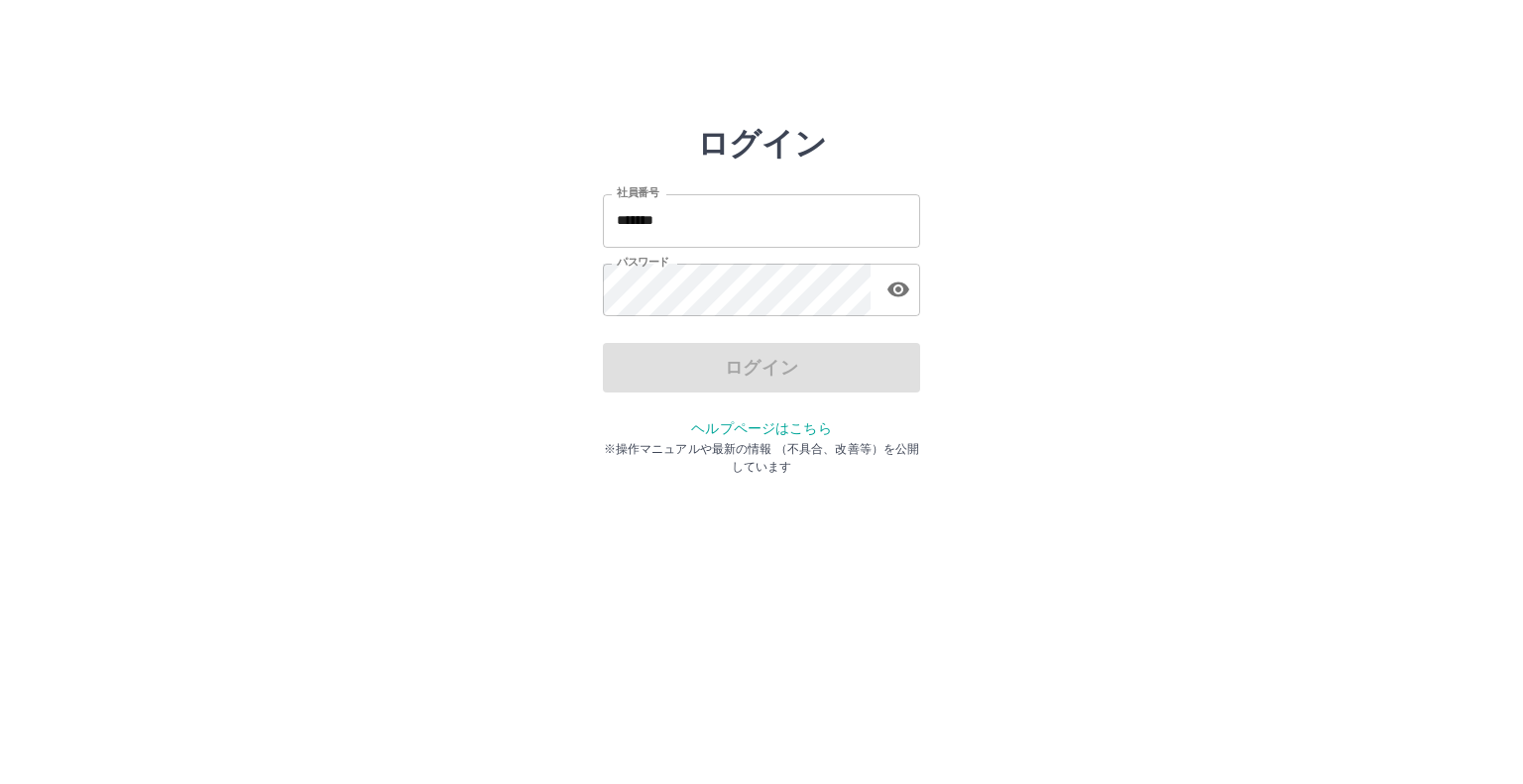 click on "*******" at bounding box center [762, 220] 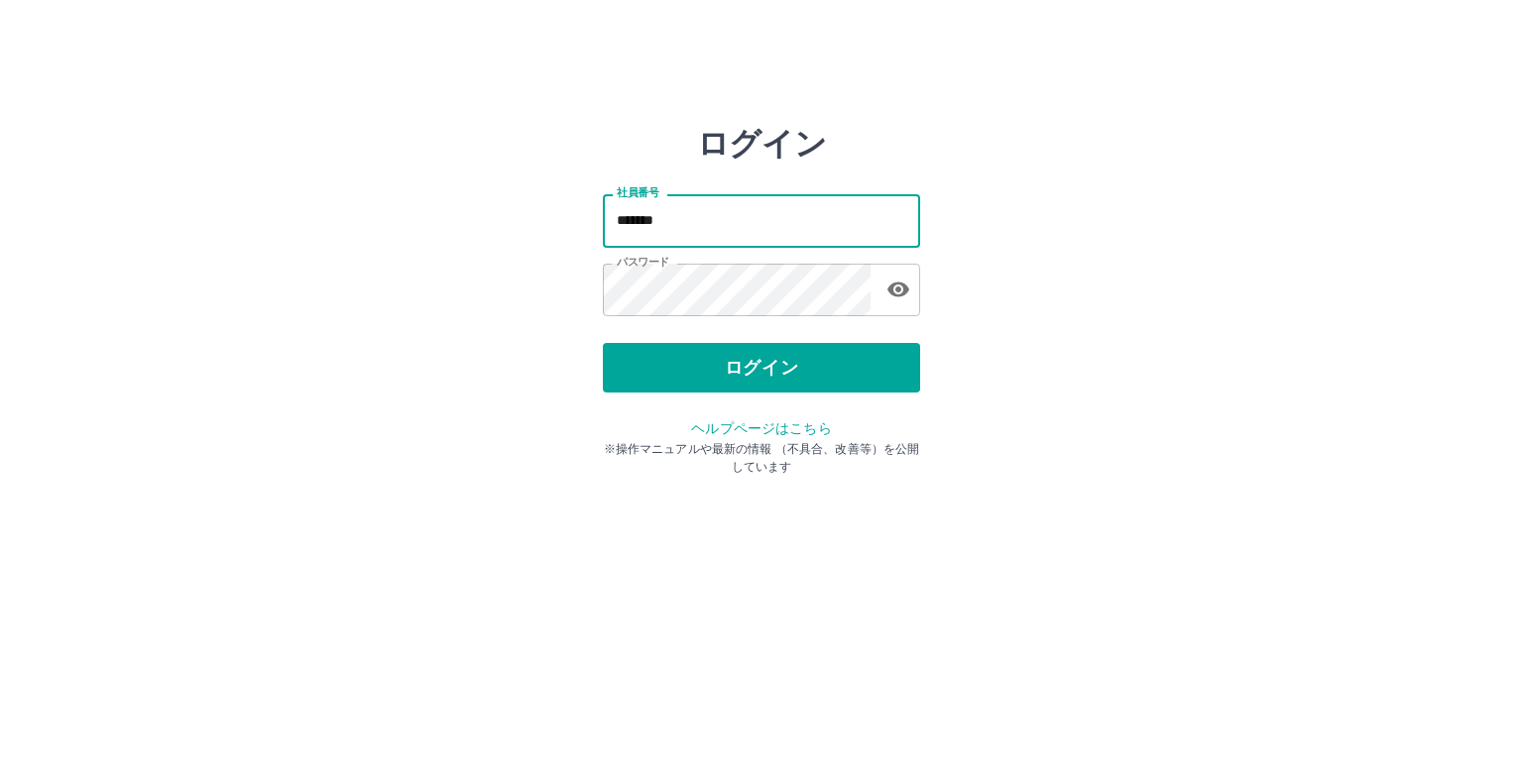 type on "*******" 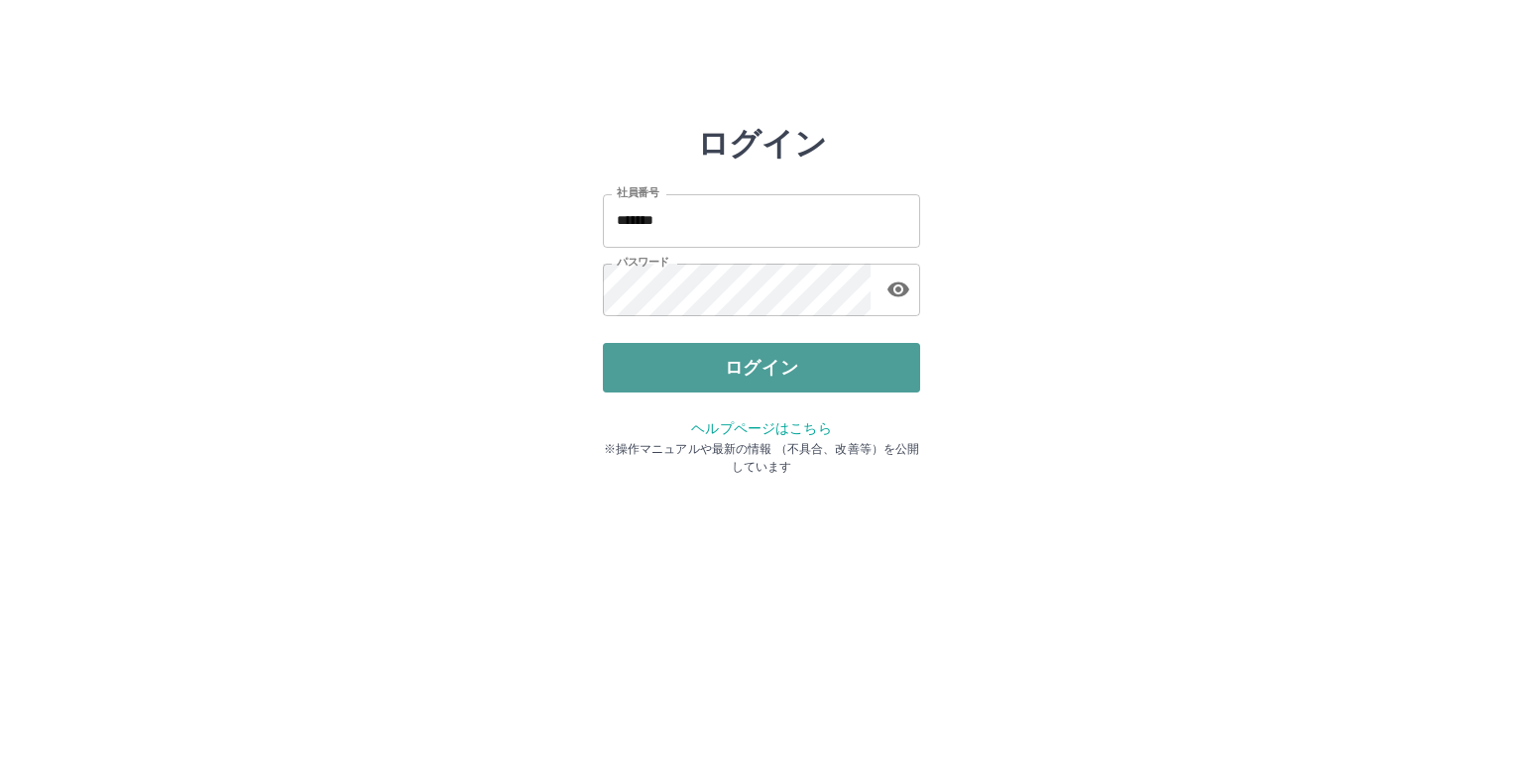 click on "ログイン" at bounding box center (762, 368) 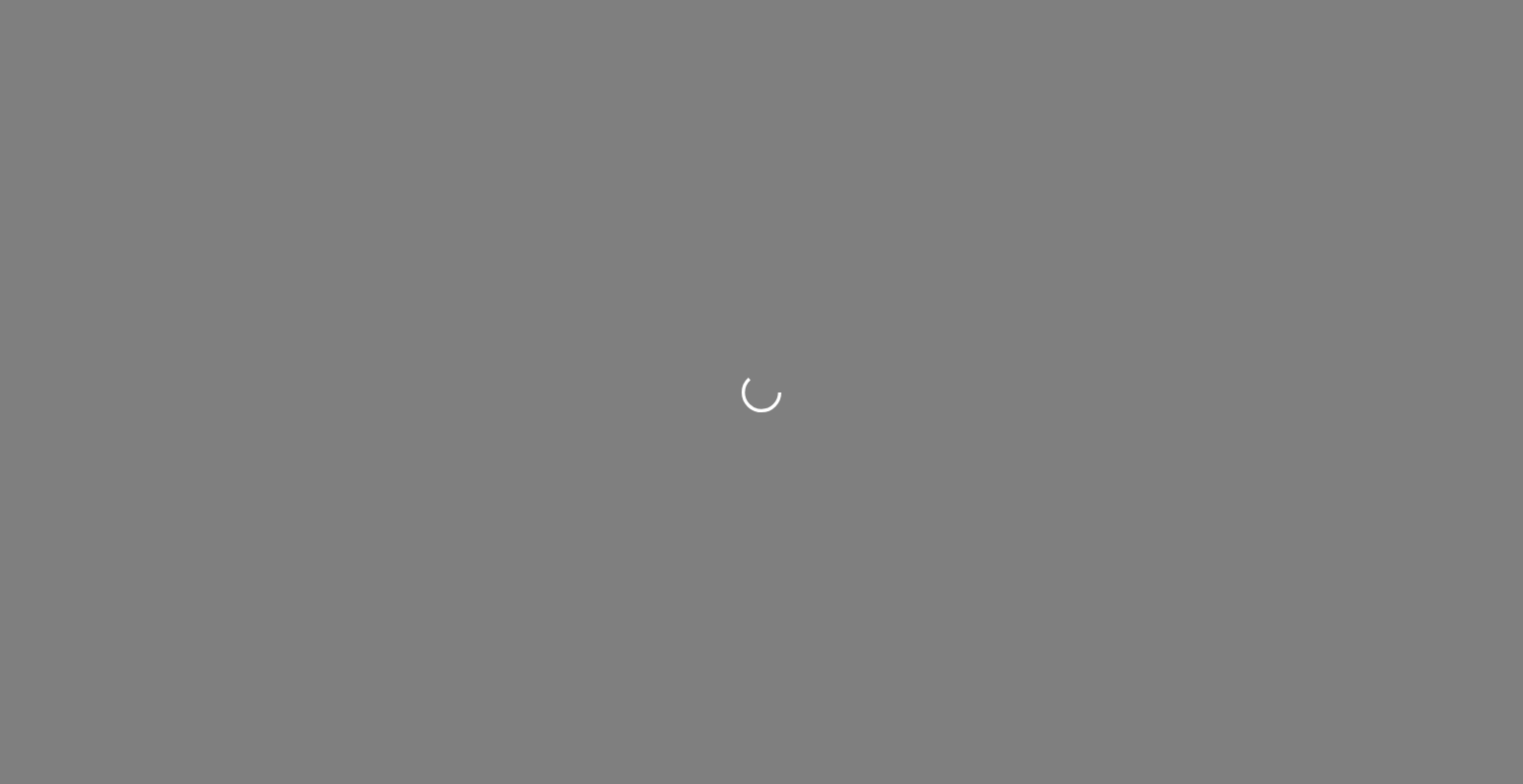 scroll, scrollTop: 0, scrollLeft: 0, axis: both 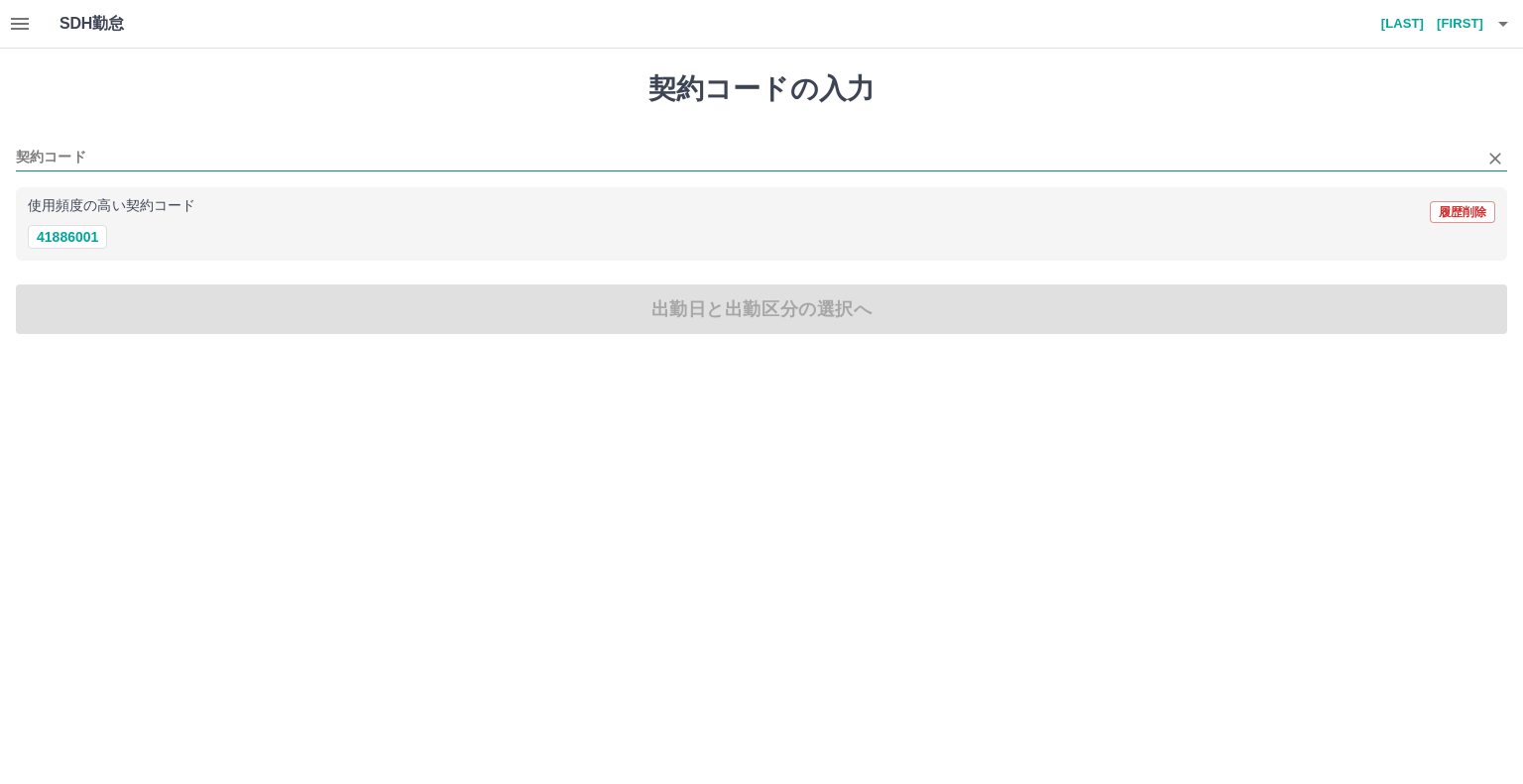click on "契約コード" at bounding box center (747, 158) 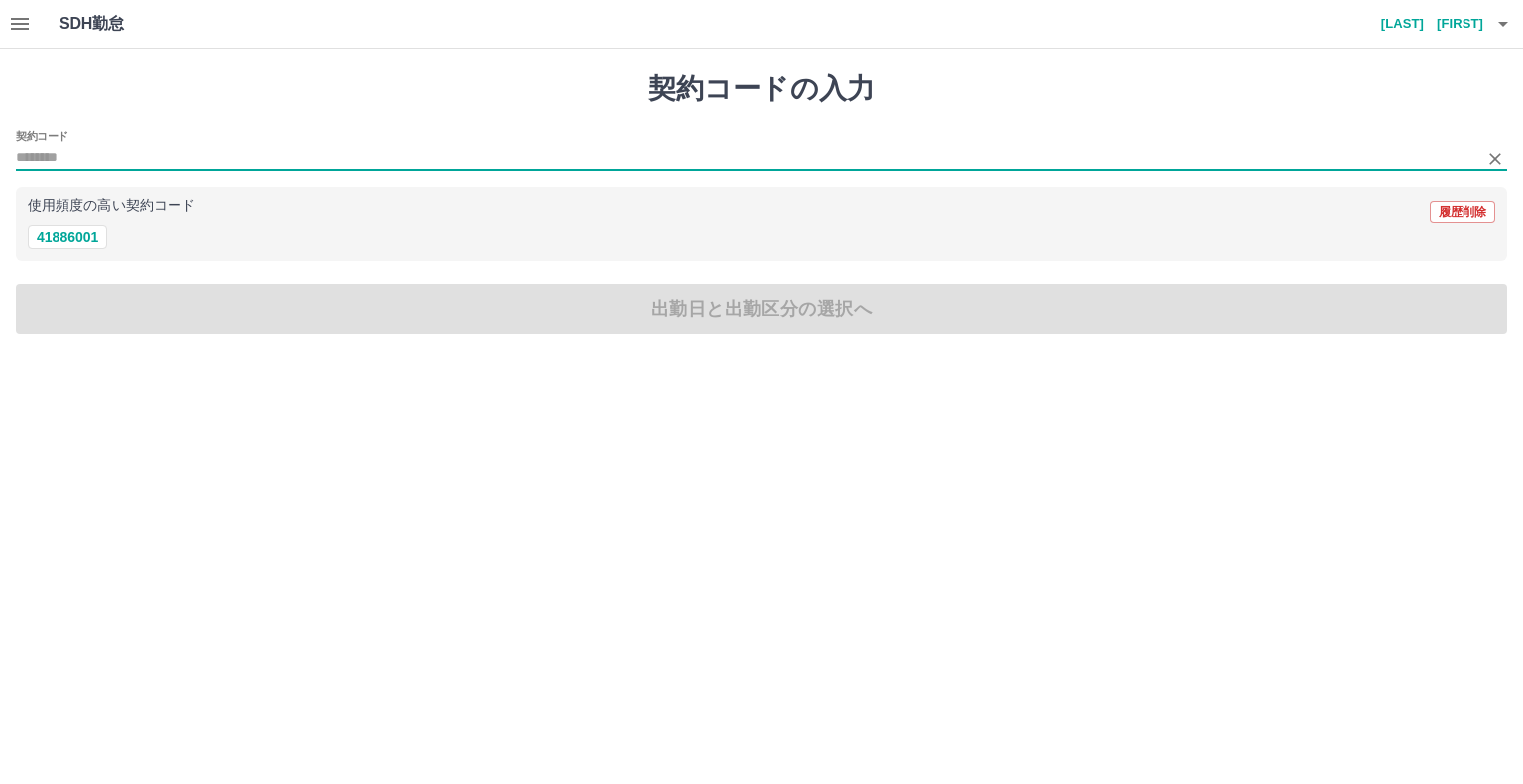 click on "41886001" at bounding box center [762, 237] 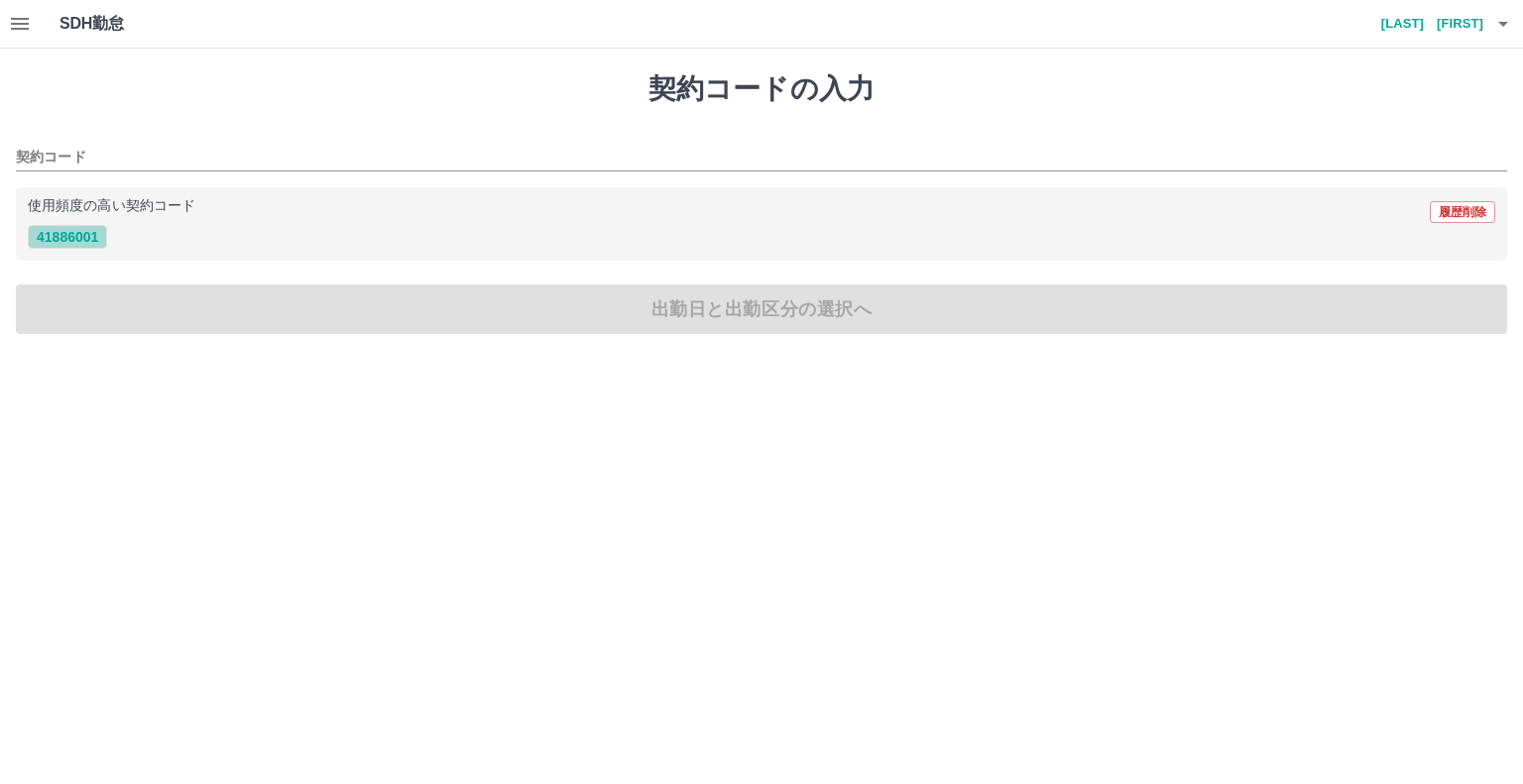 click on "41886001" at bounding box center (67, 237) 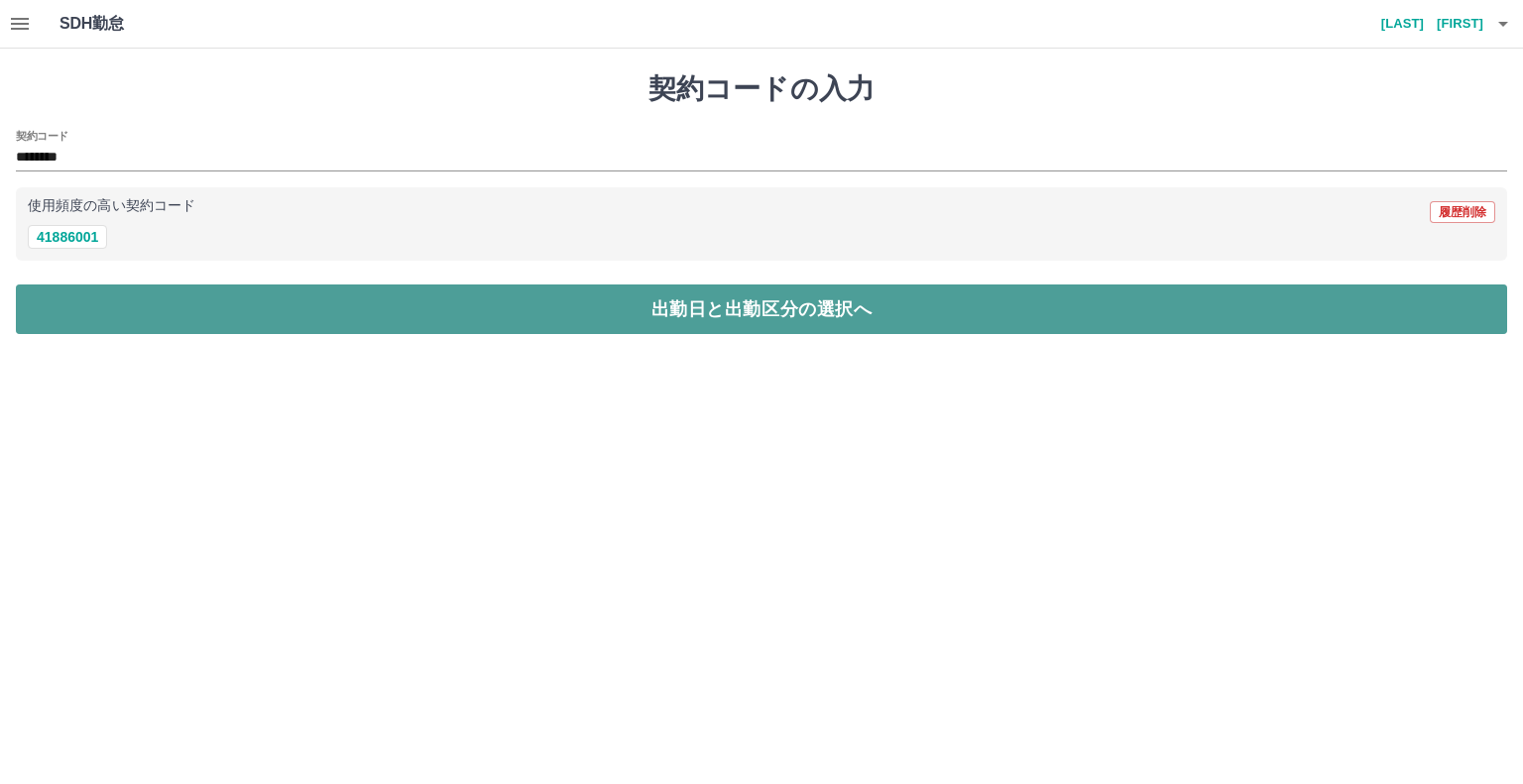 click on "出勤日と出勤区分の選択へ" at bounding box center (762, 309) 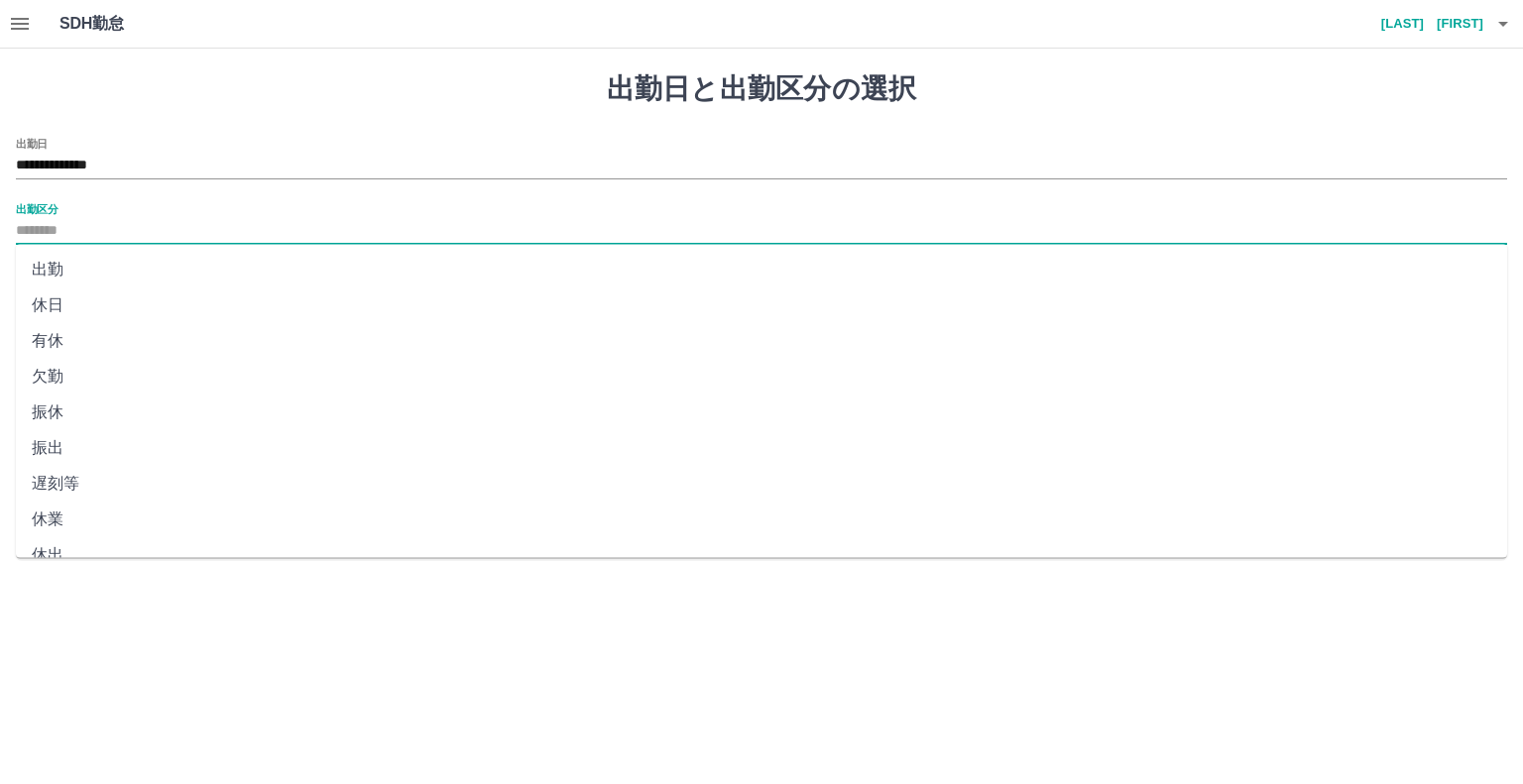 click on "出勤区分" at bounding box center [762, 231] 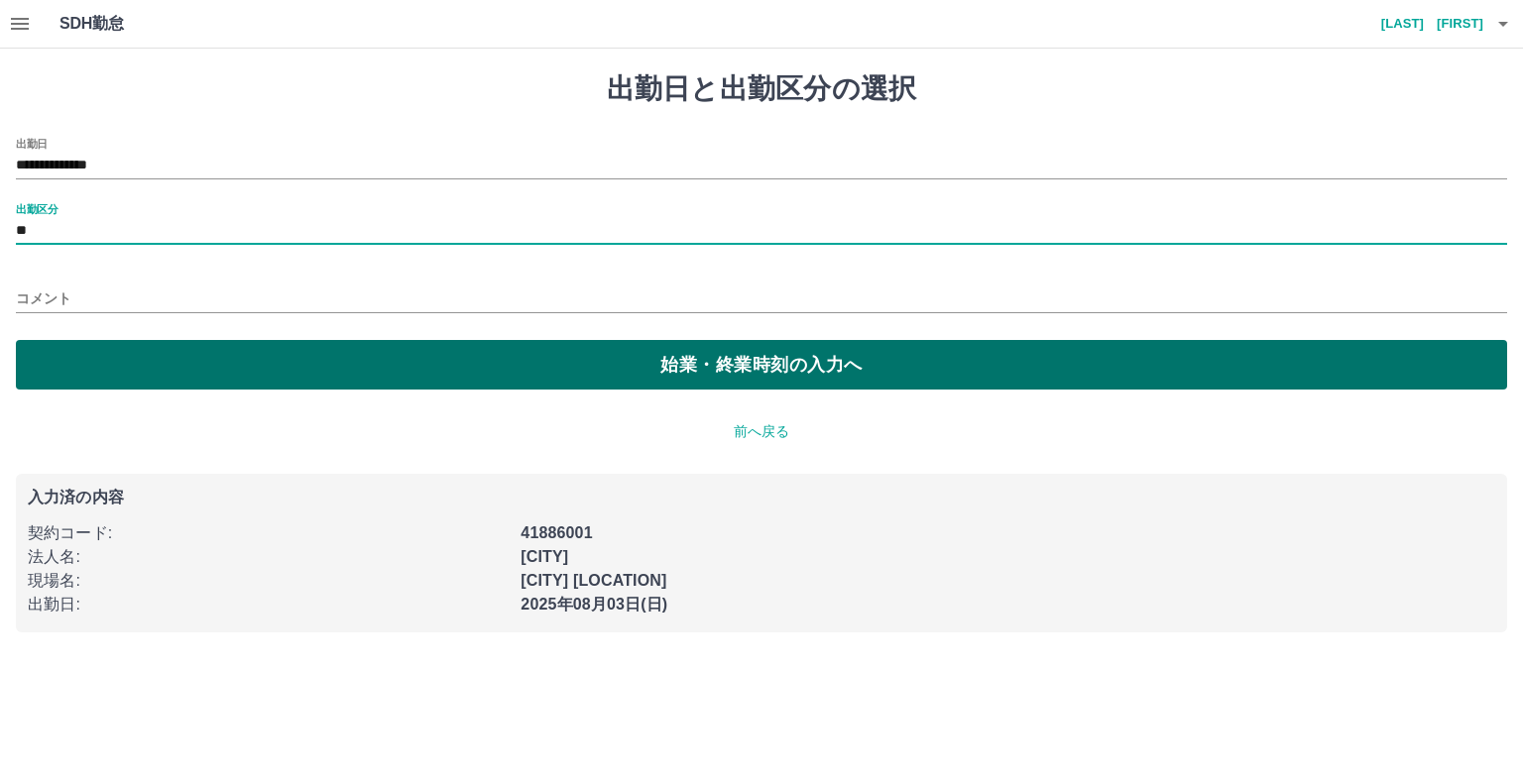 click on "始業・終業時刻の入力へ" at bounding box center (762, 365) 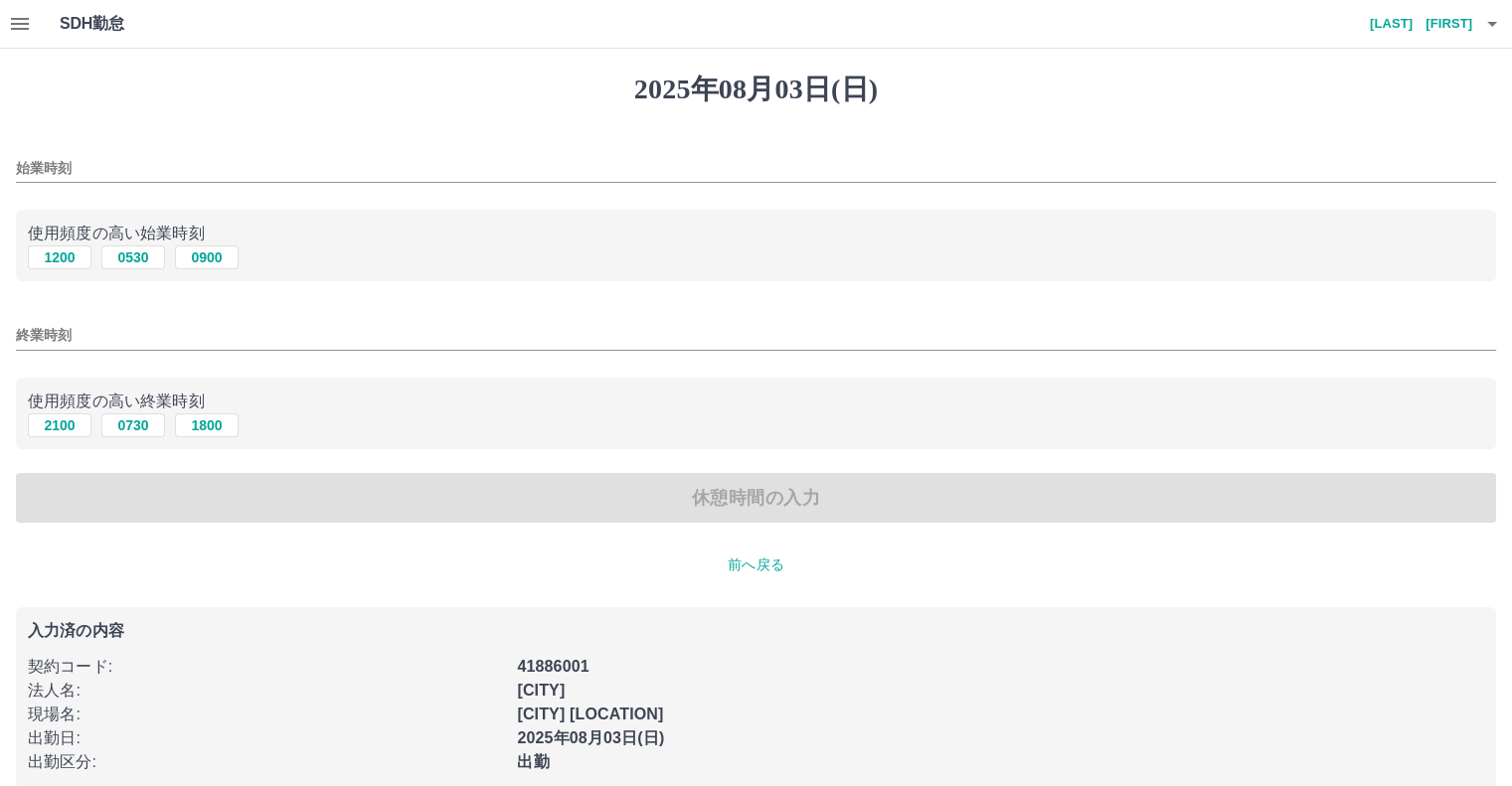 click on "始業時刻" at bounding box center [756, 168] 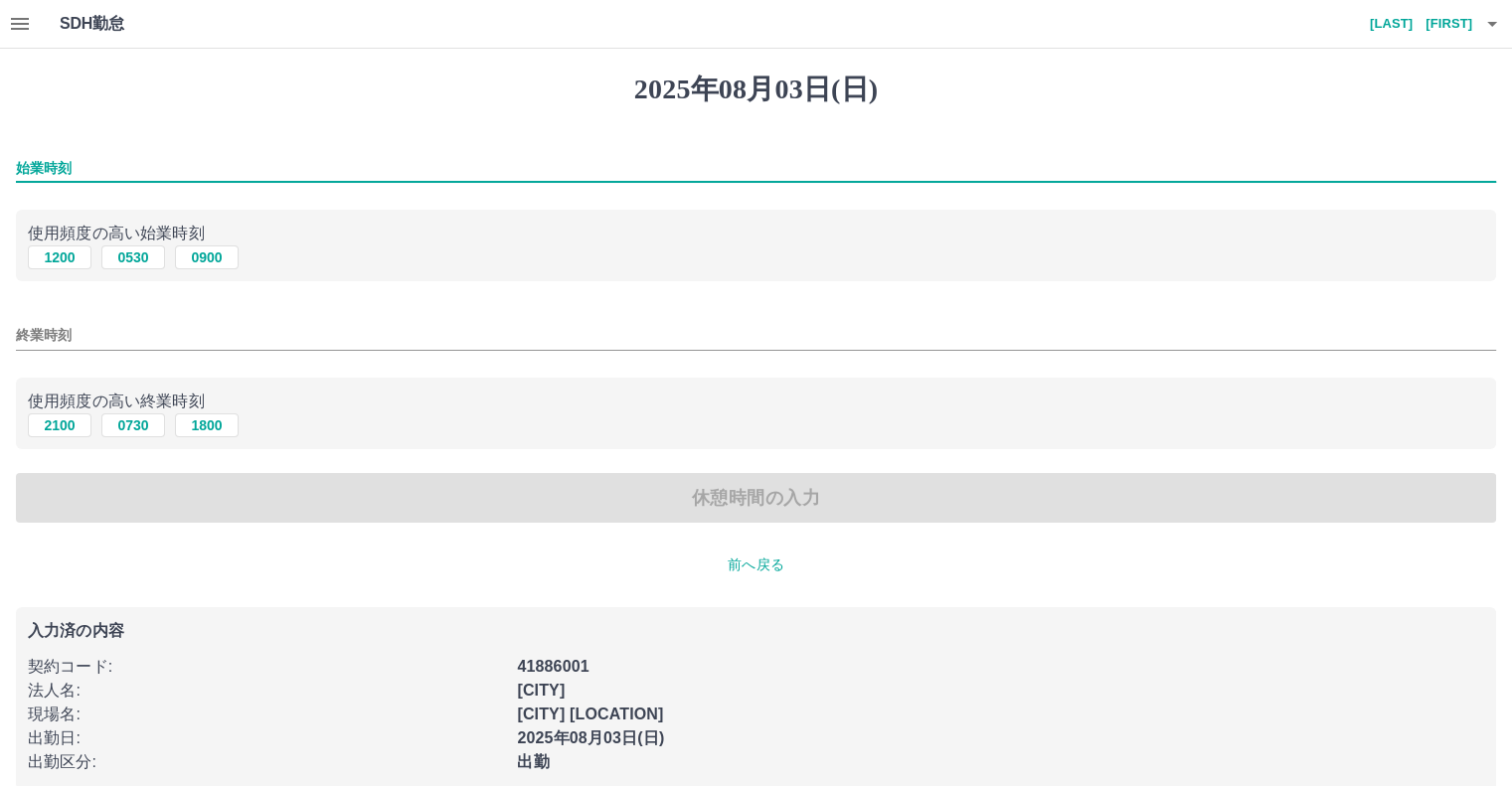 click on "終業時刻" at bounding box center (756, 329) 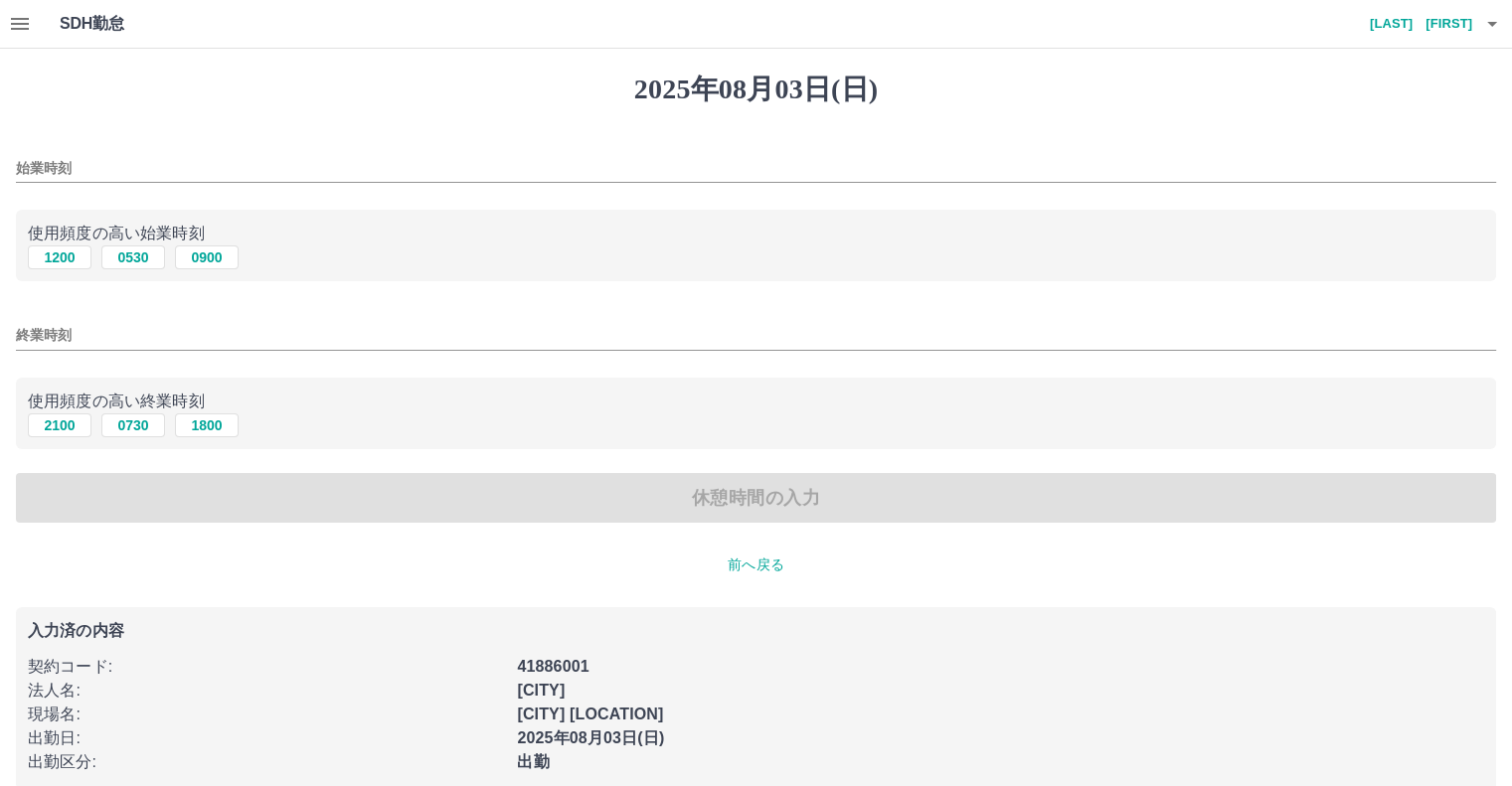 click on "休憩時間の入力" at bounding box center (756, 498) 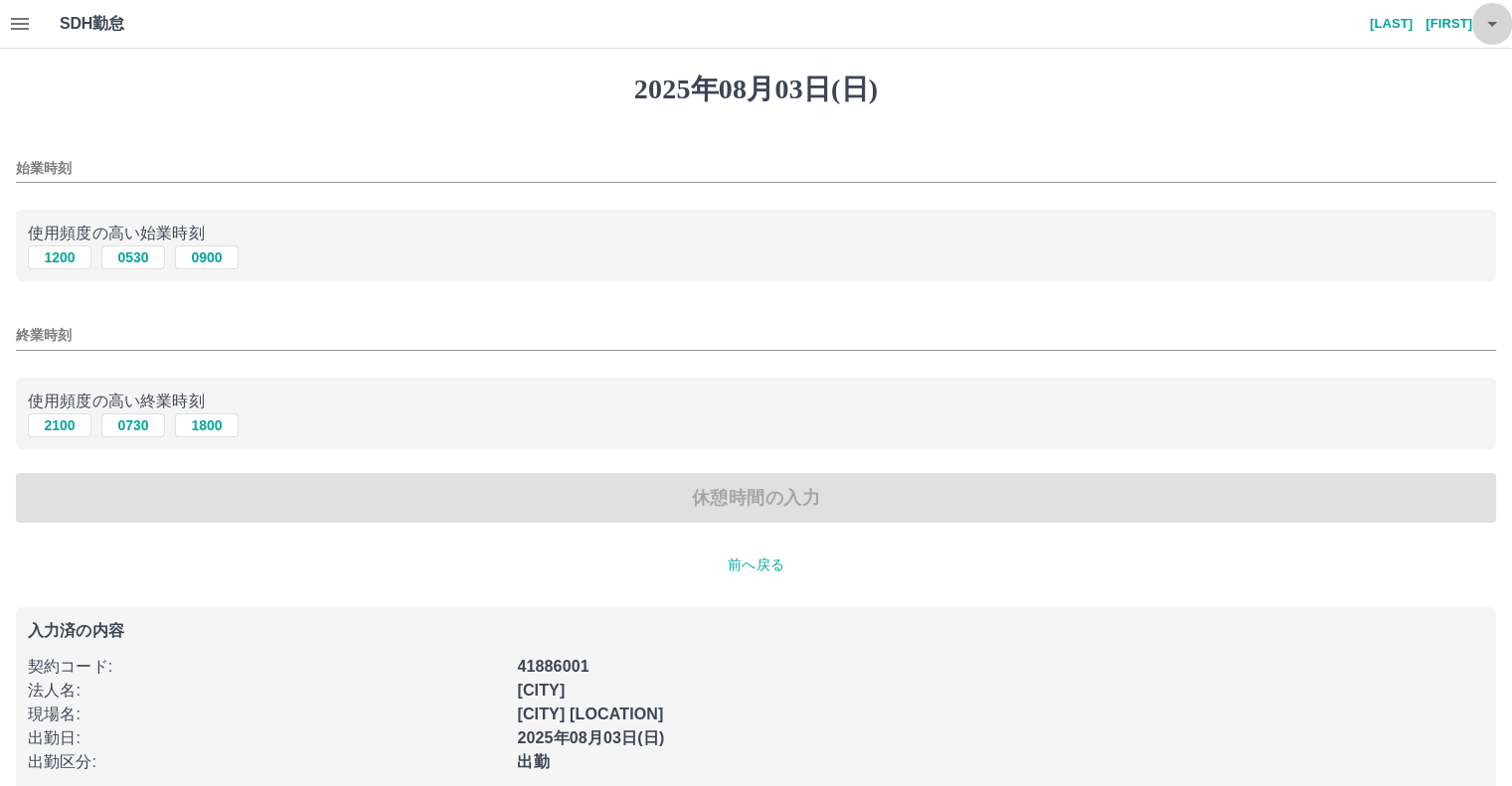 click at bounding box center [1492, 24] 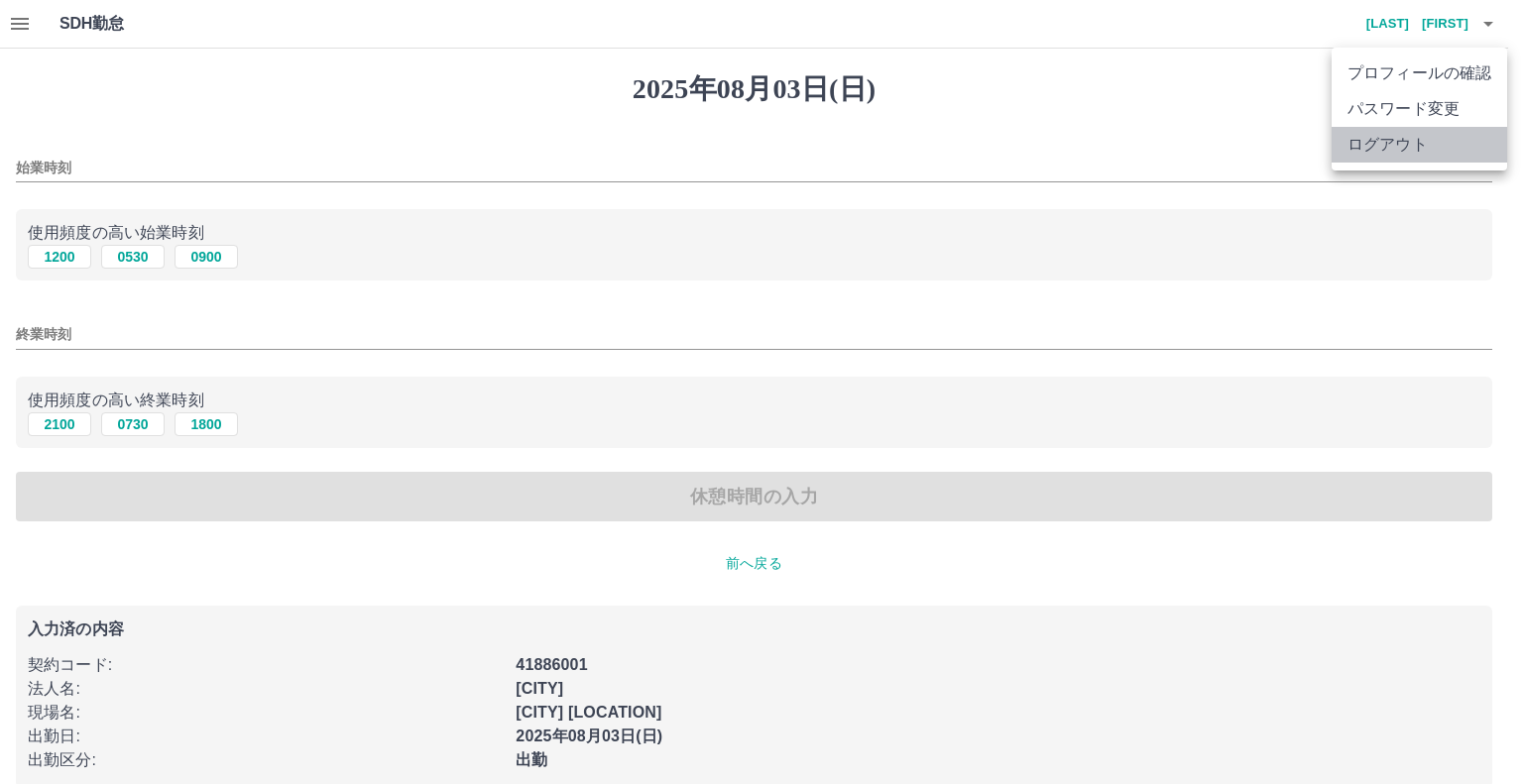 click on "ログアウト" at bounding box center (1419, 145) 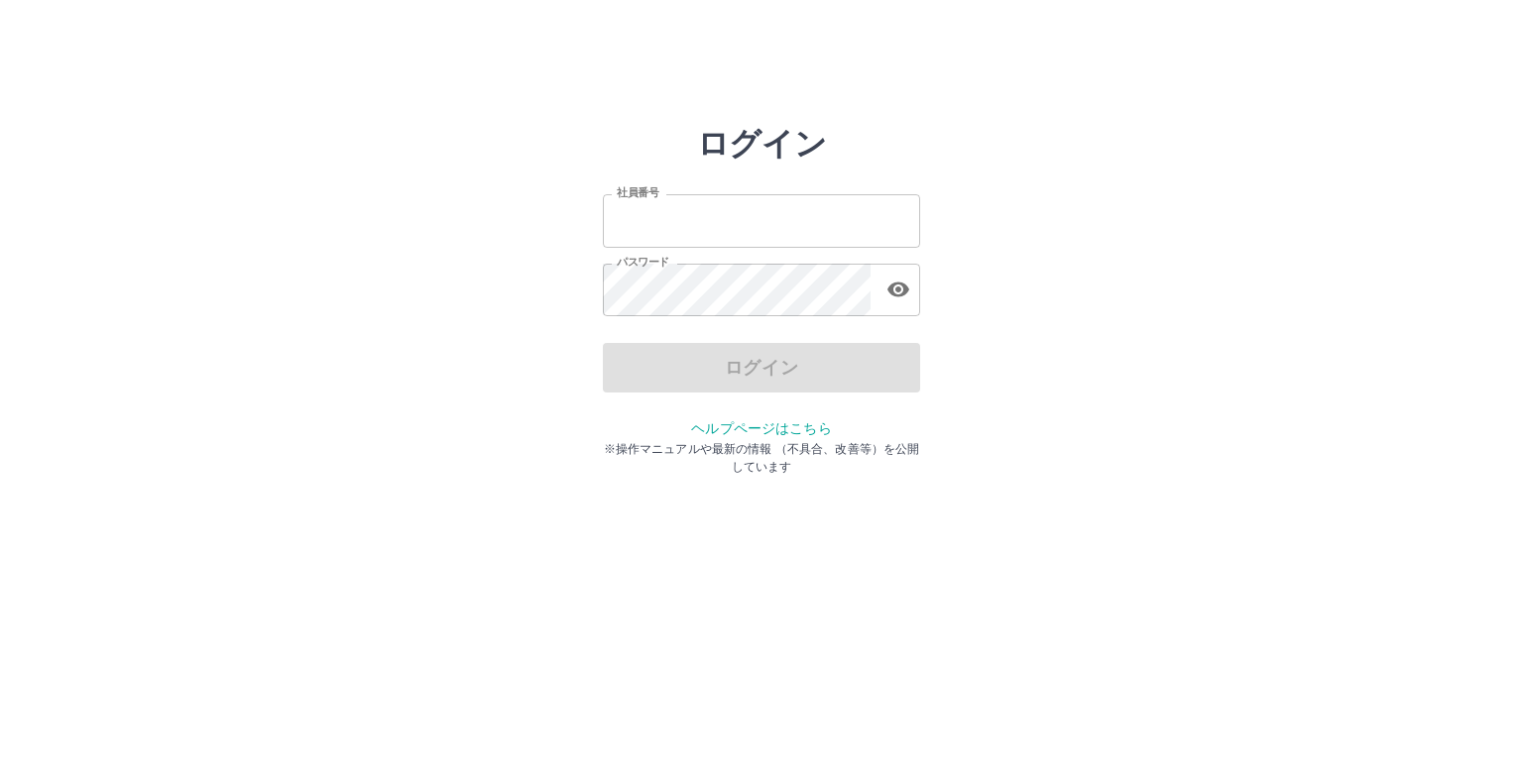 scroll, scrollTop: 0, scrollLeft: 0, axis: both 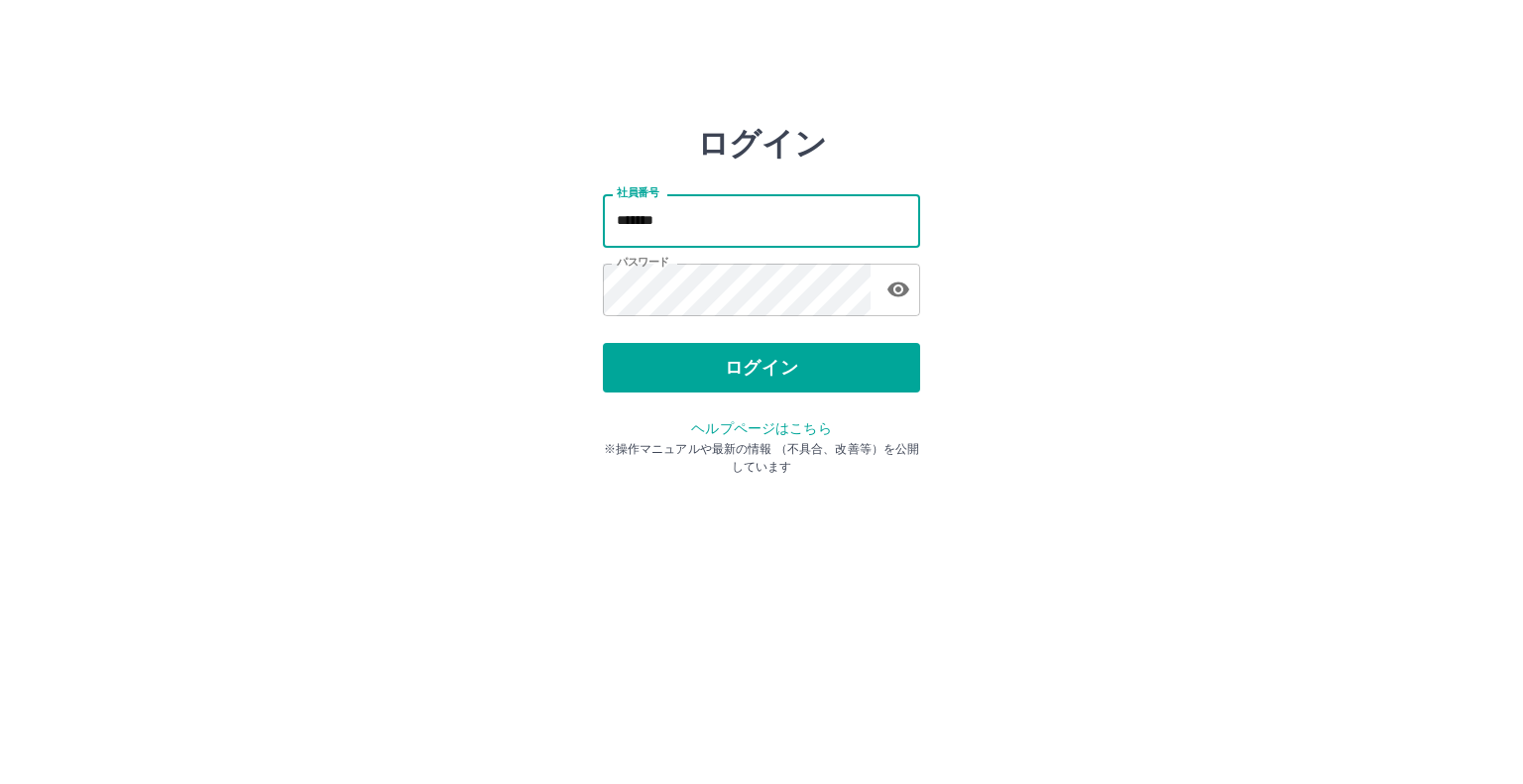 click on "*******" at bounding box center [762, 220] 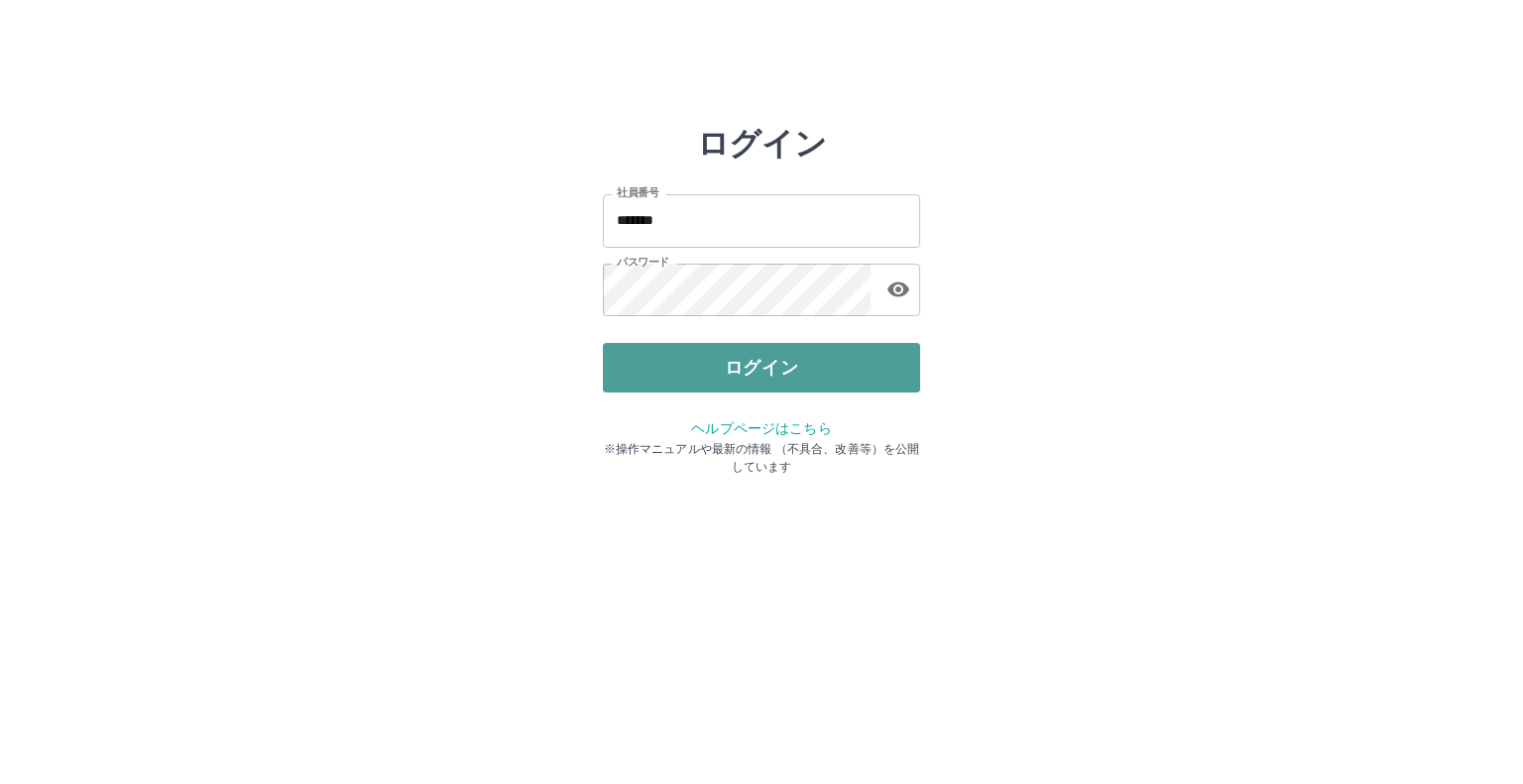 click on "ログイン" at bounding box center (762, 368) 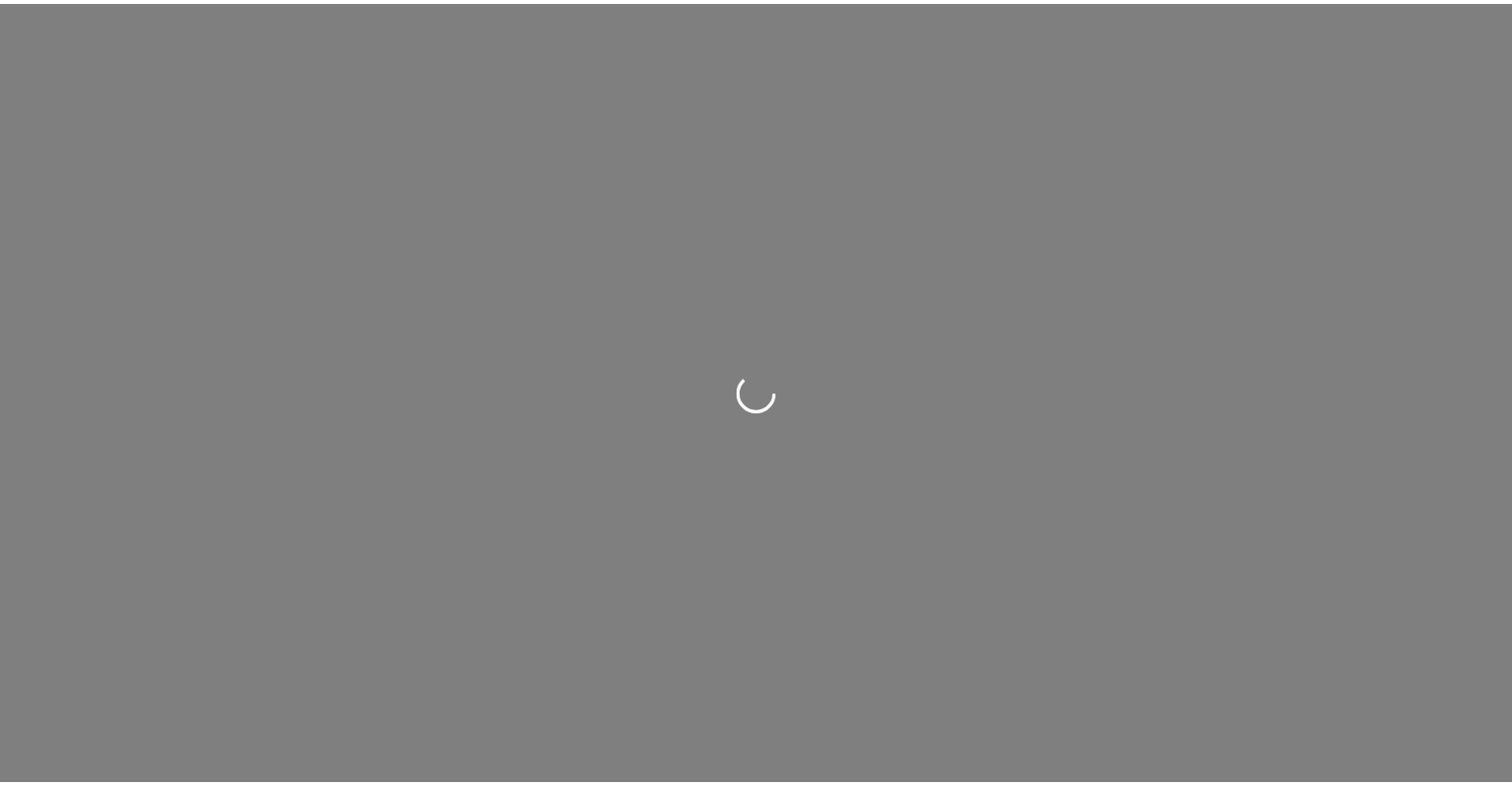 scroll, scrollTop: 0, scrollLeft: 0, axis: both 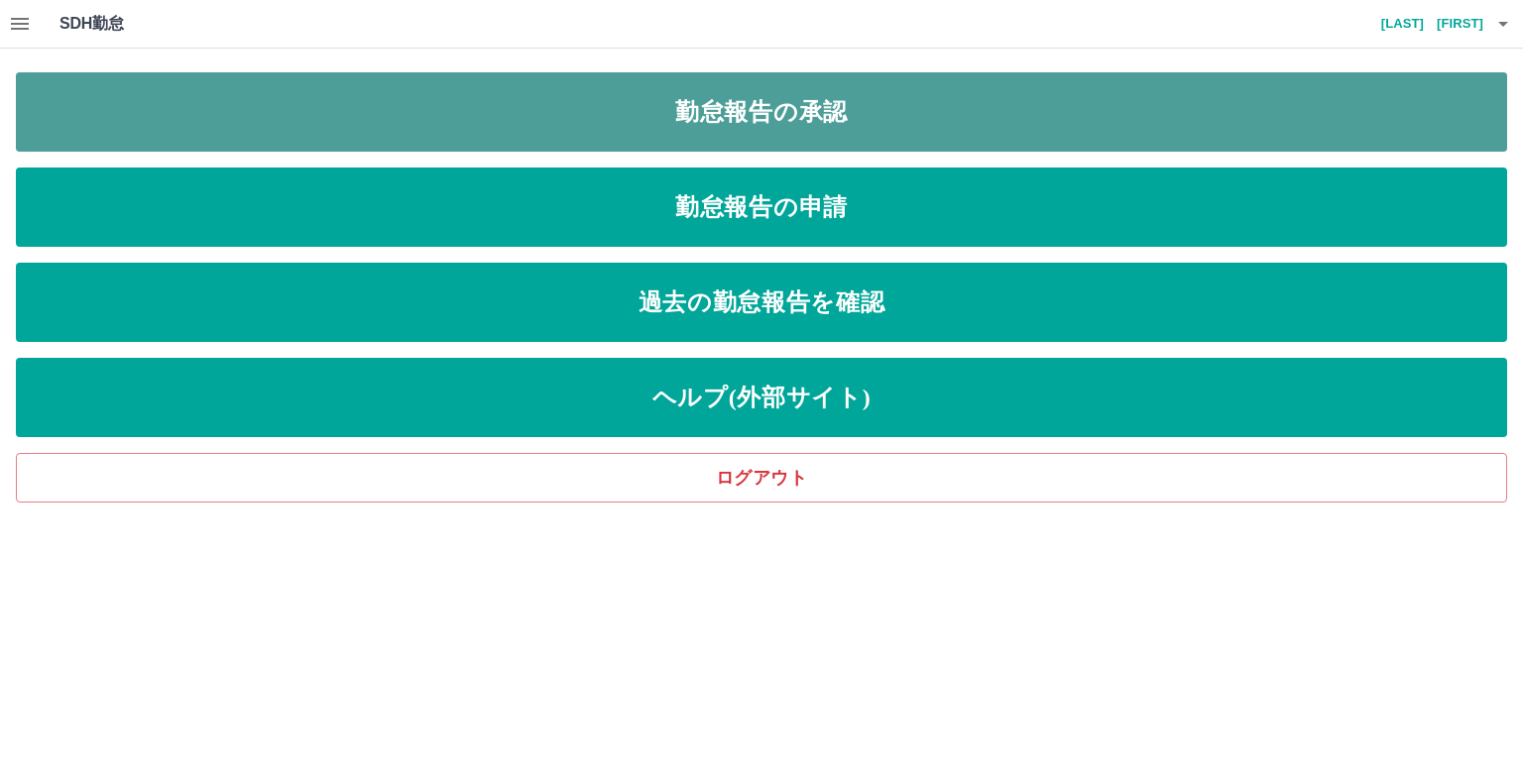 click on "勤怠報告の承認" at bounding box center (762, 112) 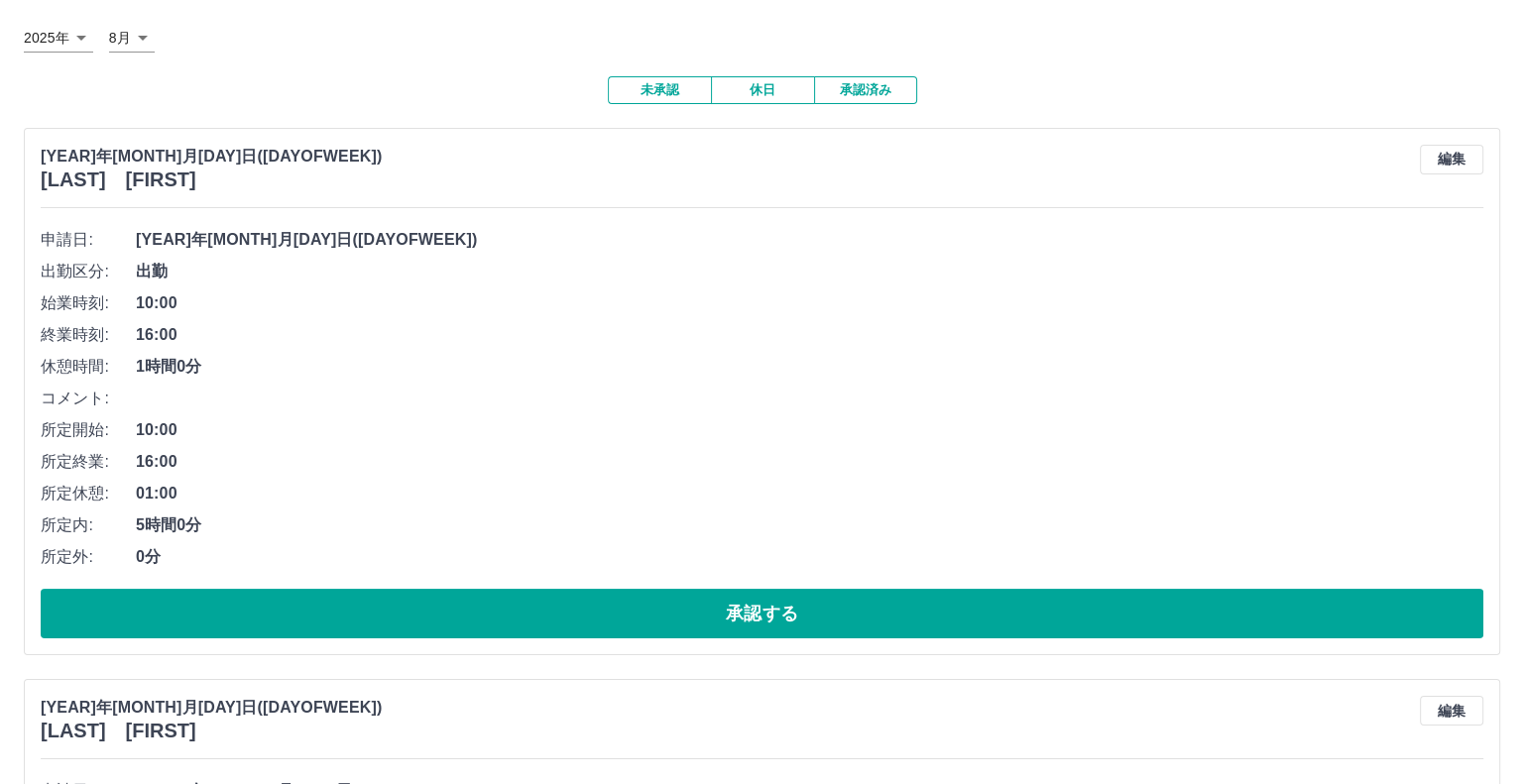 scroll, scrollTop: 0, scrollLeft: 0, axis: both 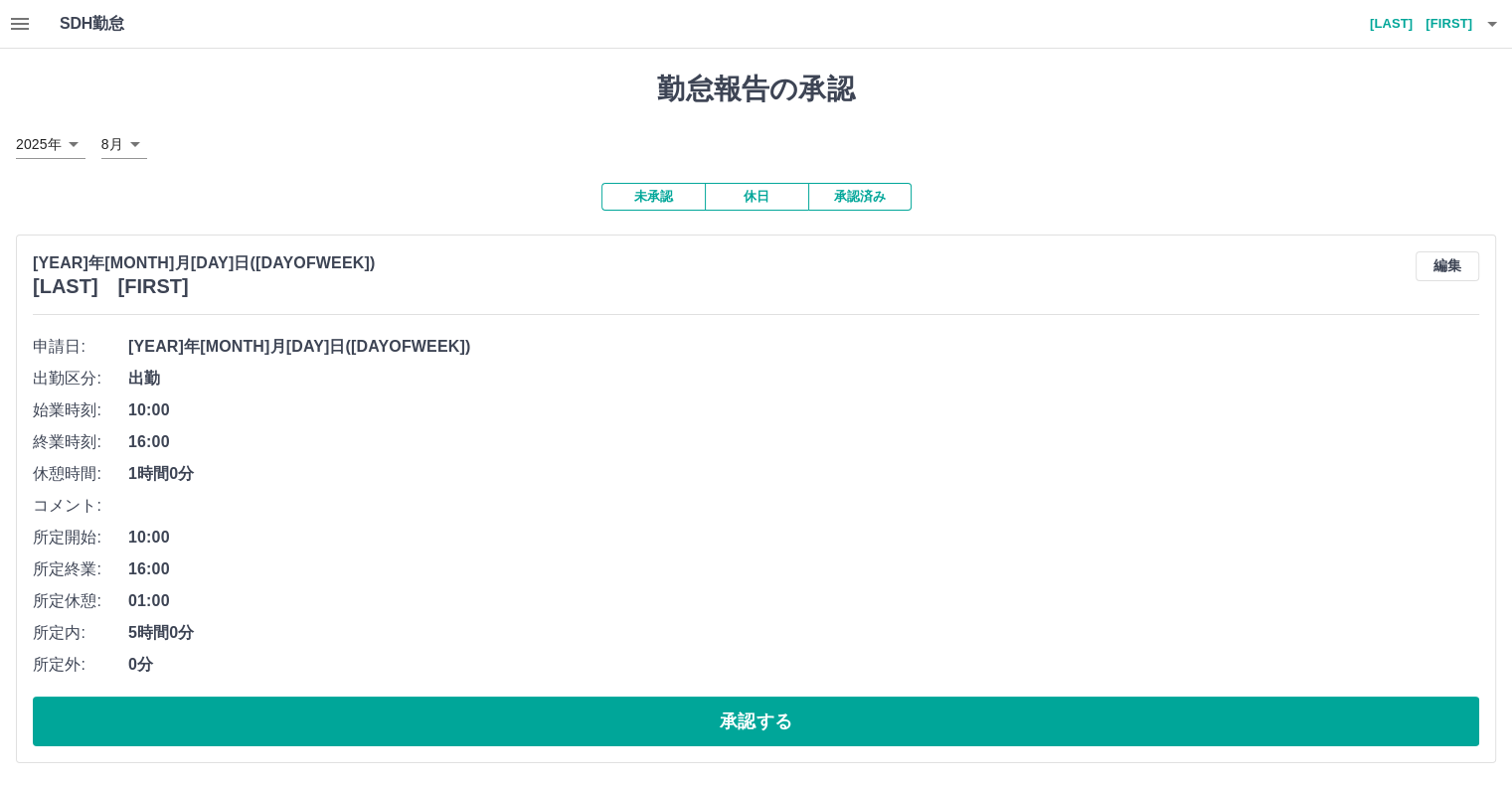 click 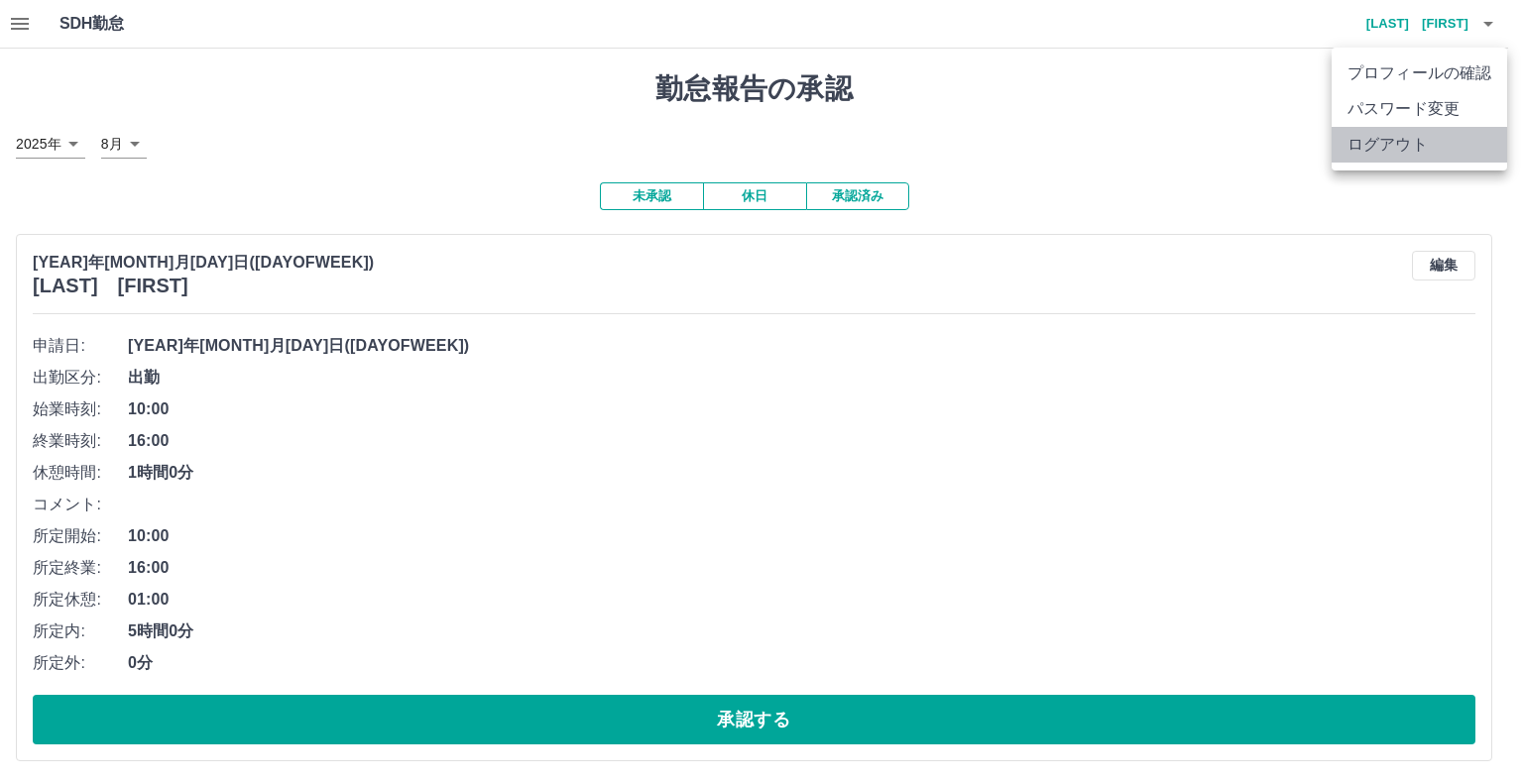 click on "ログアウト" at bounding box center [1419, 145] 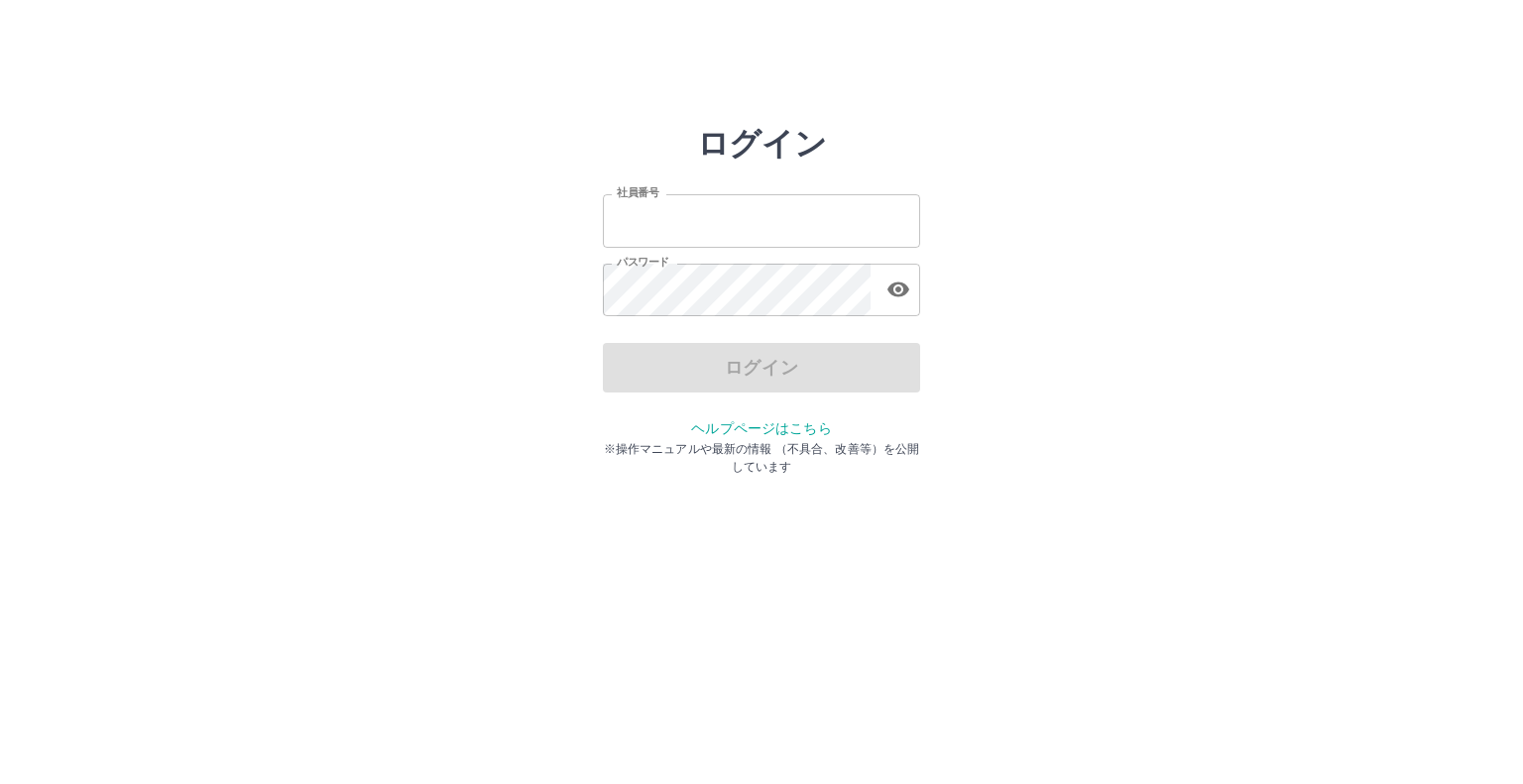 scroll, scrollTop: 0, scrollLeft: 0, axis: both 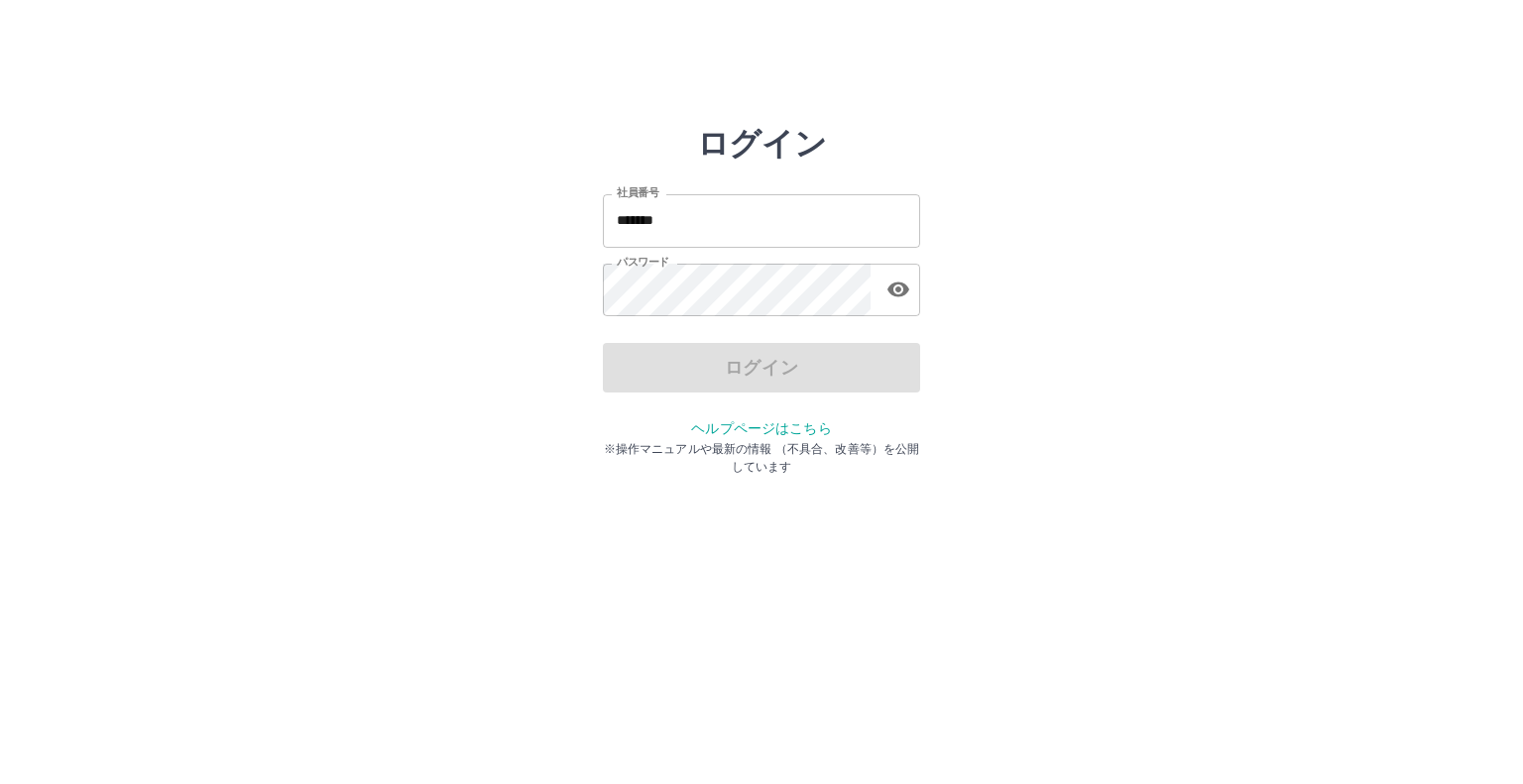 click on "*******" at bounding box center [762, 220] 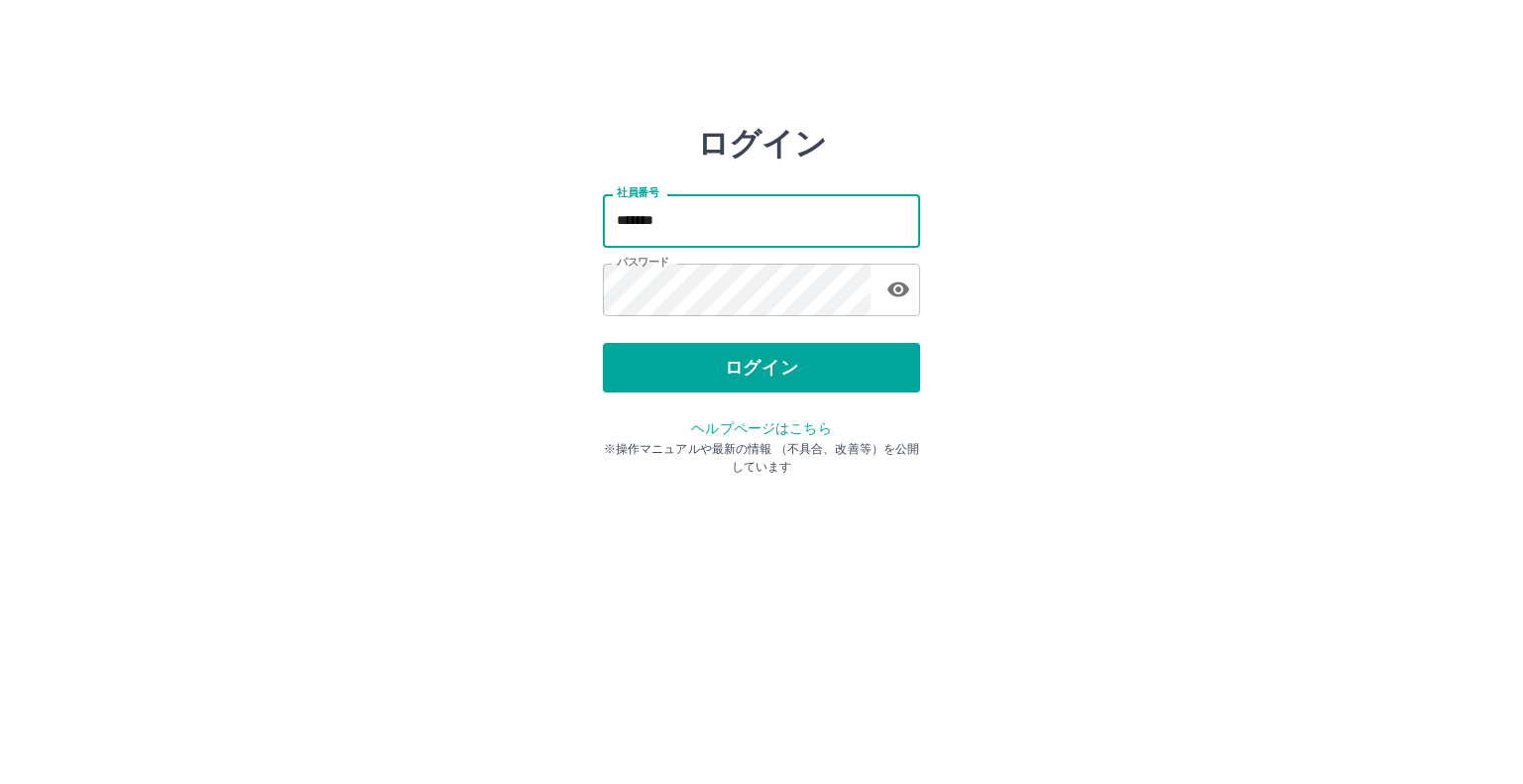 type on "*******" 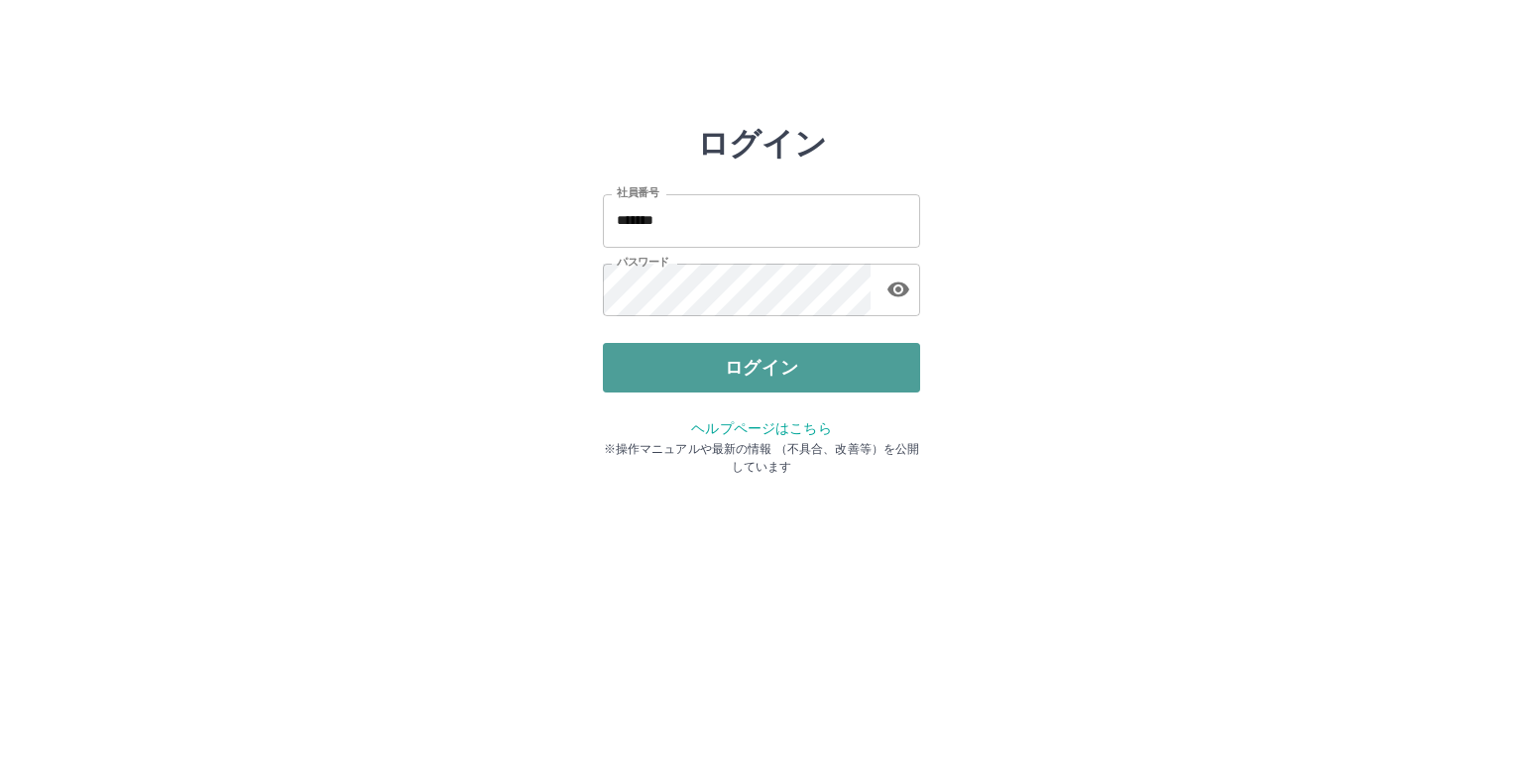 click on "ログイン" at bounding box center [762, 368] 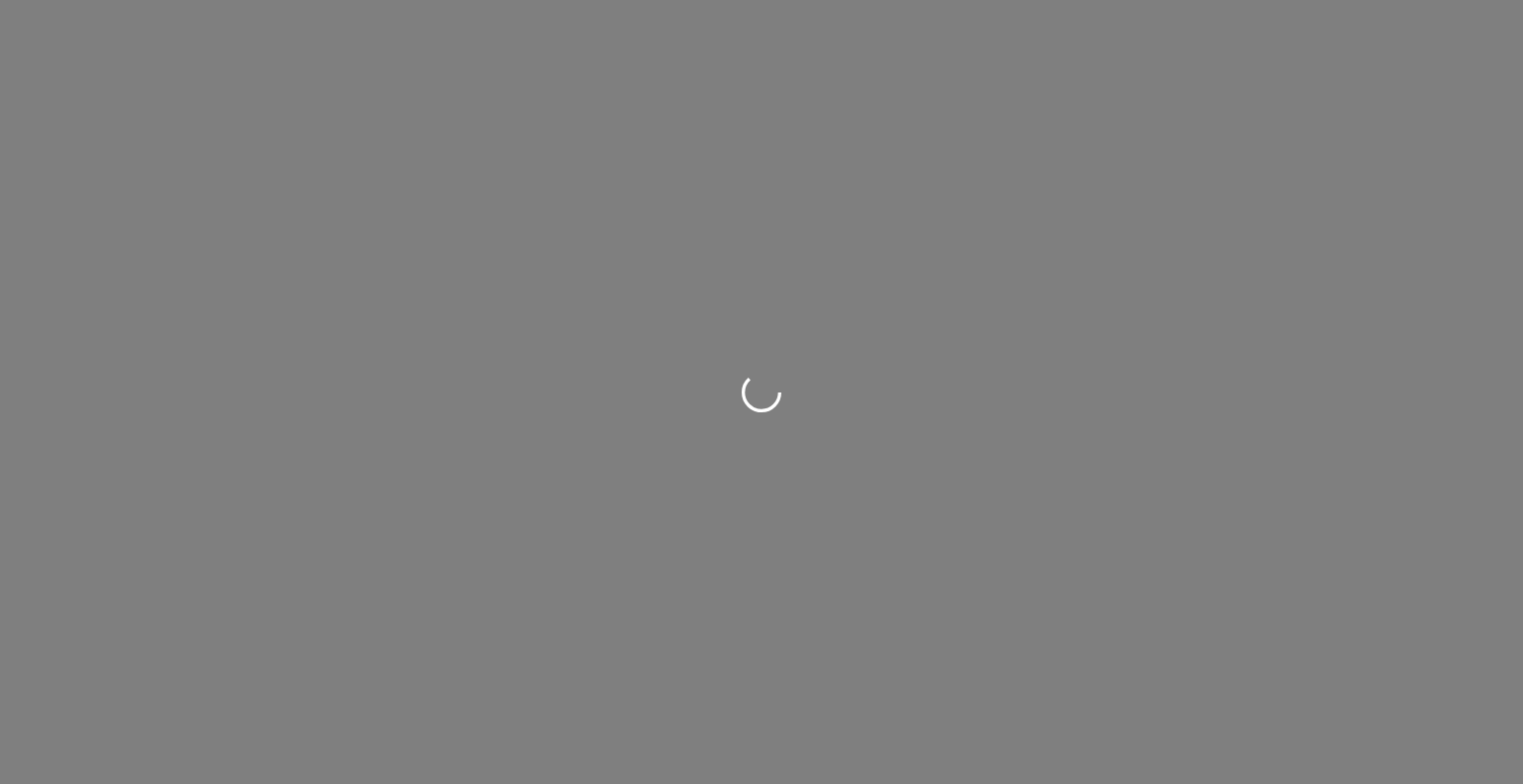 scroll, scrollTop: 0, scrollLeft: 0, axis: both 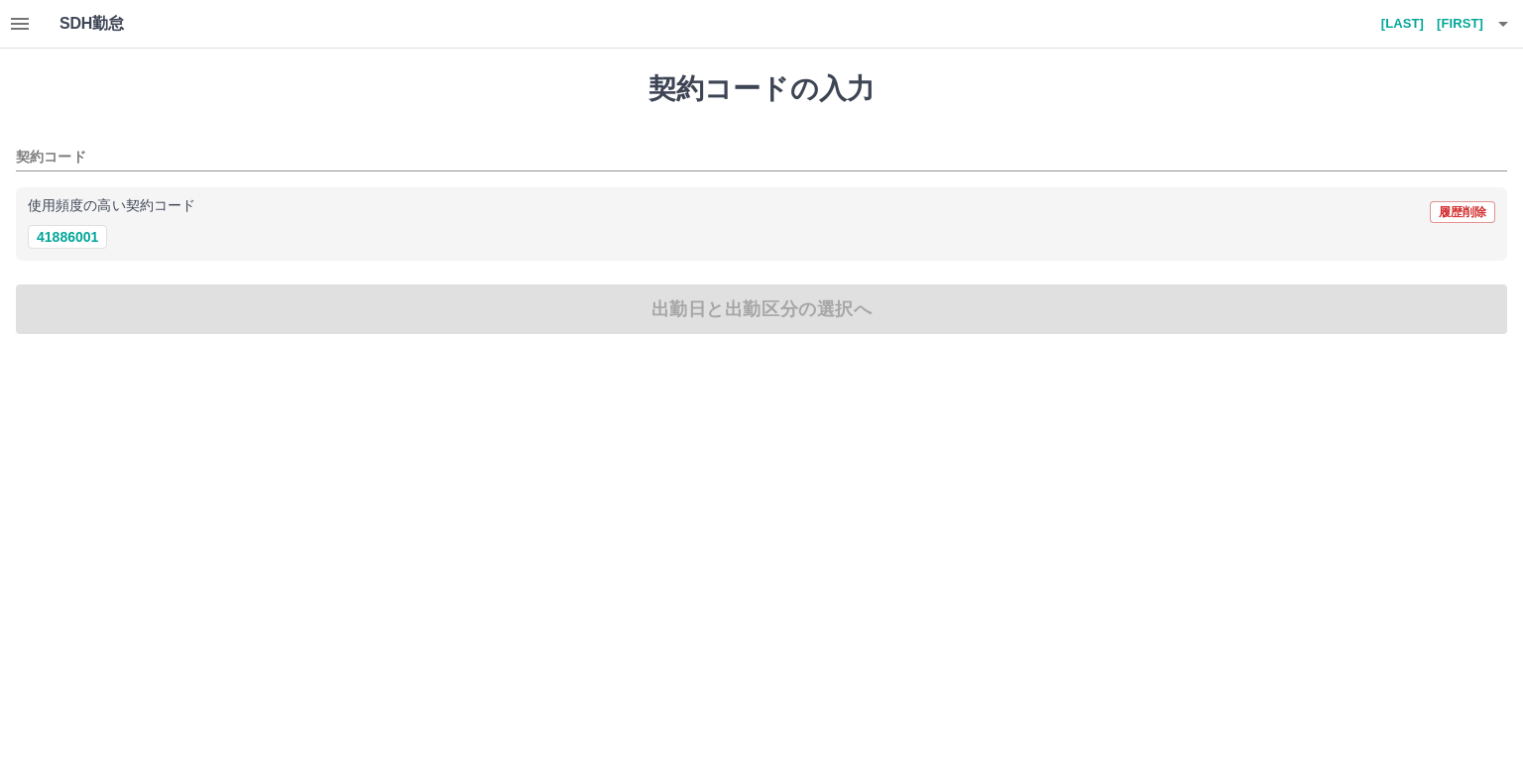 click on "使用頻度の高い契約コード 履歴削除" at bounding box center [762, 212] 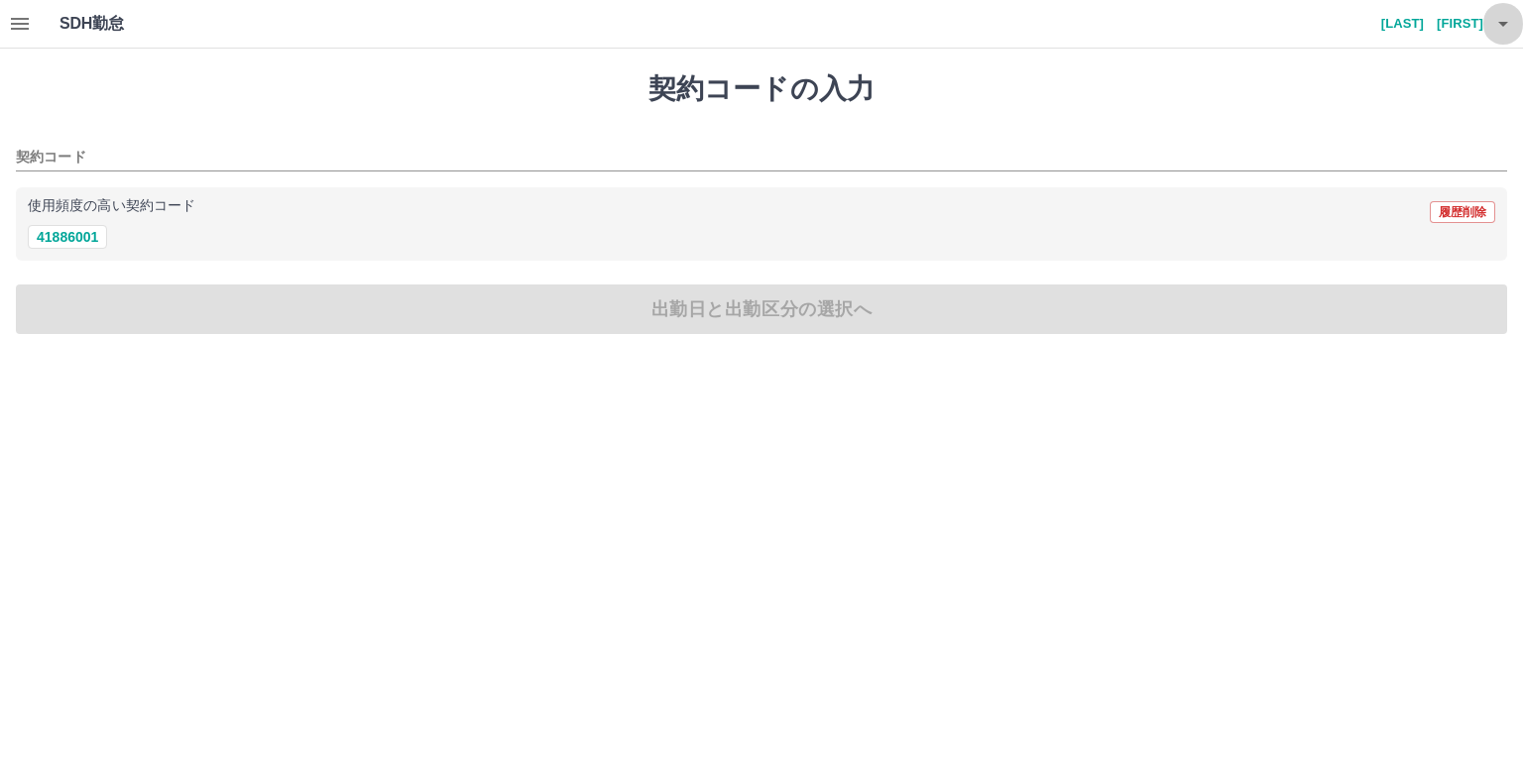 click 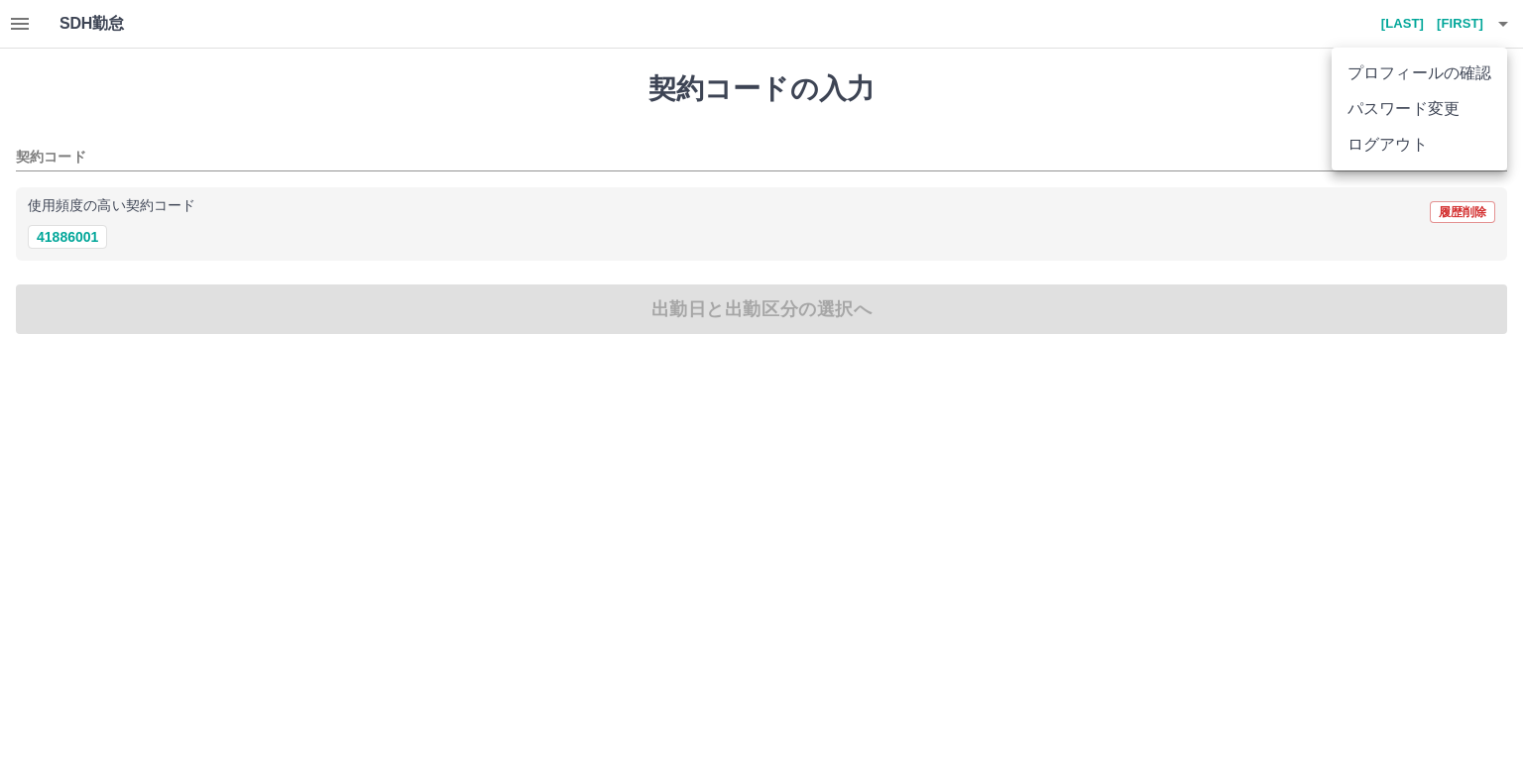 click on "ログアウト" at bounding box center (1419, 145) 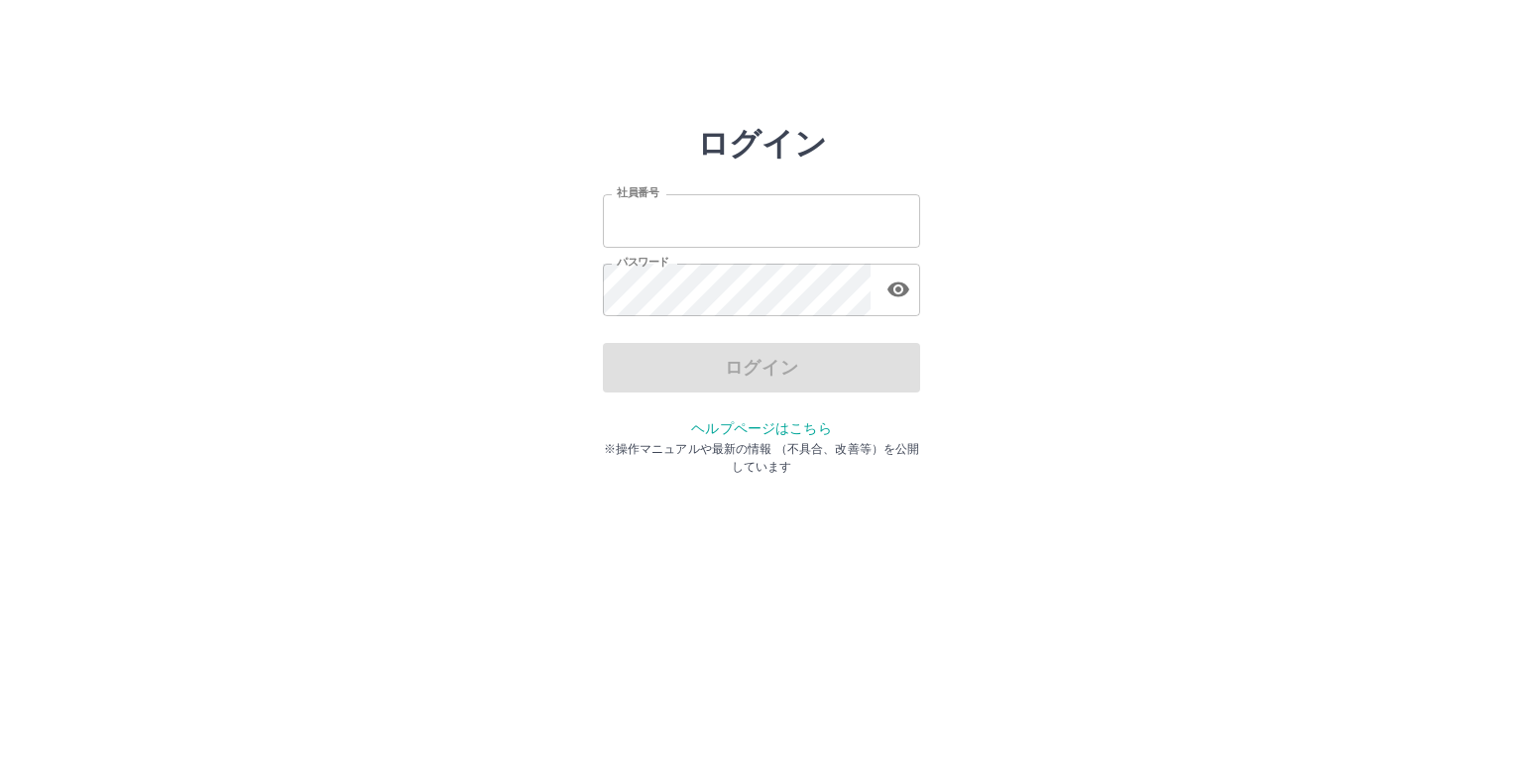 scroll, scrollTop: 0, scrollLeft: 0, axis: both 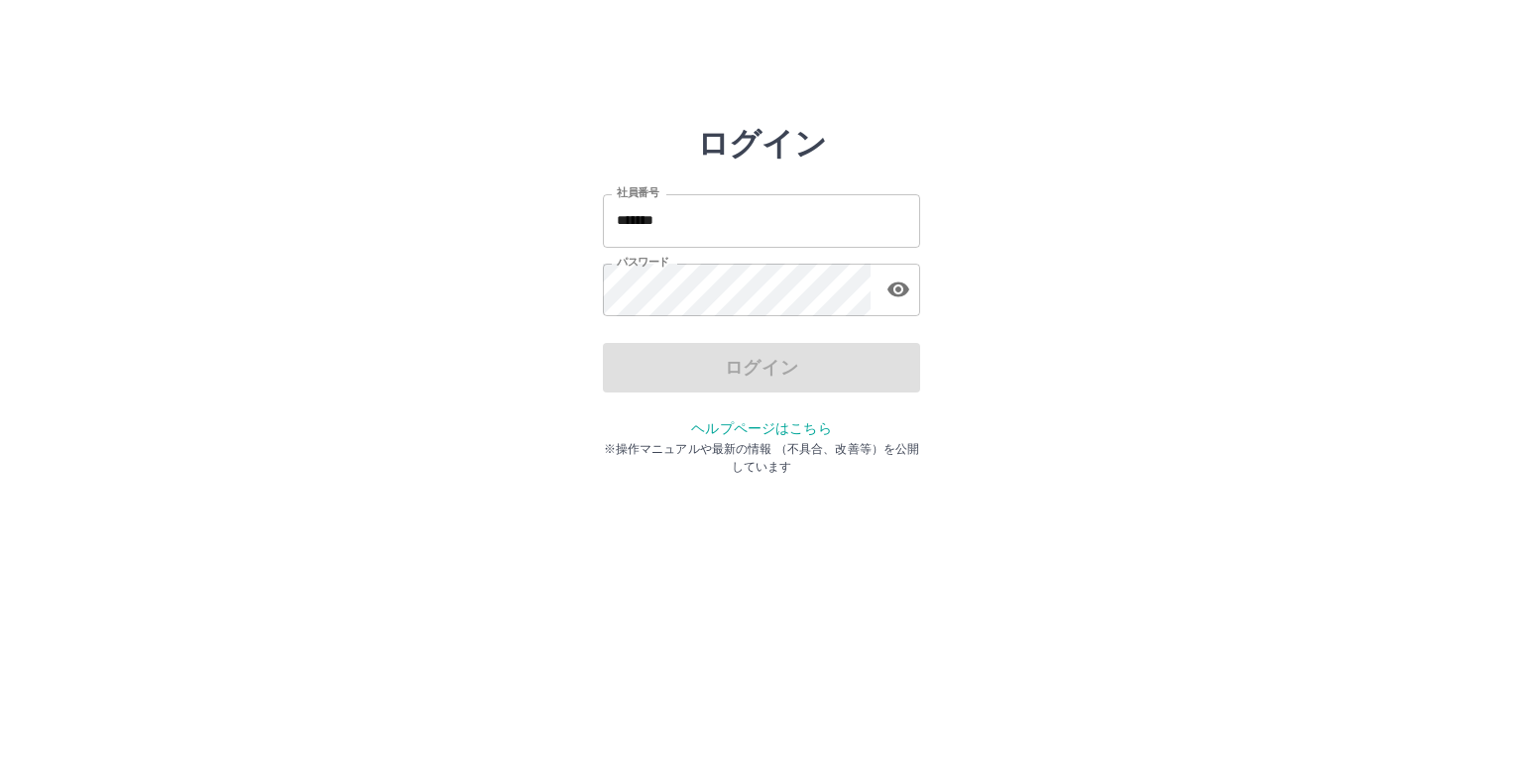 click on "*******" at bounding box center [762, 220] 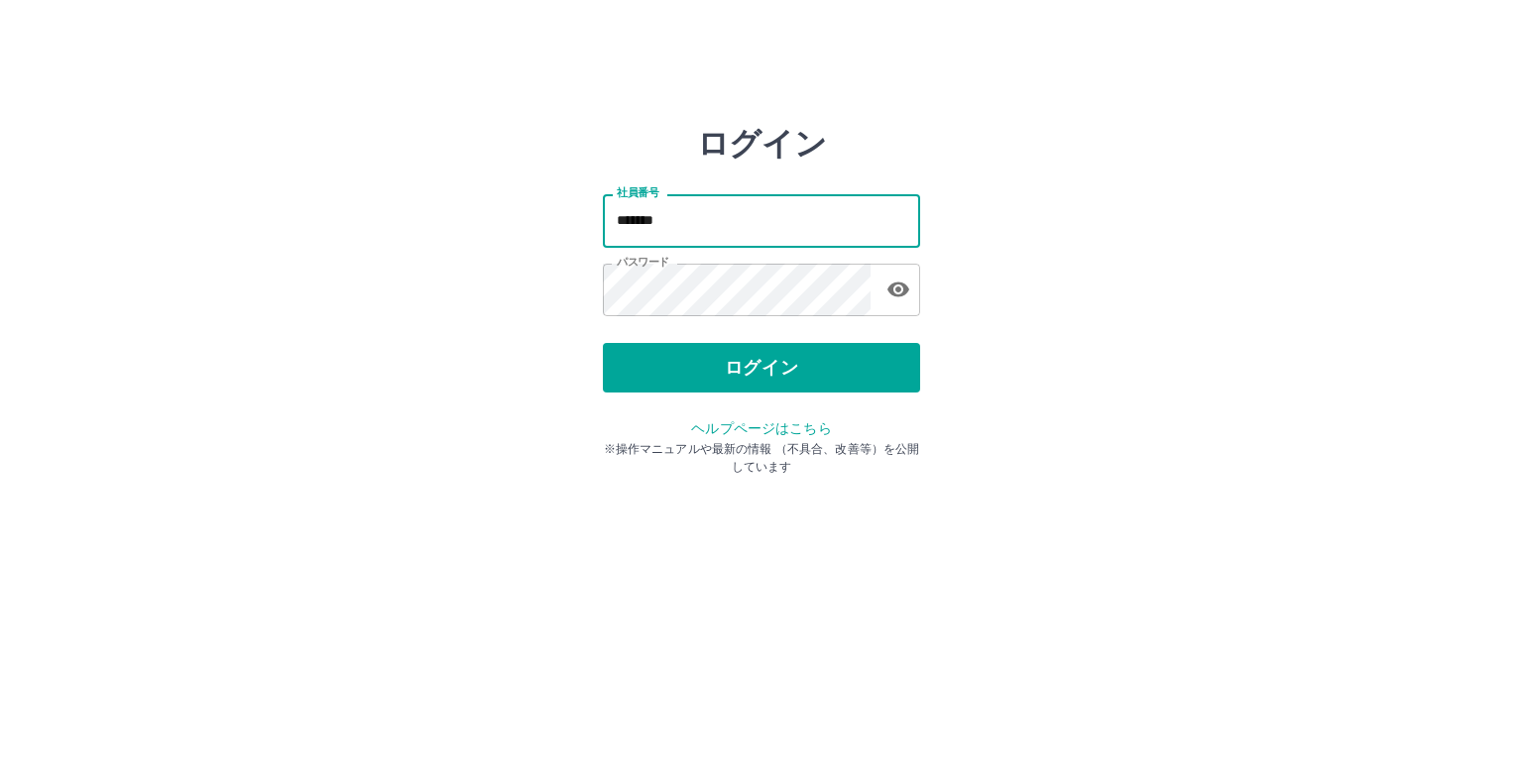 type on "*******" 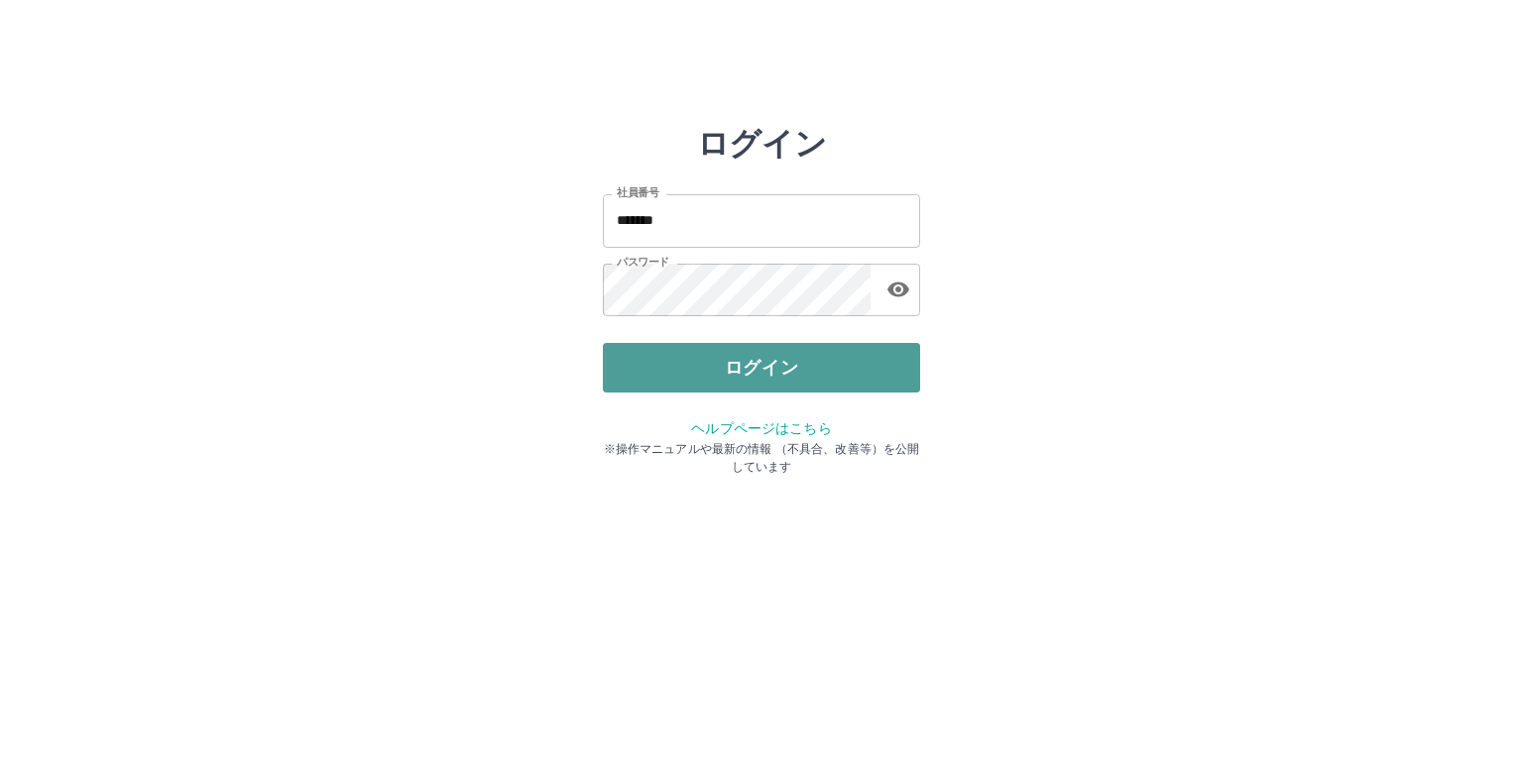 click on "ログイン" at bounding box center [762, 368] 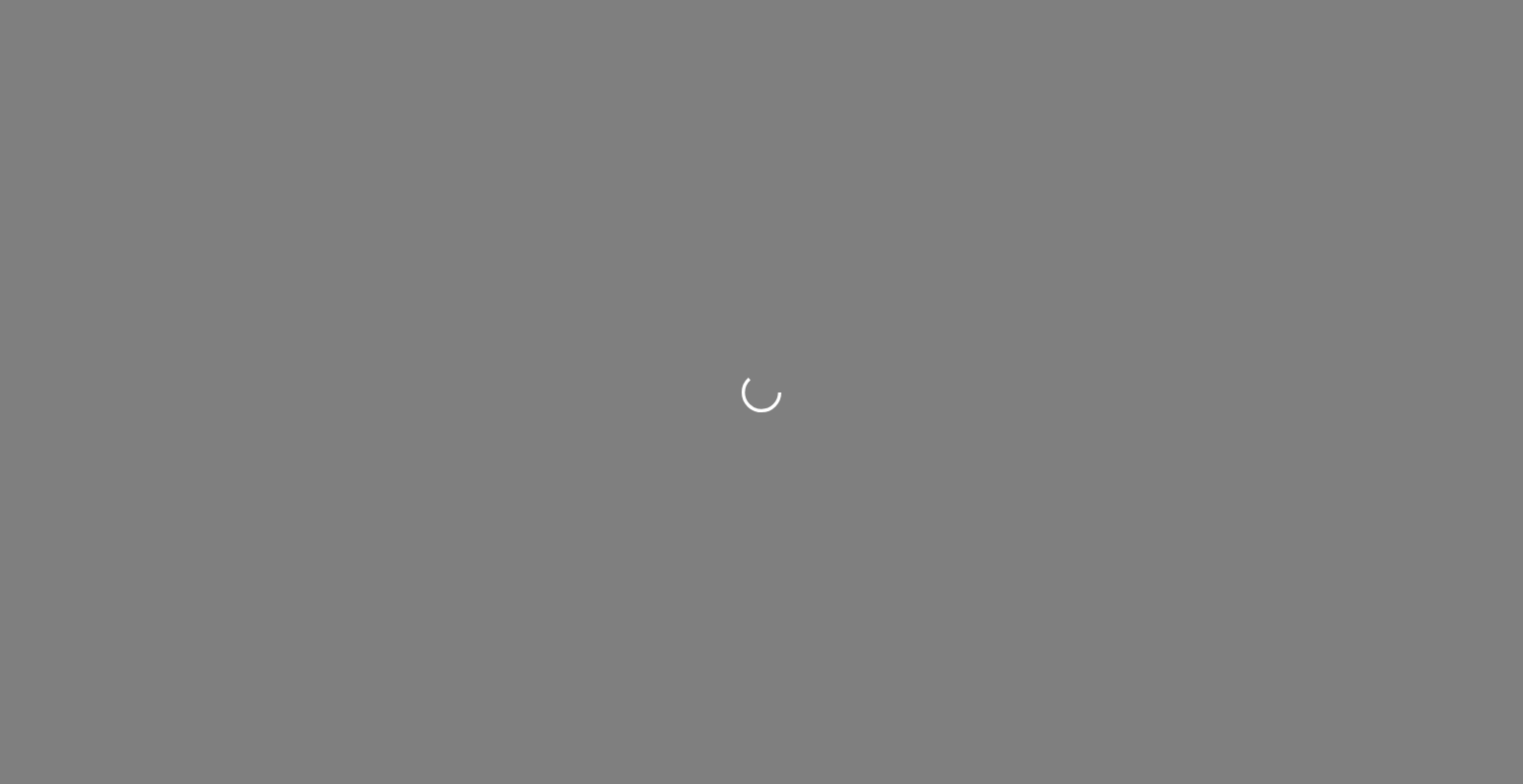 scroll, scrollTop: 0, scrollLeft: 0, axis: both 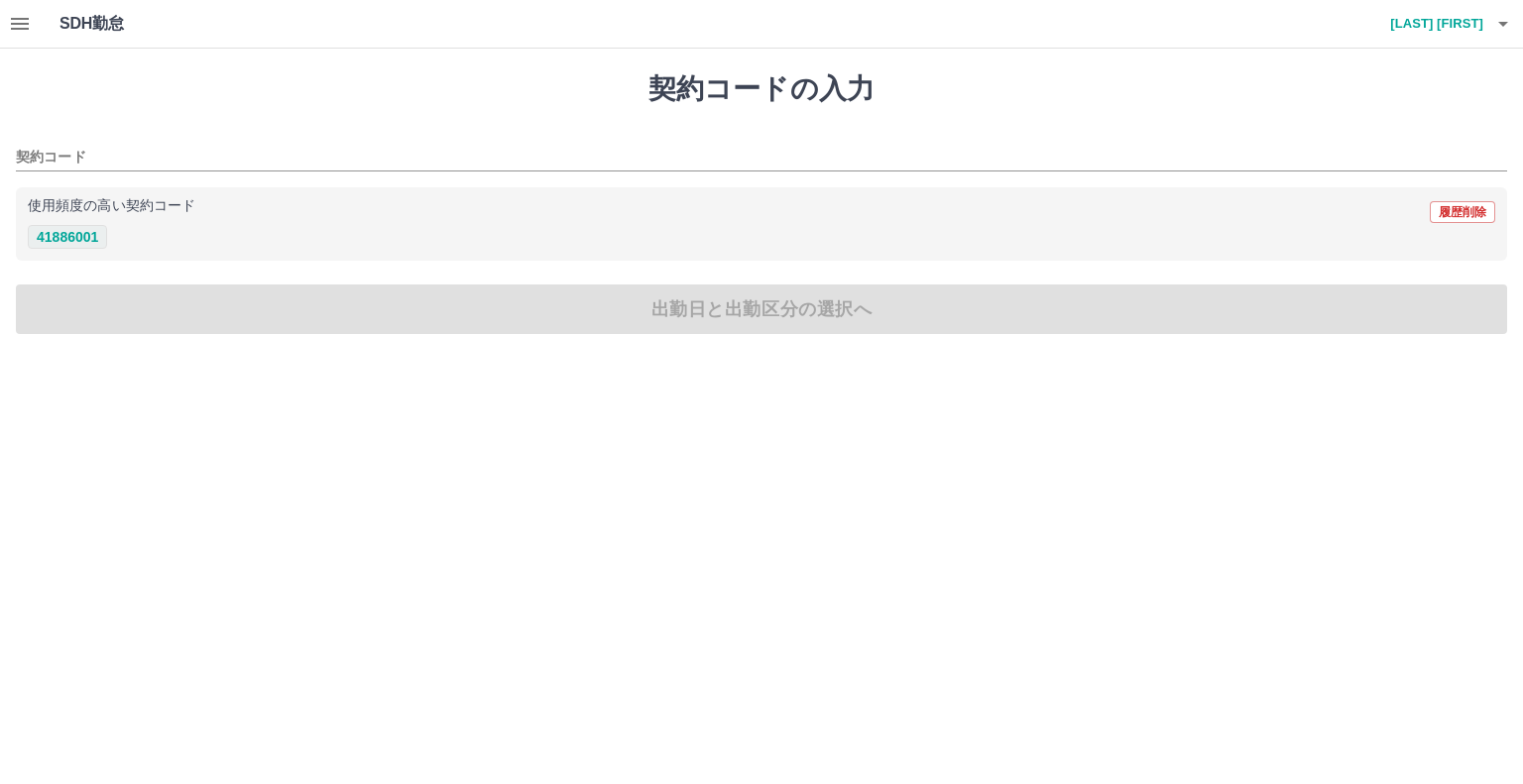 click on "41886001" at bounding box center [67, 237] 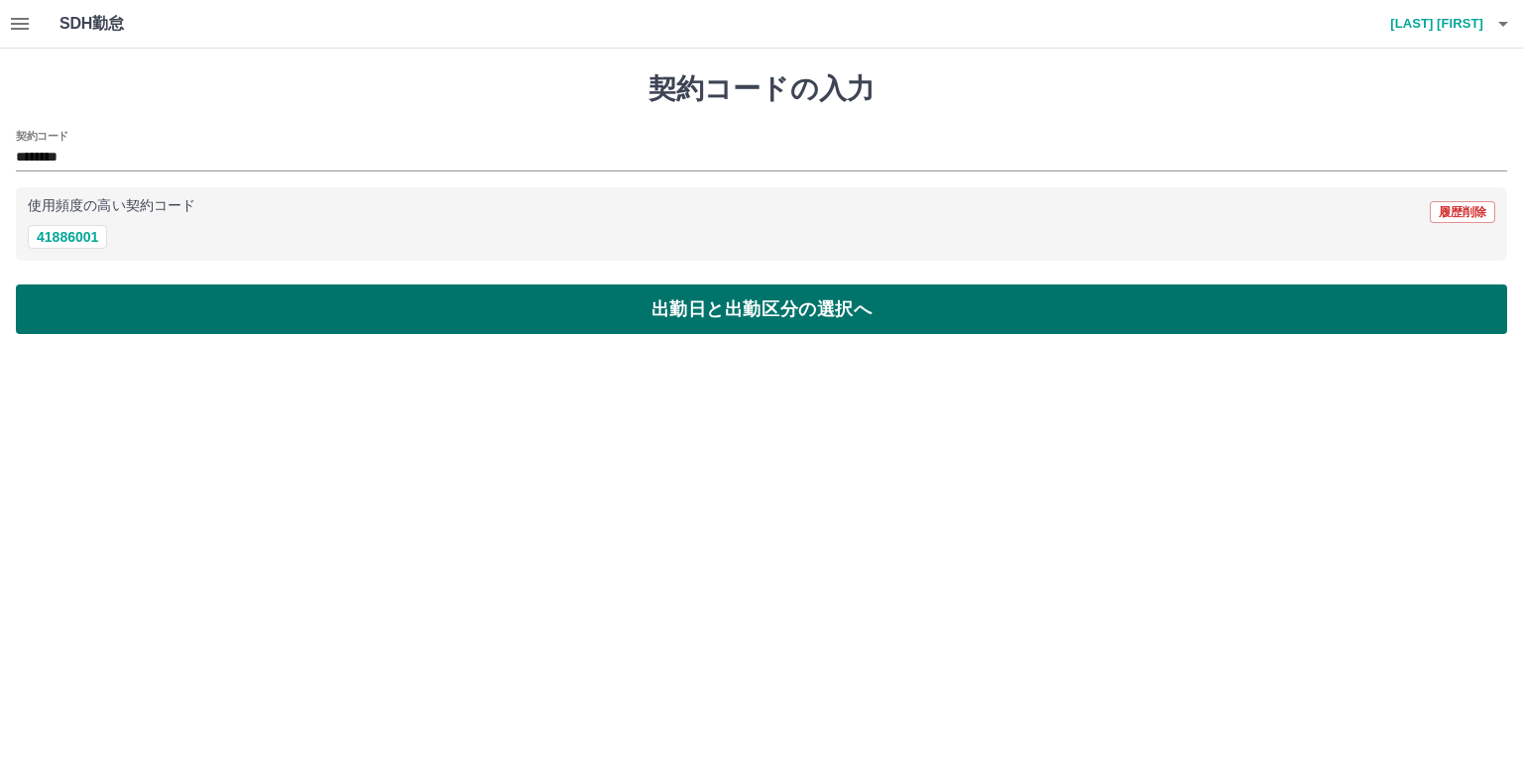 click on "出勤日と出勤区分の選択へ" at bounding box center [762, 309] 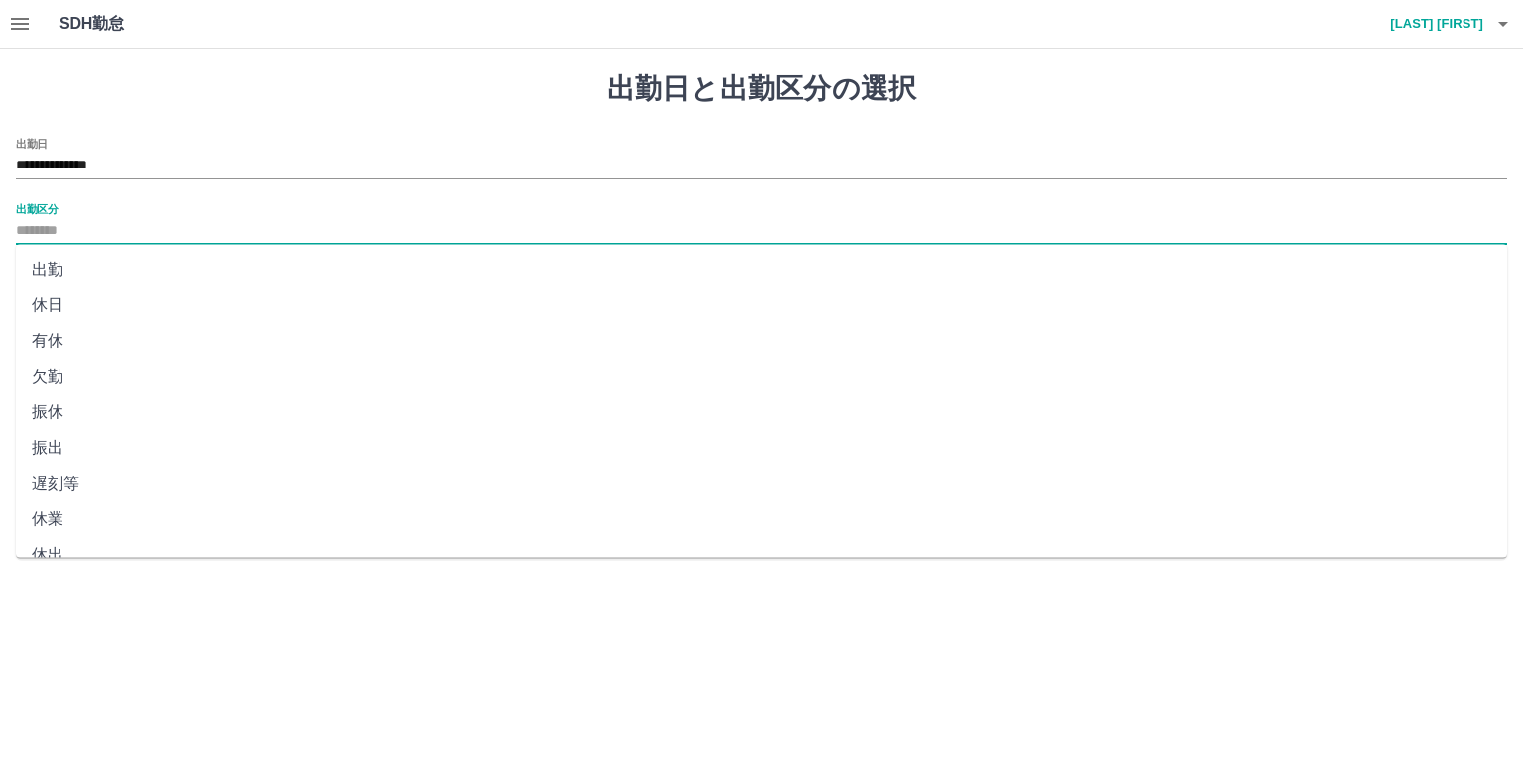 click on "出勤区分" at bounding box center (762, 231) 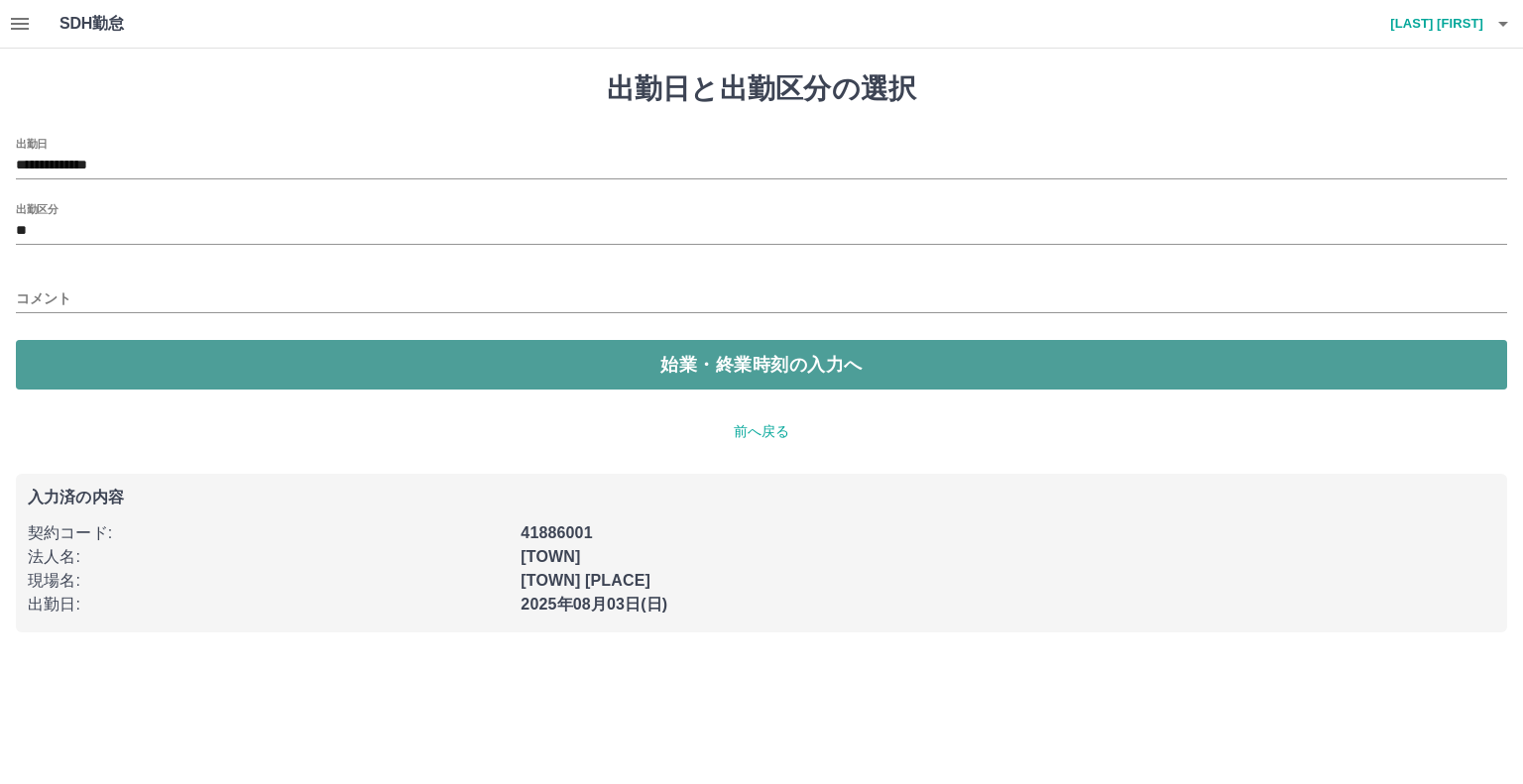 click on "始業・終業時刻の入力へ" at bounding box center [762, 365] 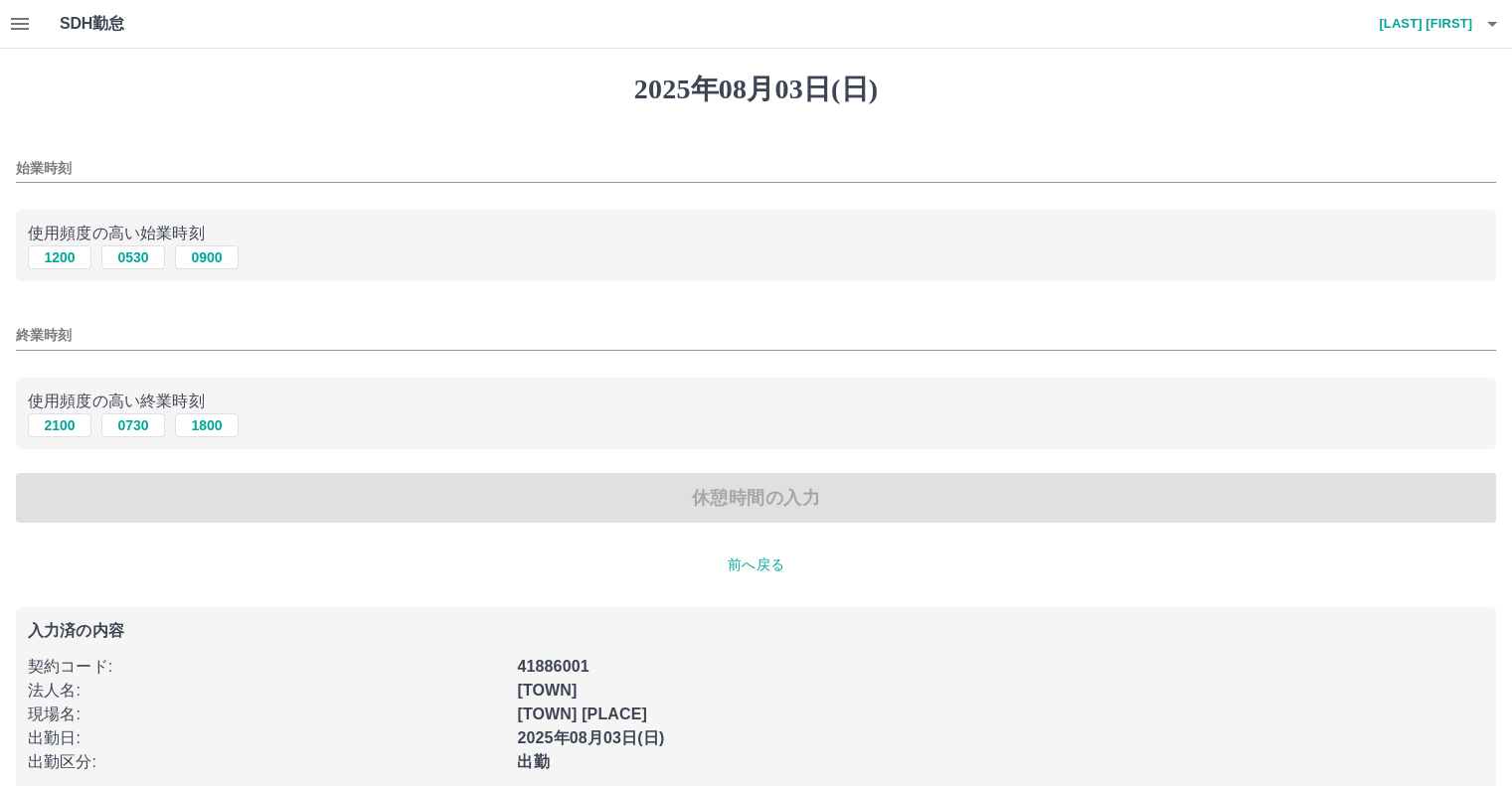 click on "始業時刻" at bounding box center [756, 168] 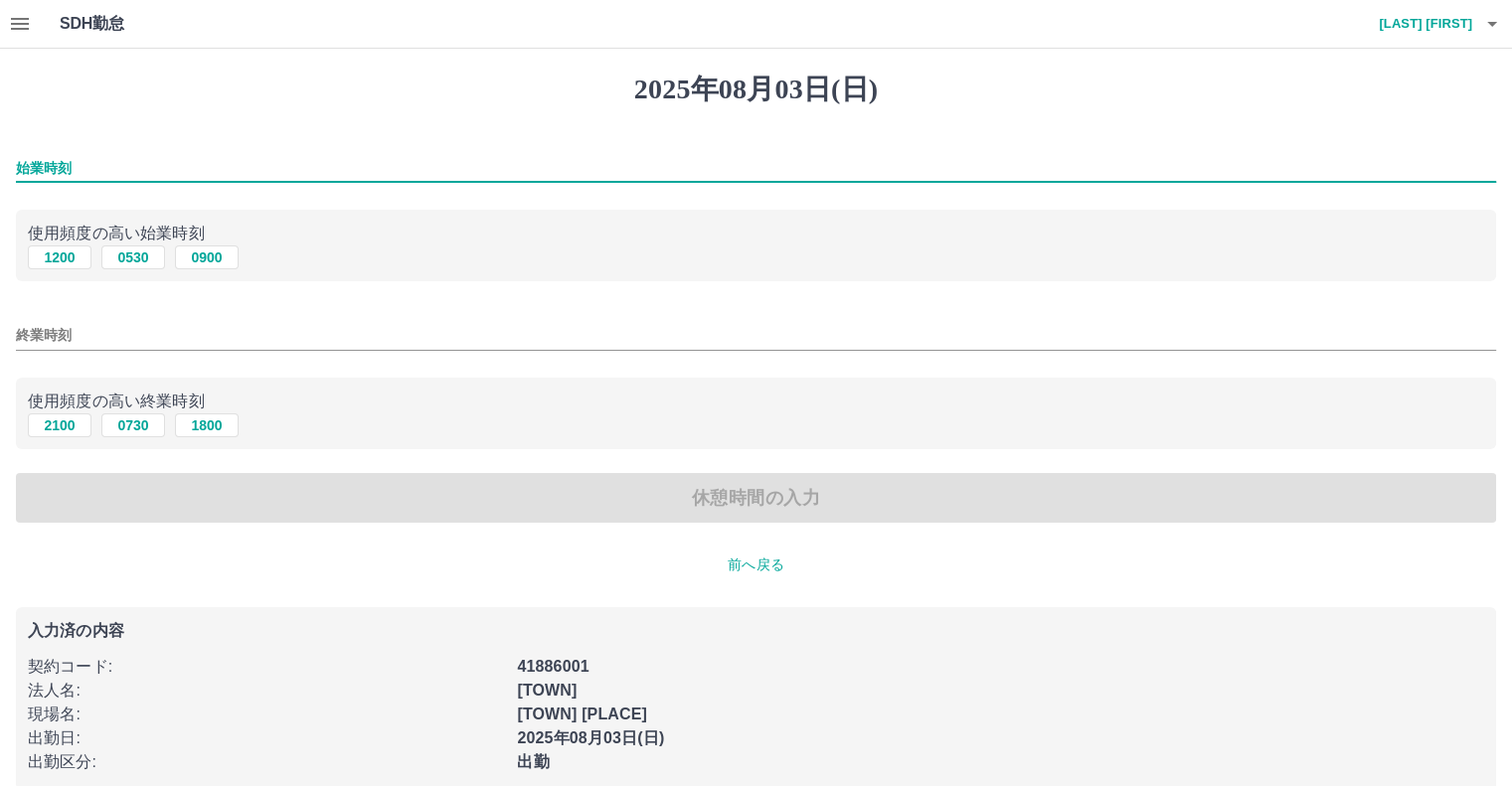 click on "始業時刻" at bounding box center (756, 168) 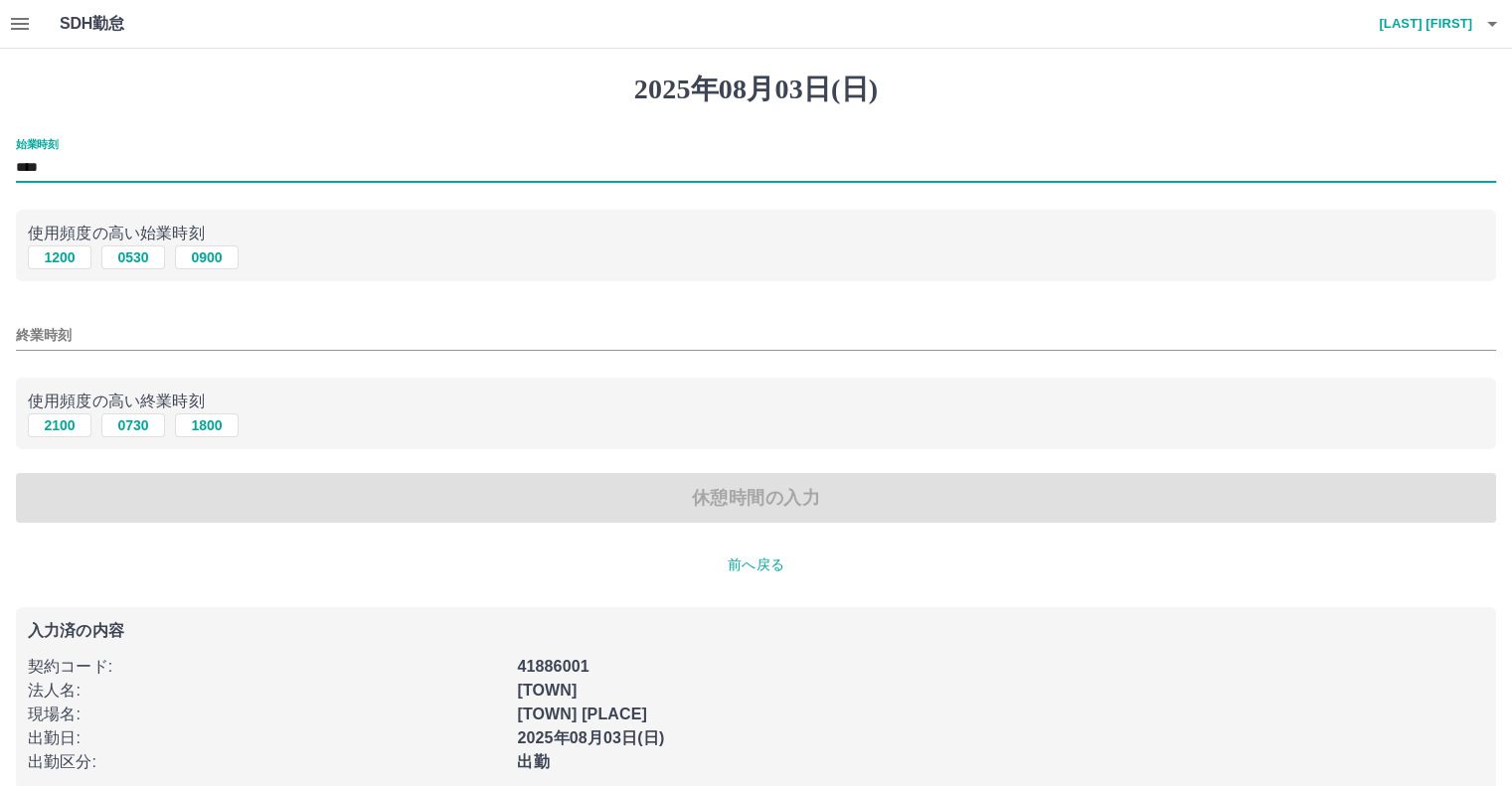 click on "****" at bounding box center (756, 168) 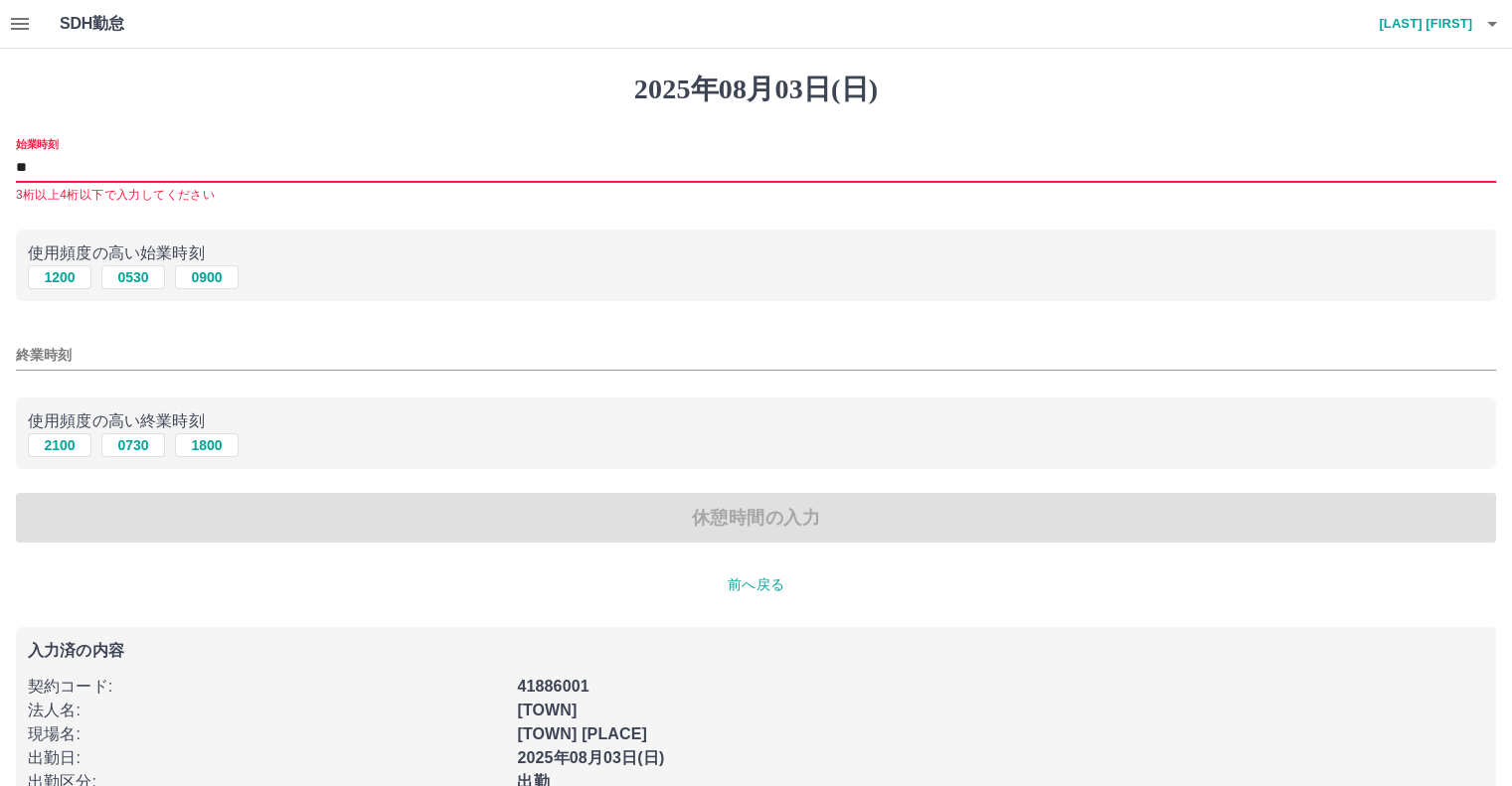 type on "*" 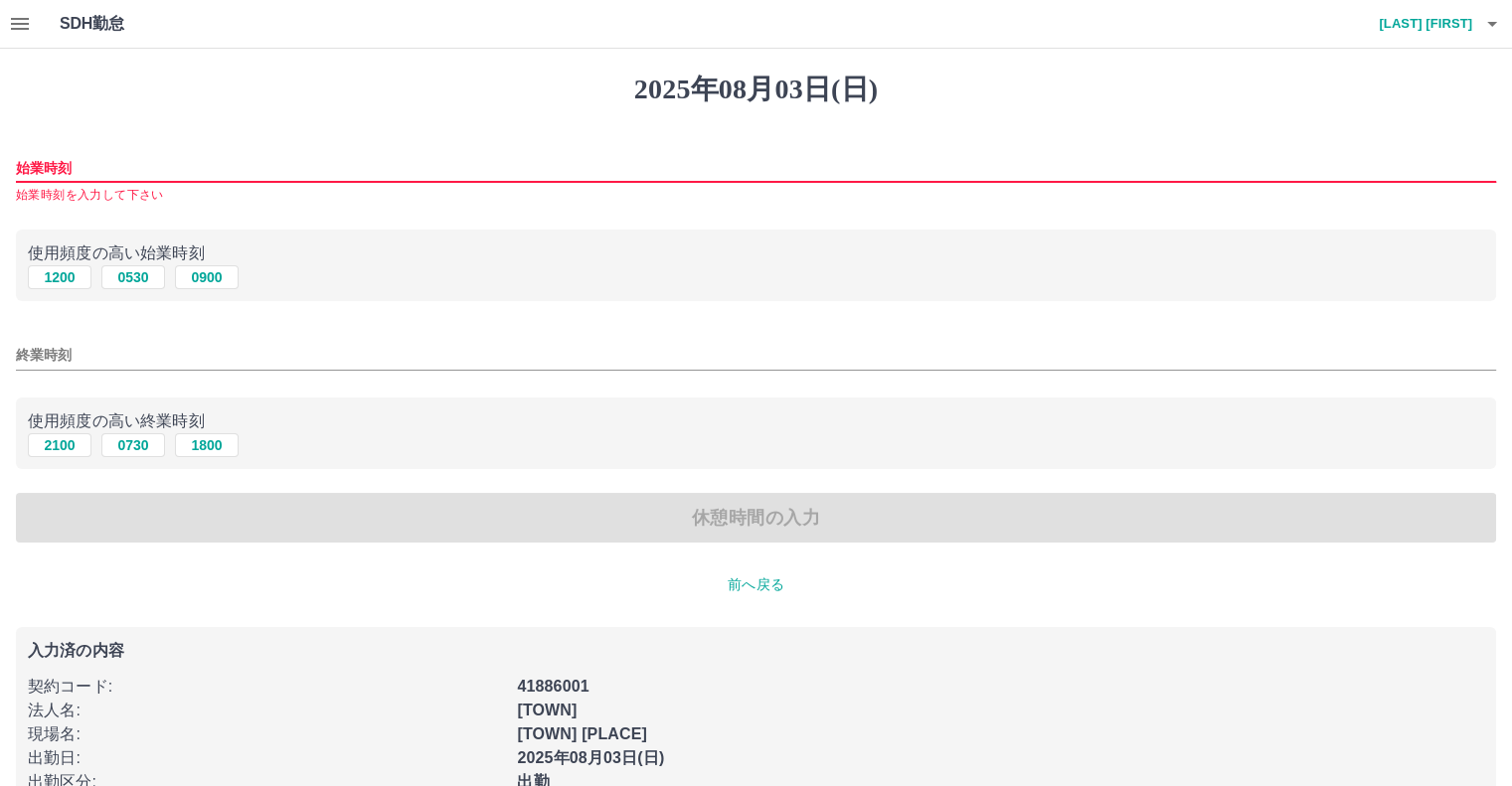 click on "始業時刻" at bounding box center [756, 168] 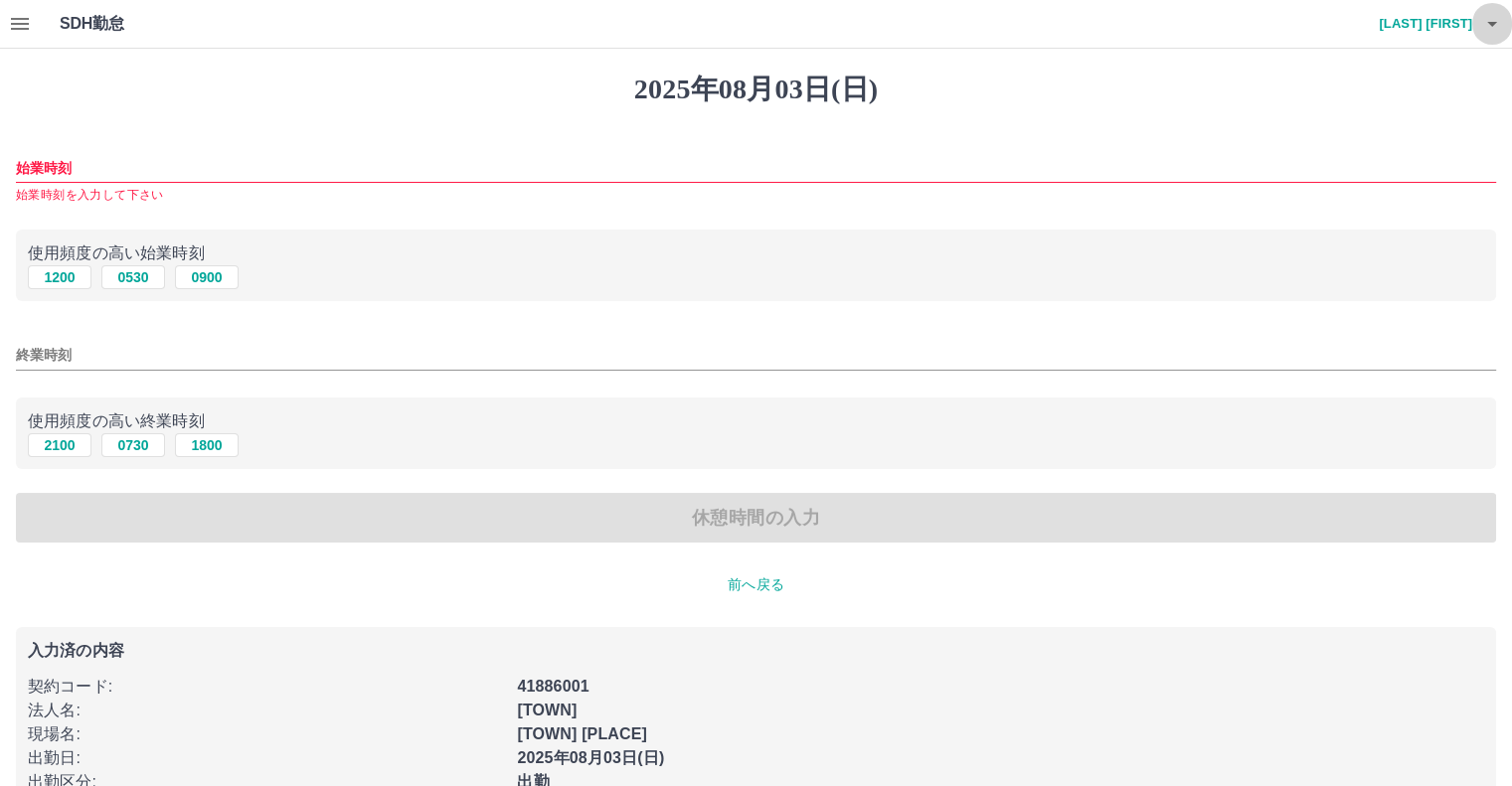 click 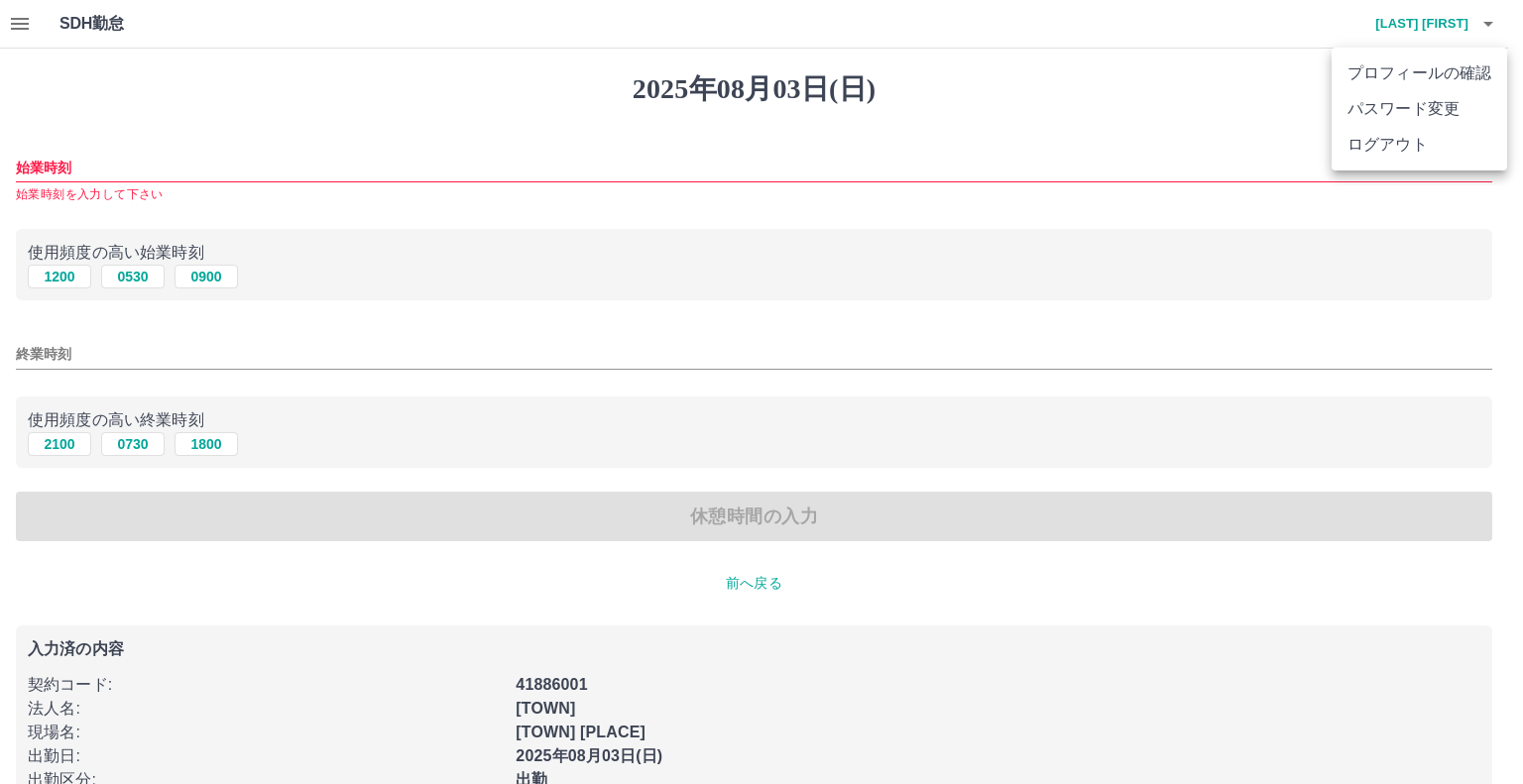 click on "ログアウト" at bounding box center (1419, 145) 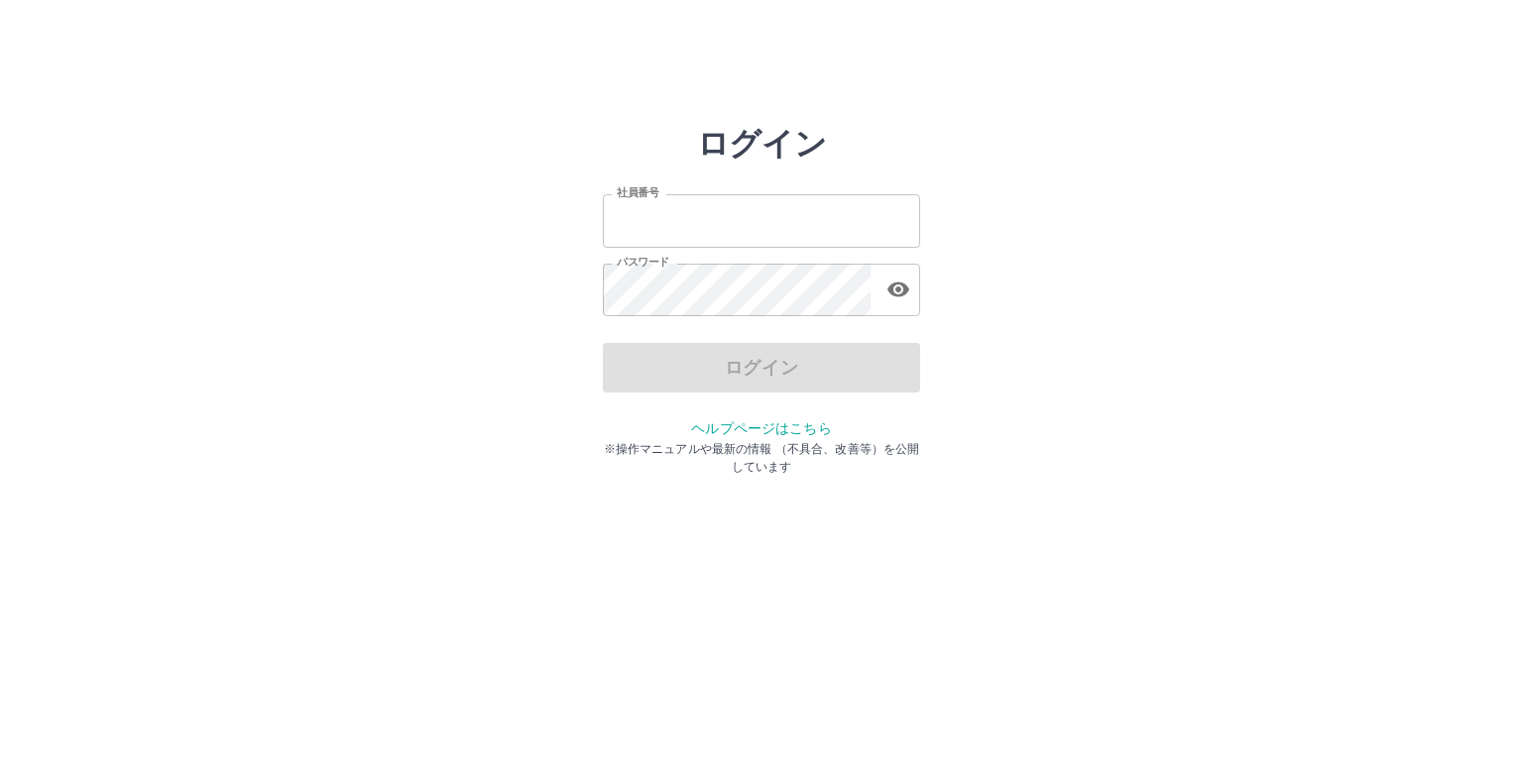 scroll, scrollTop: 0, scrollLeft: 0, axis: both 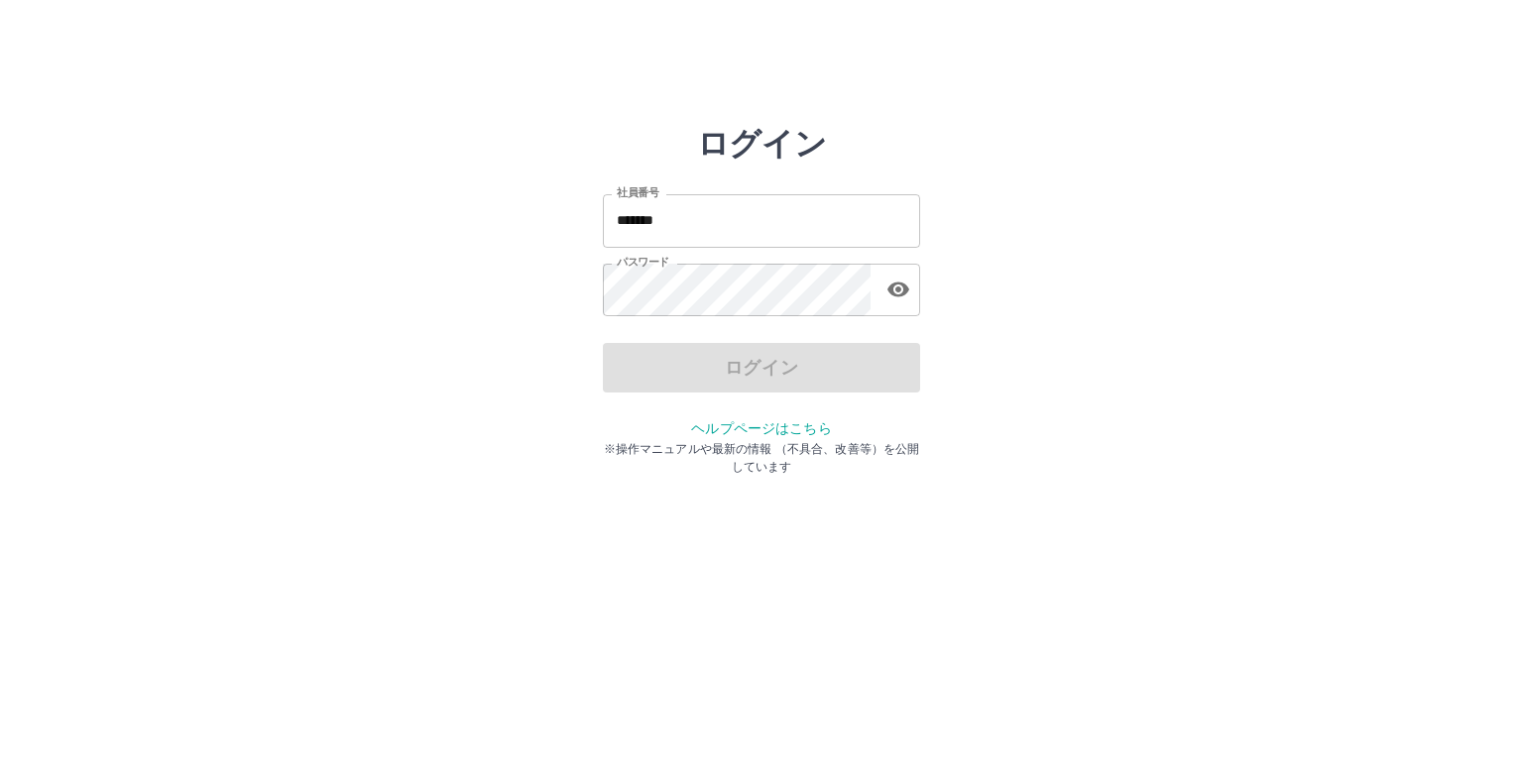 click on "*******" at bounding box center [762, 220] 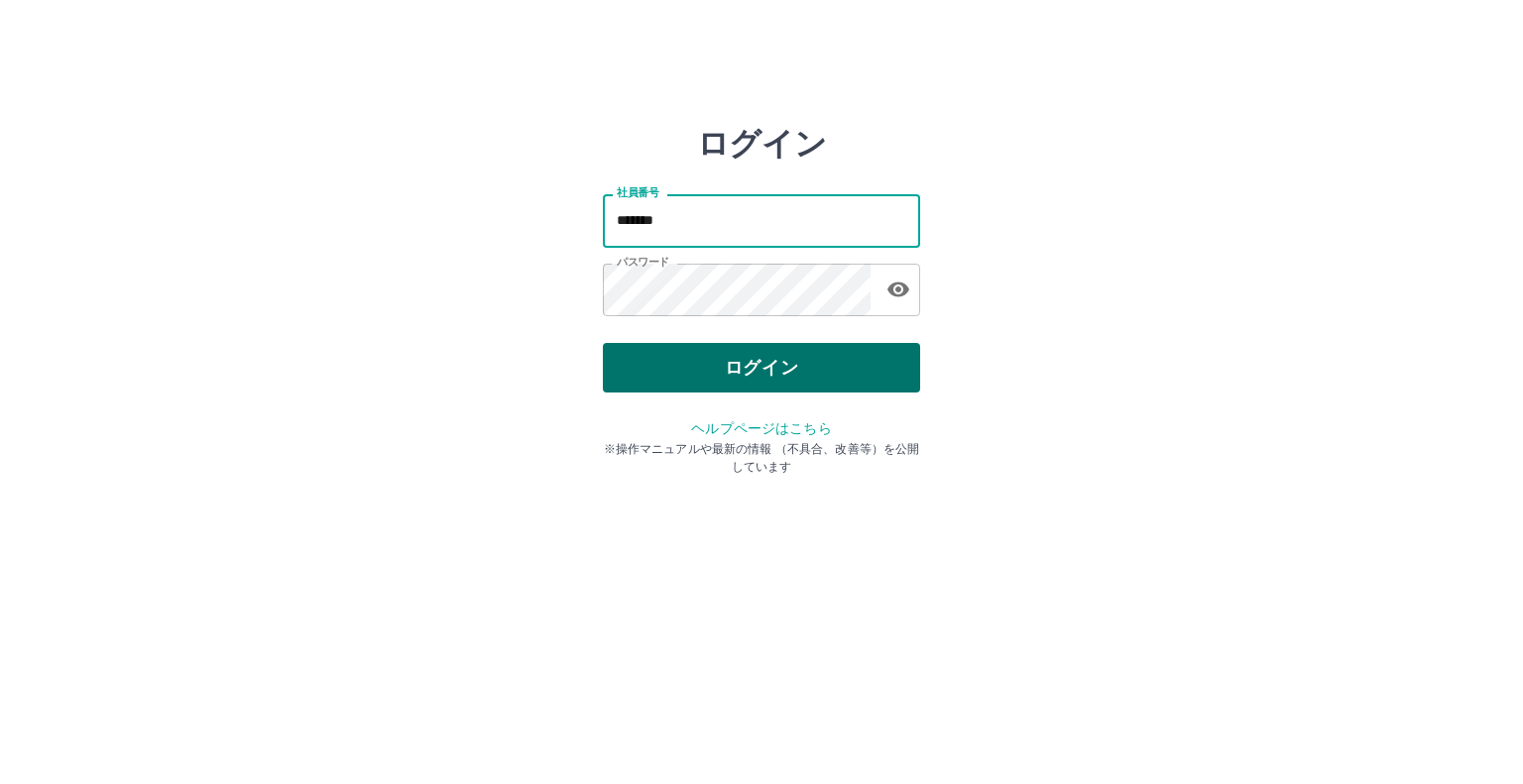 click on "ログイン" at bounding box center (762, 368) 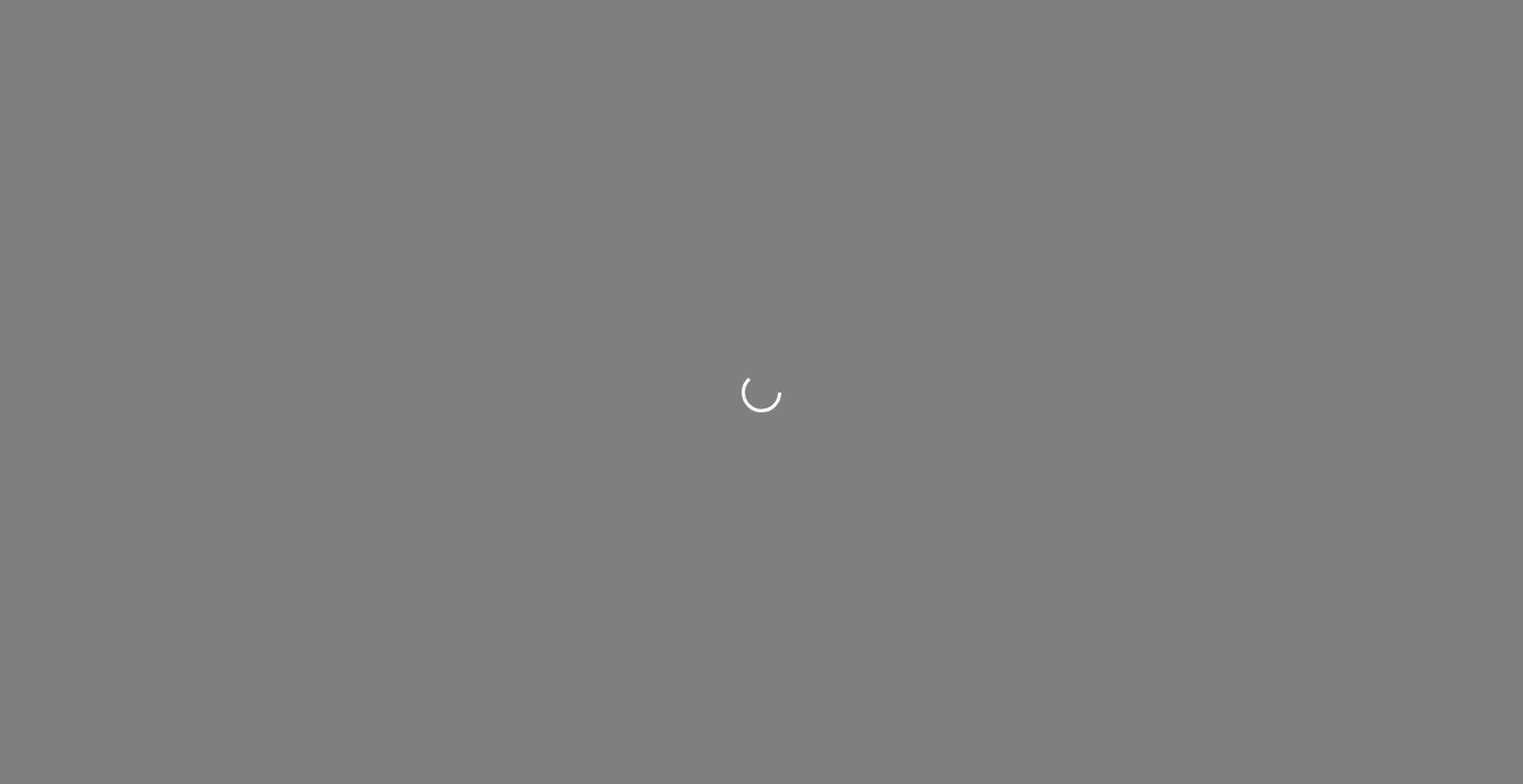 scroll, scrollTop: 0, scrollLeft: 0, axis: both 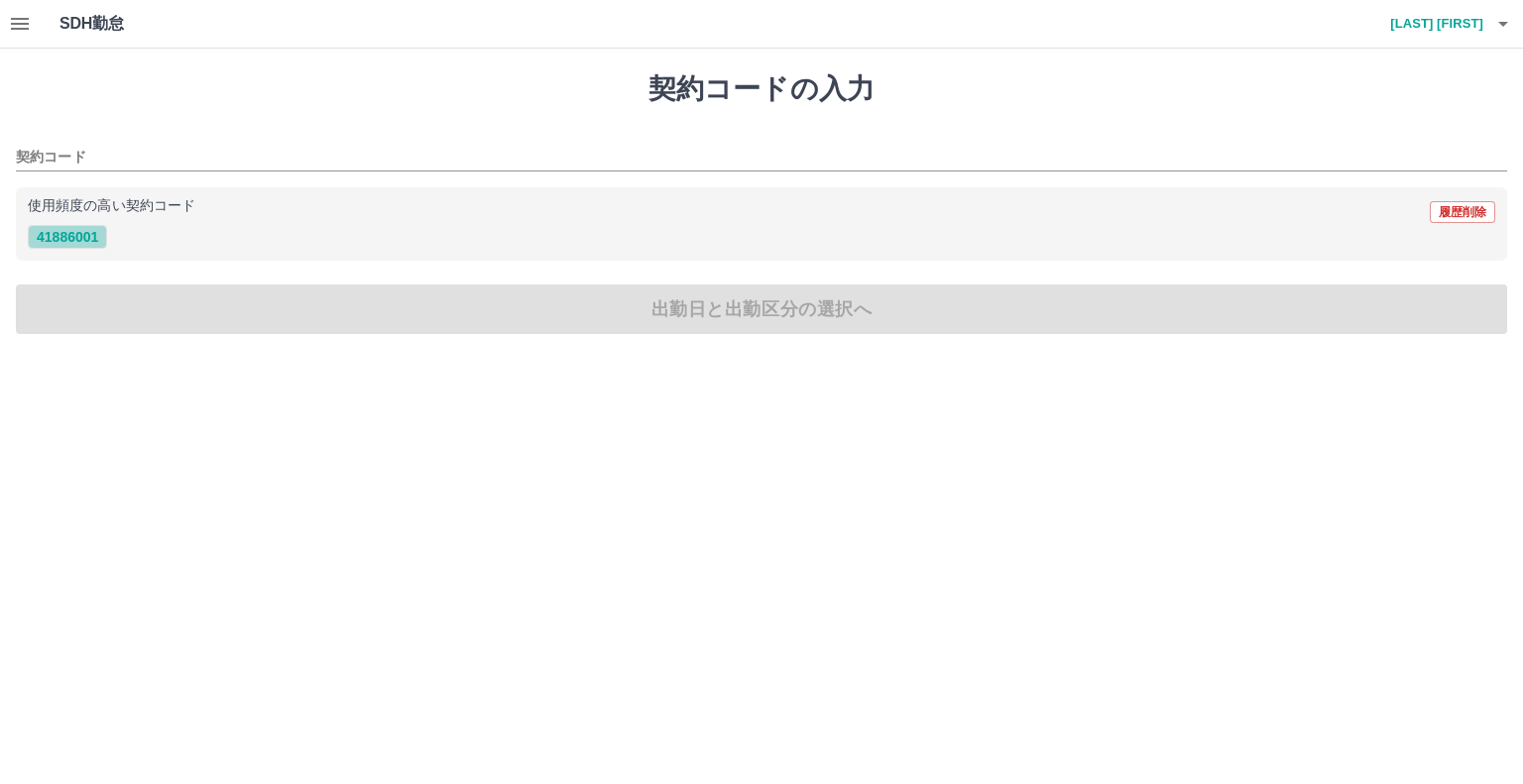 click on "41886001" at bounding box center (67, 237) 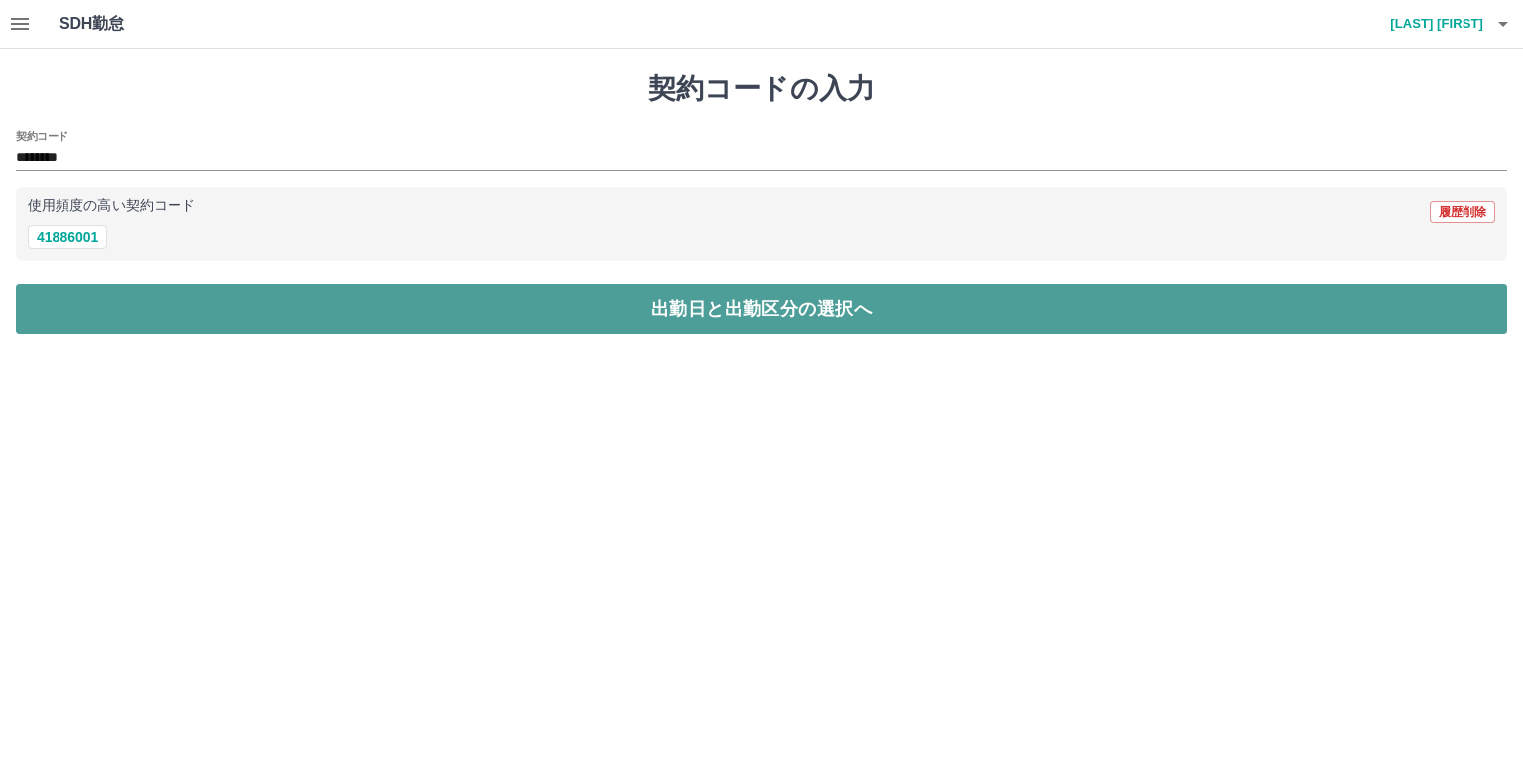 click on "出勤日と出勤区分の選択へ" at bounding box center [762, 309] 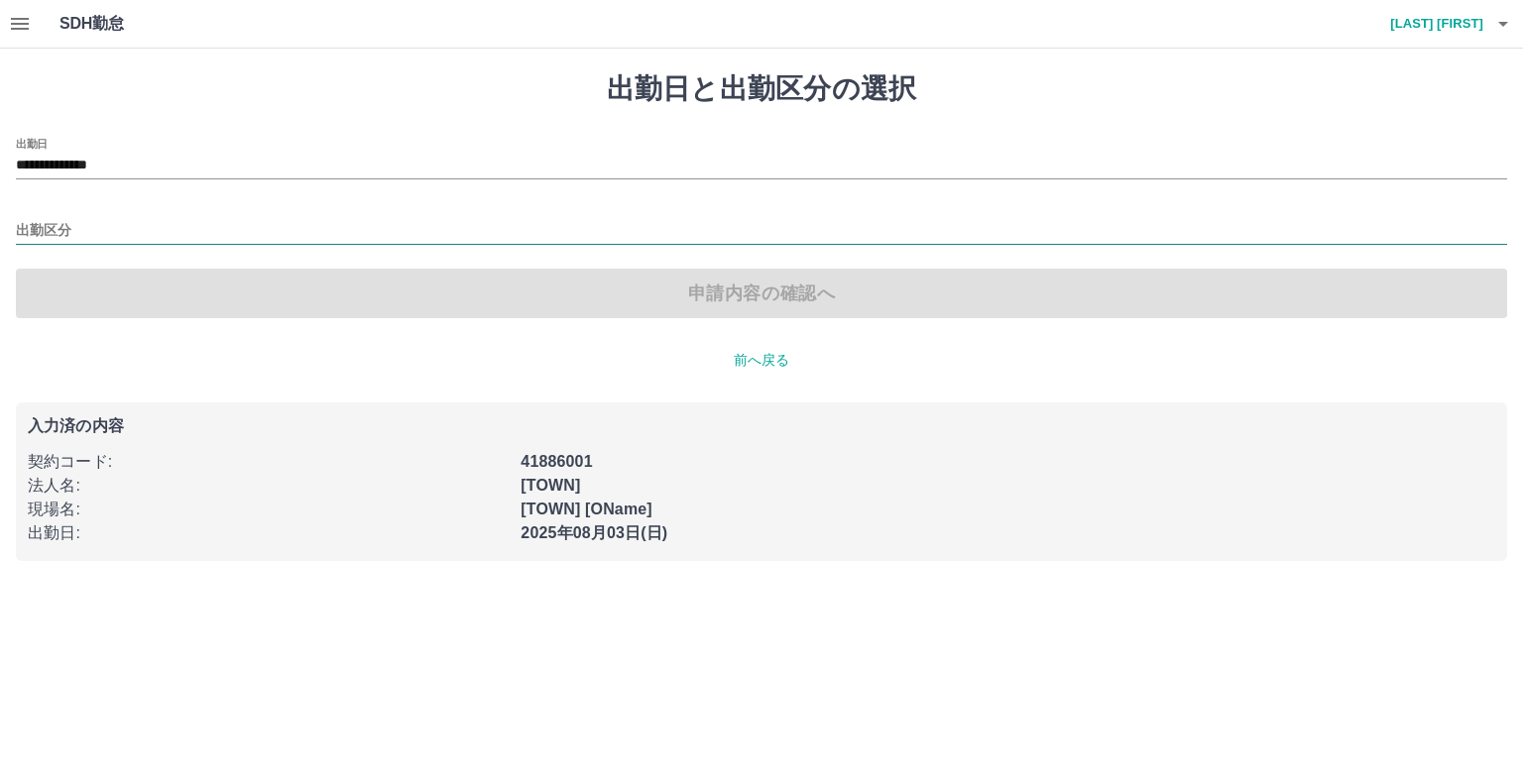 click on "出勤区分" at bounding box center (762, 231) 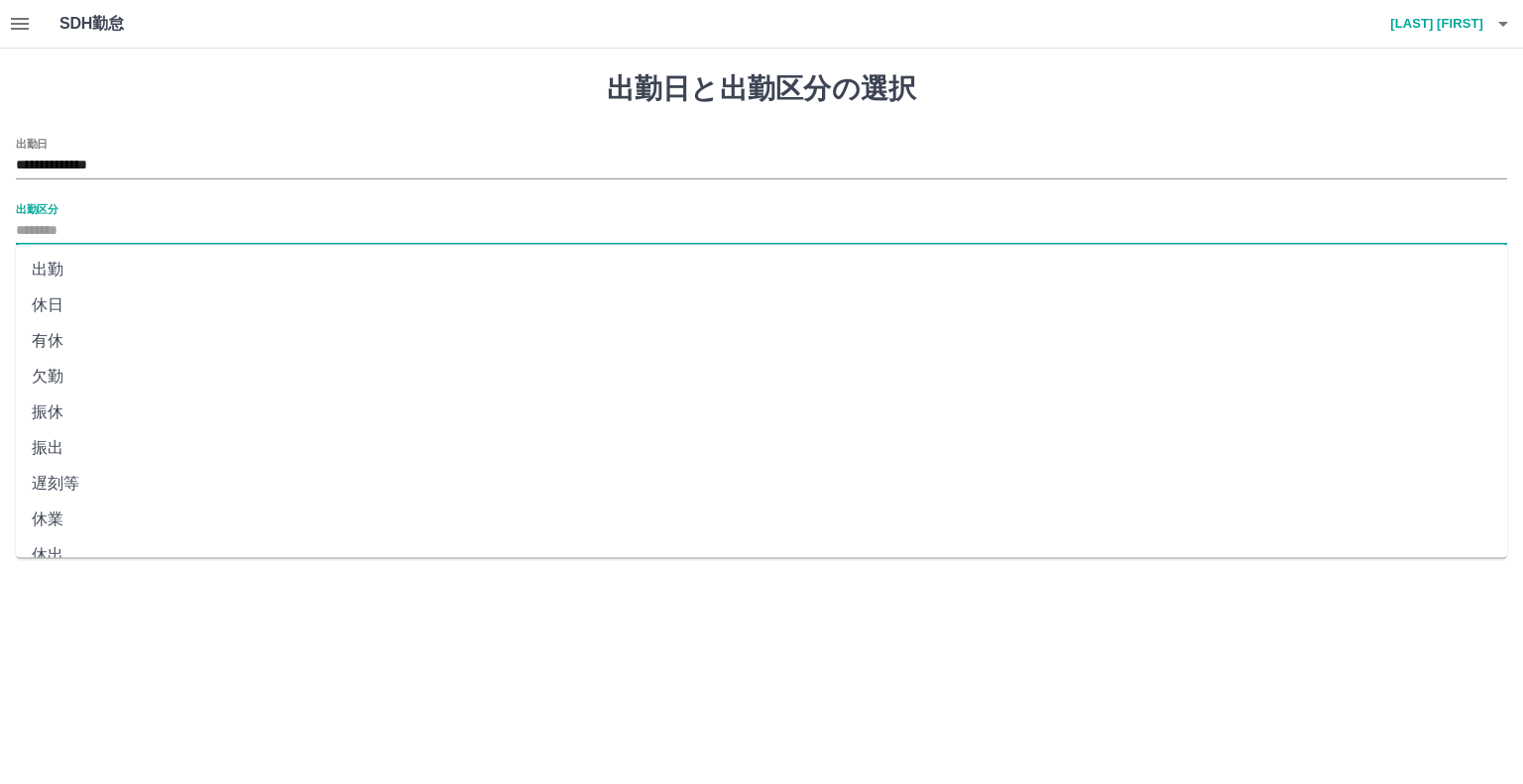 click on "出勤" at bounding box center (762, 270) 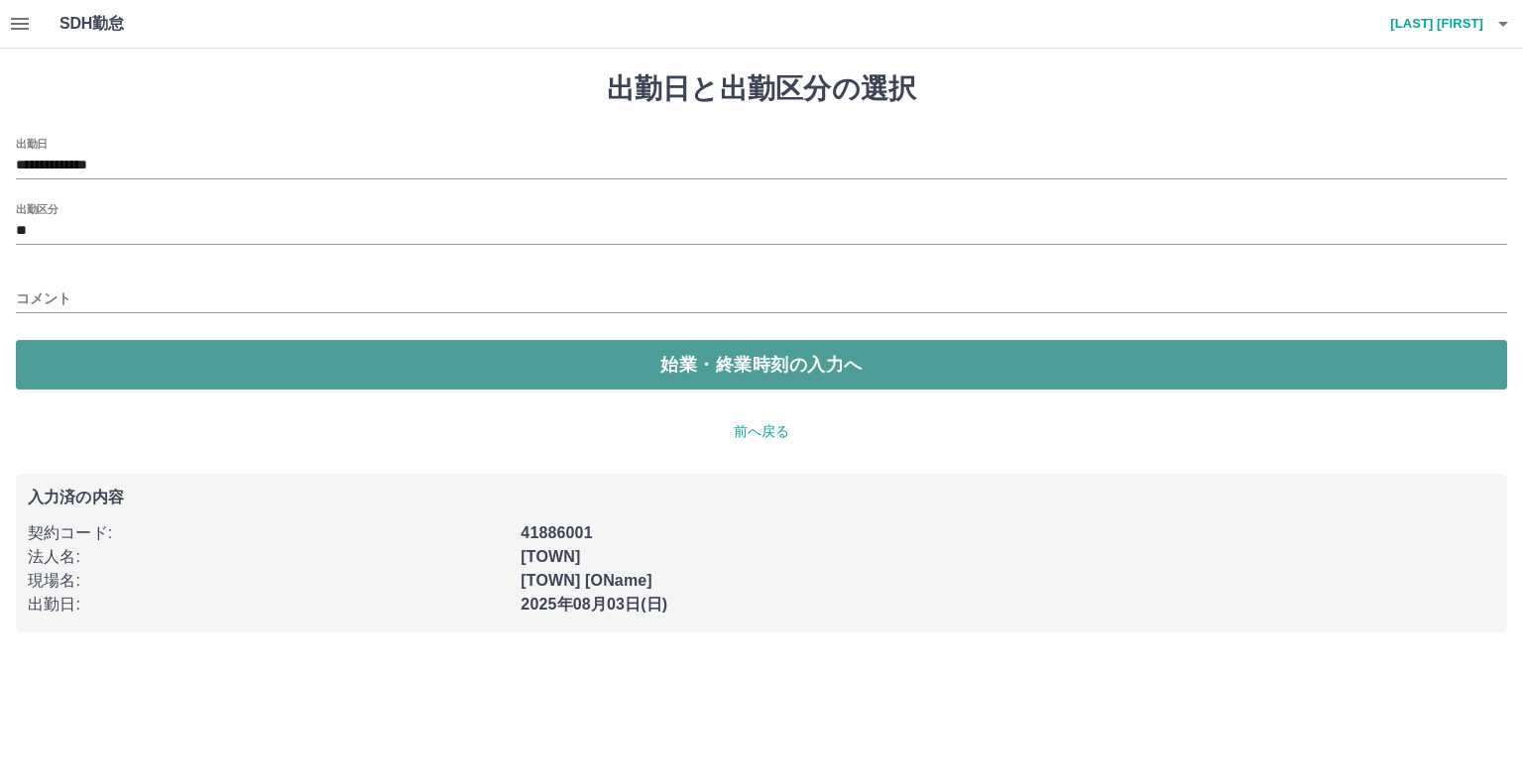 click on "始業・終業時刻の入力へ" at bounding box center (762, 365) 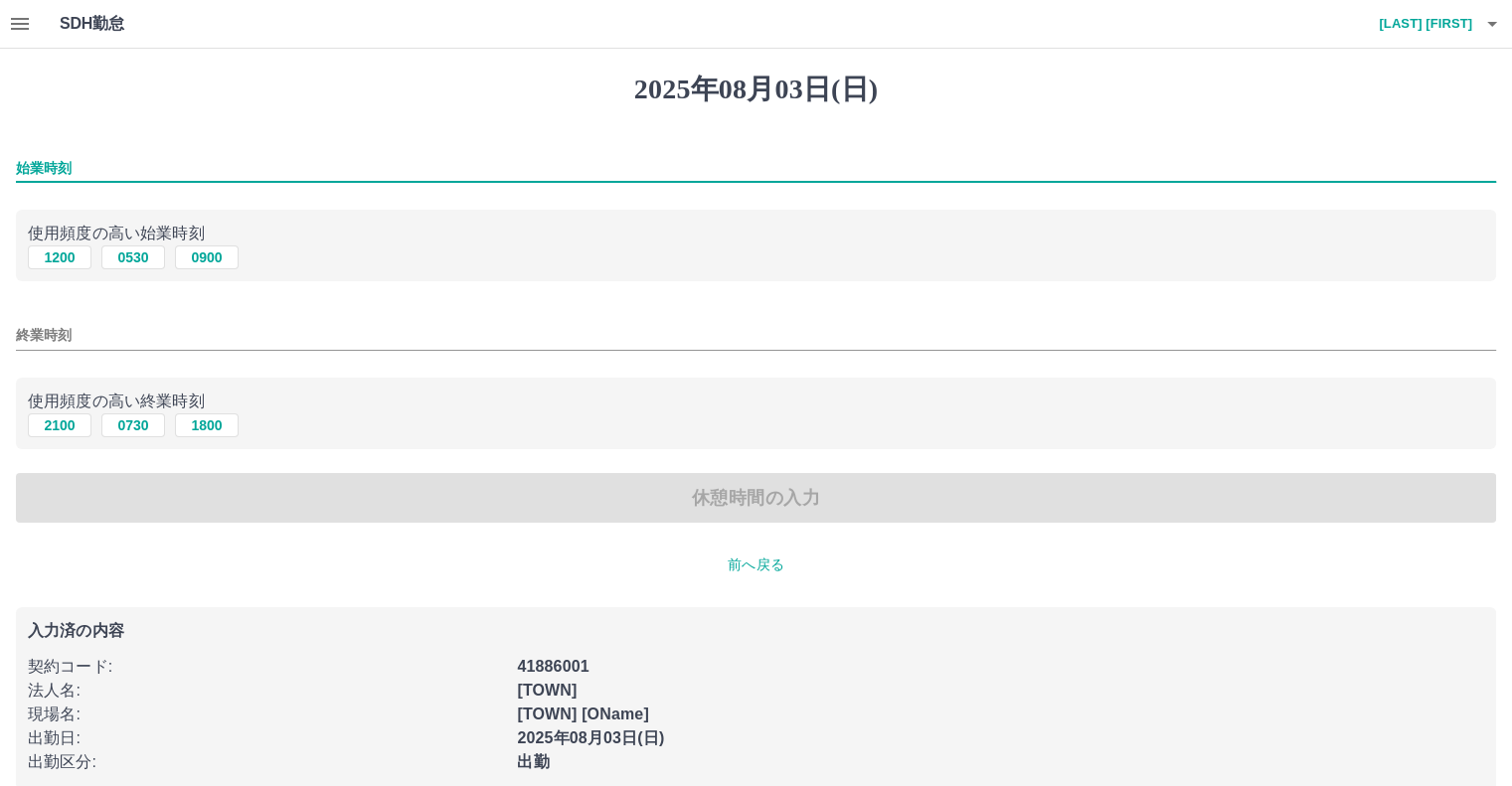 click on "始業時刻" at bounding box center (756, 168) 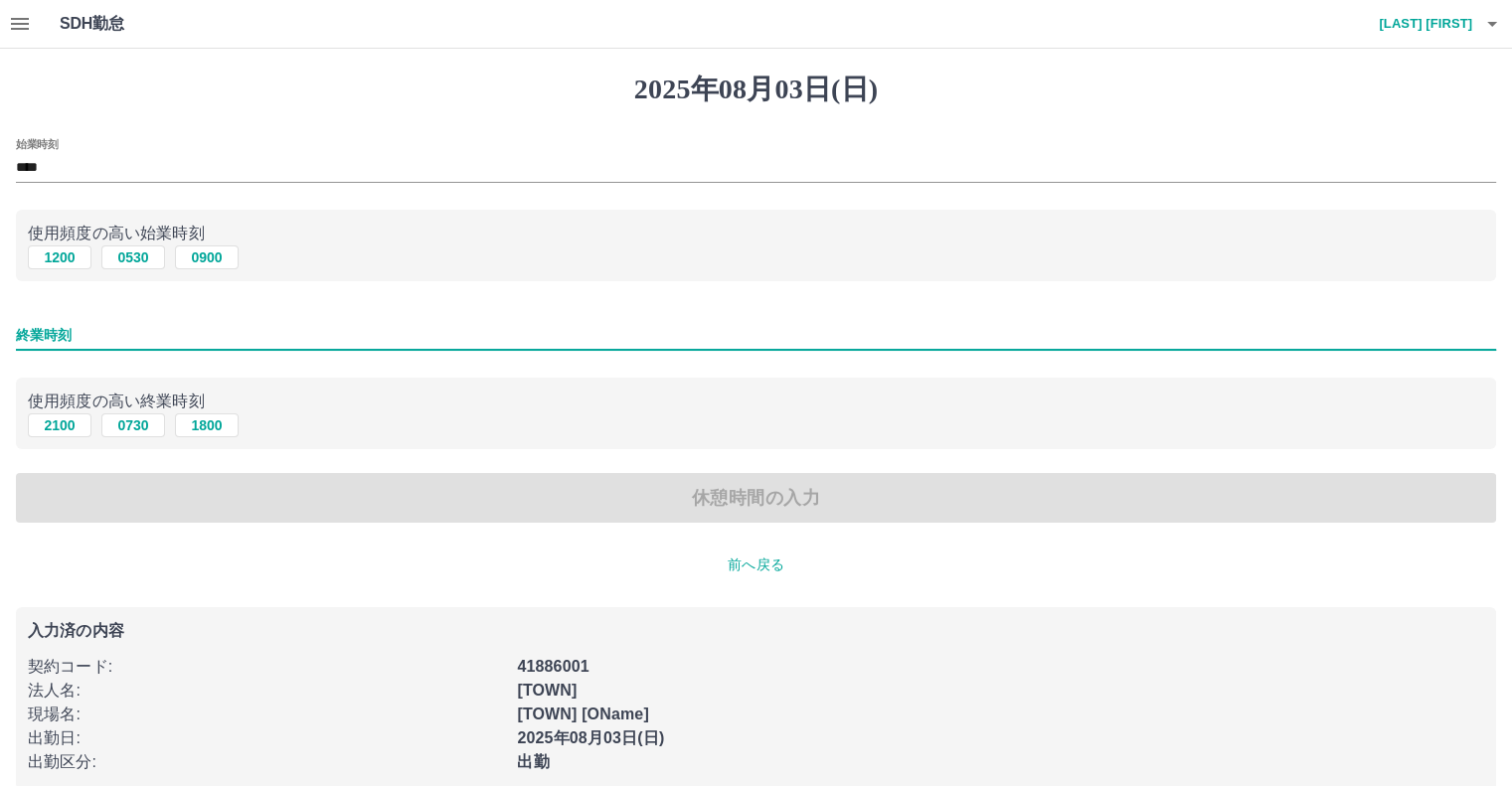 click on "終業時刻" at bounding box center [756, 335] 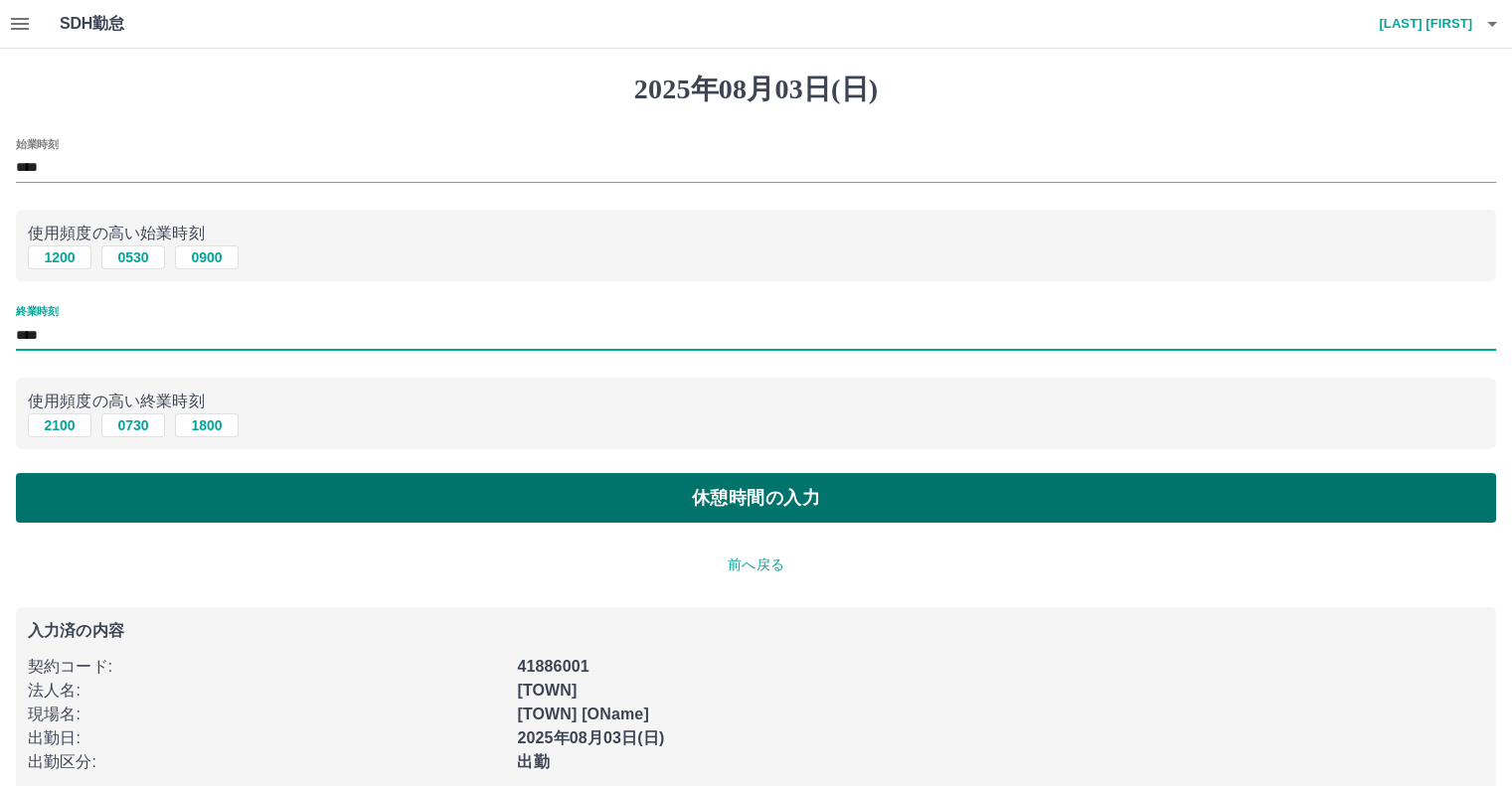 click on "休憩時間の入力" at bounding box center [756, 498] 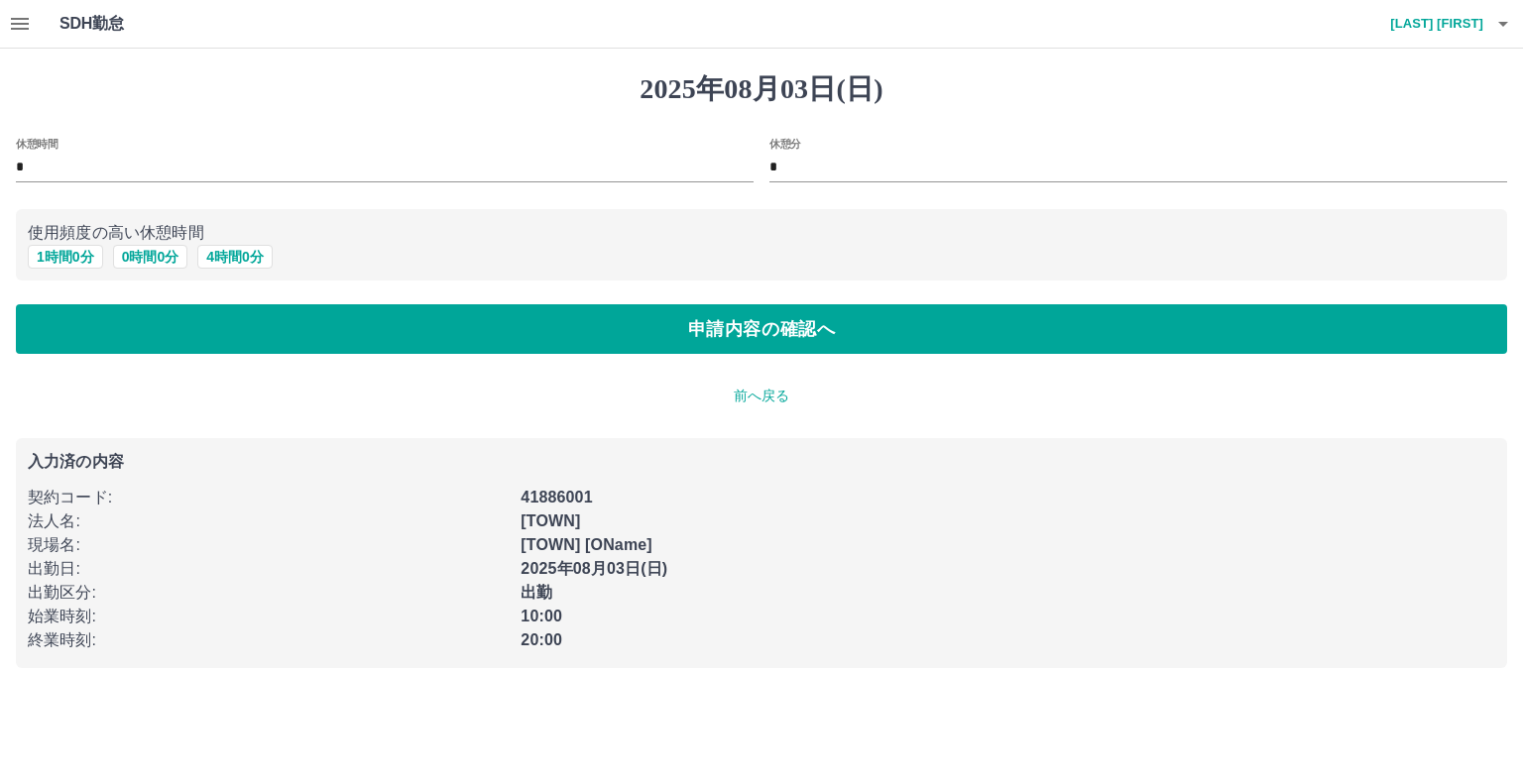 click on "*" at bounding box center (385, 168) 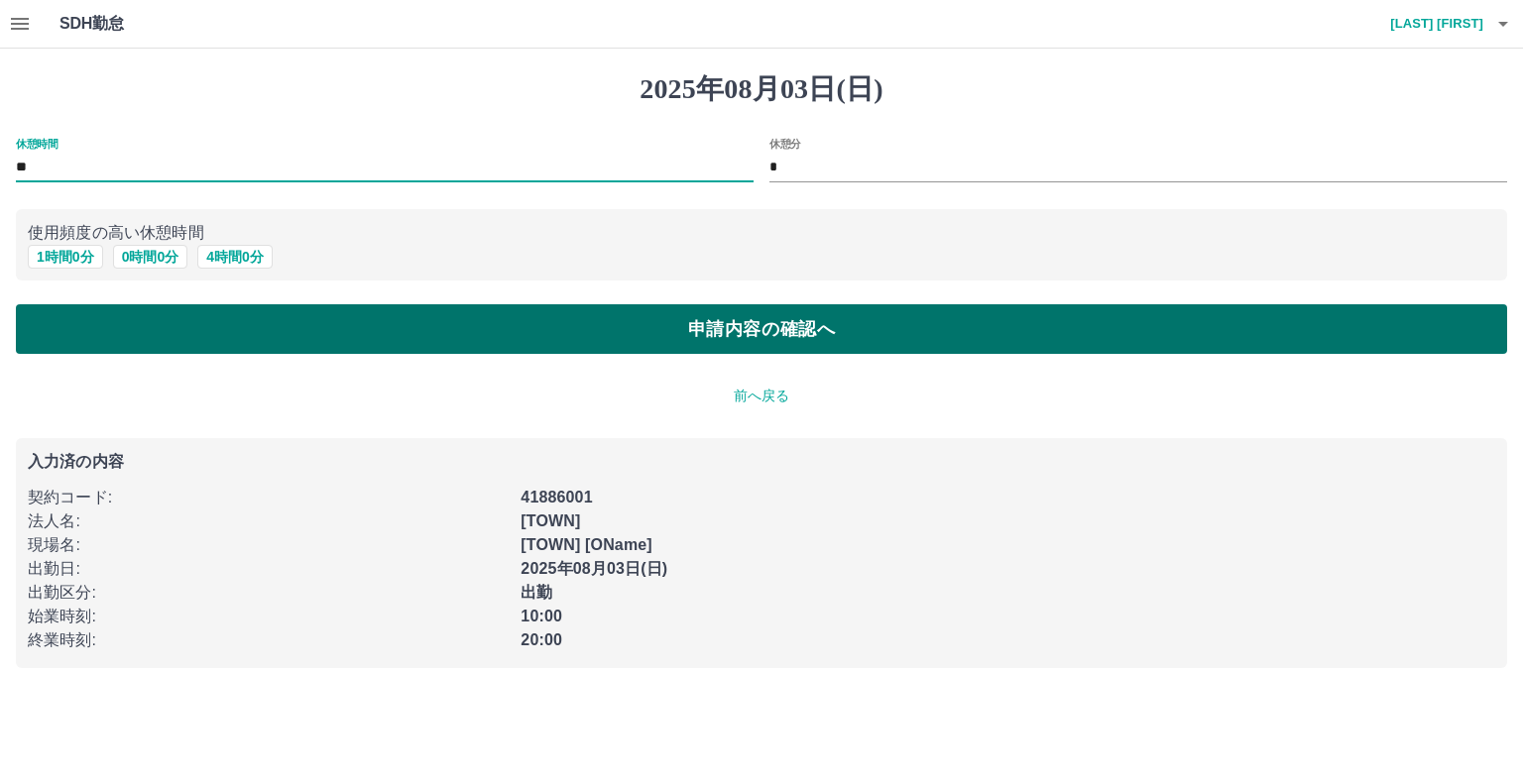 click on "申請内容の確認へ" at bounding box center [762, 329] 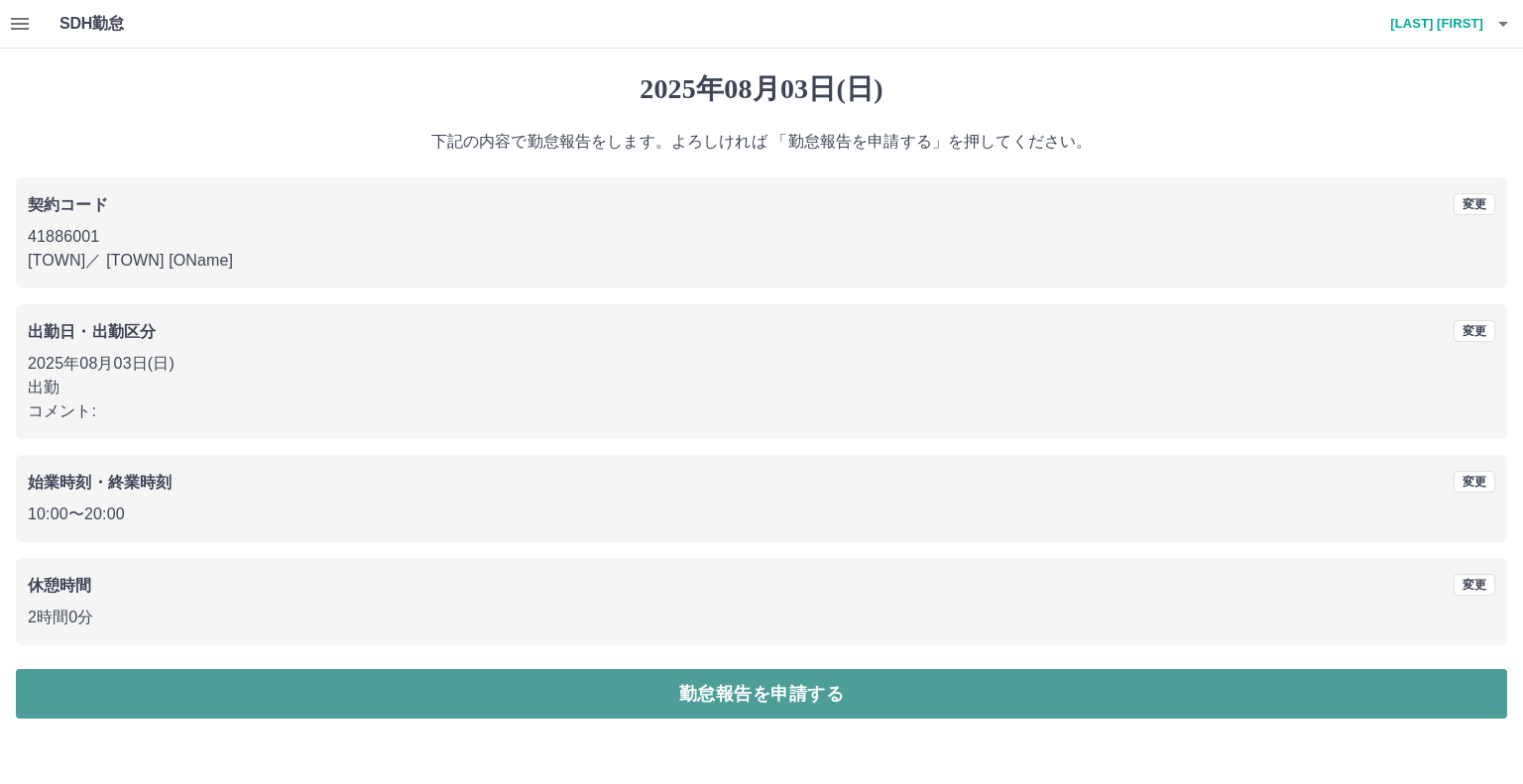 click on "勤怠報告を申請する" at bounding box center [762, 694] 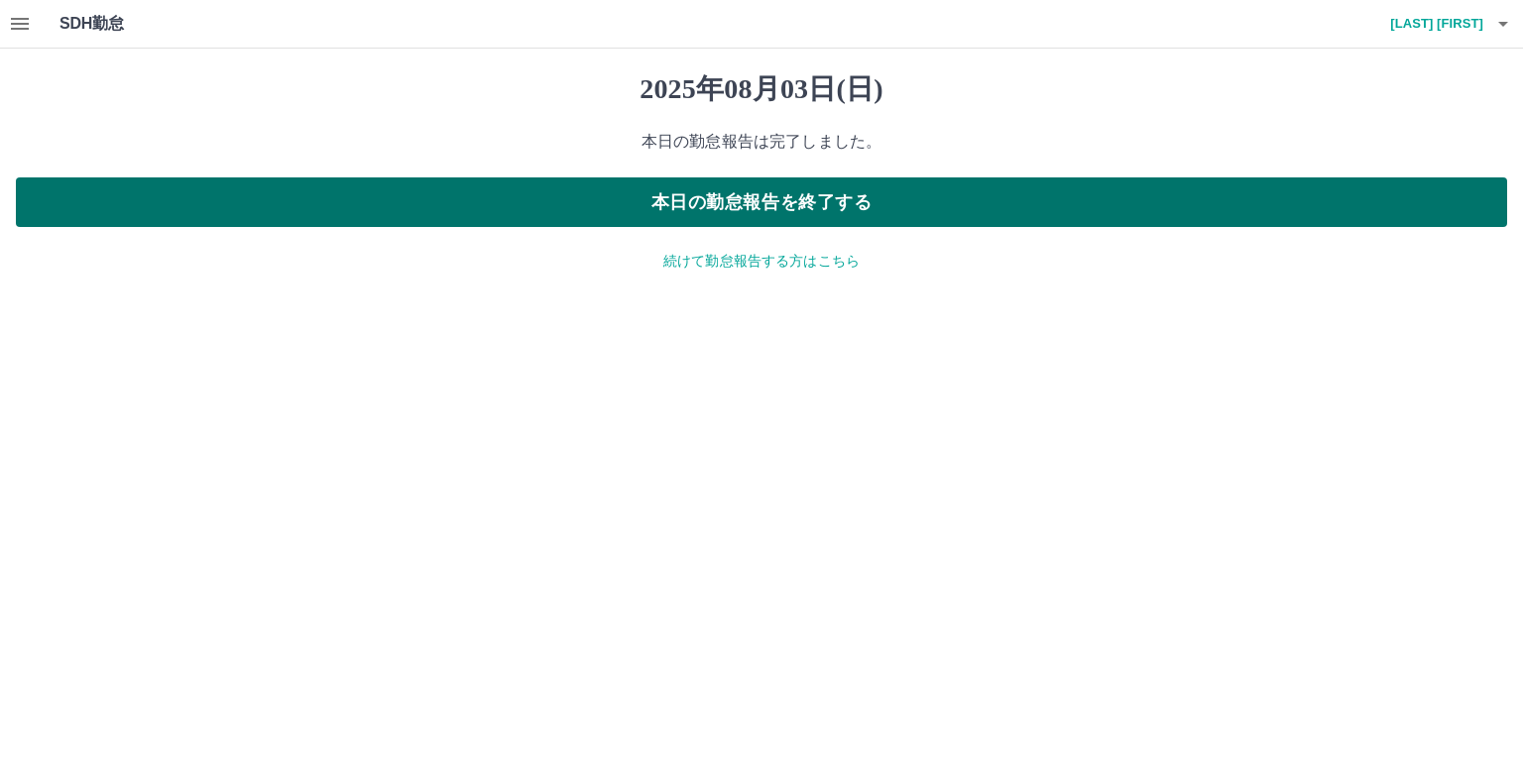 click on "本日の勤怠報告を終了する" at bounding box center (762, 202) 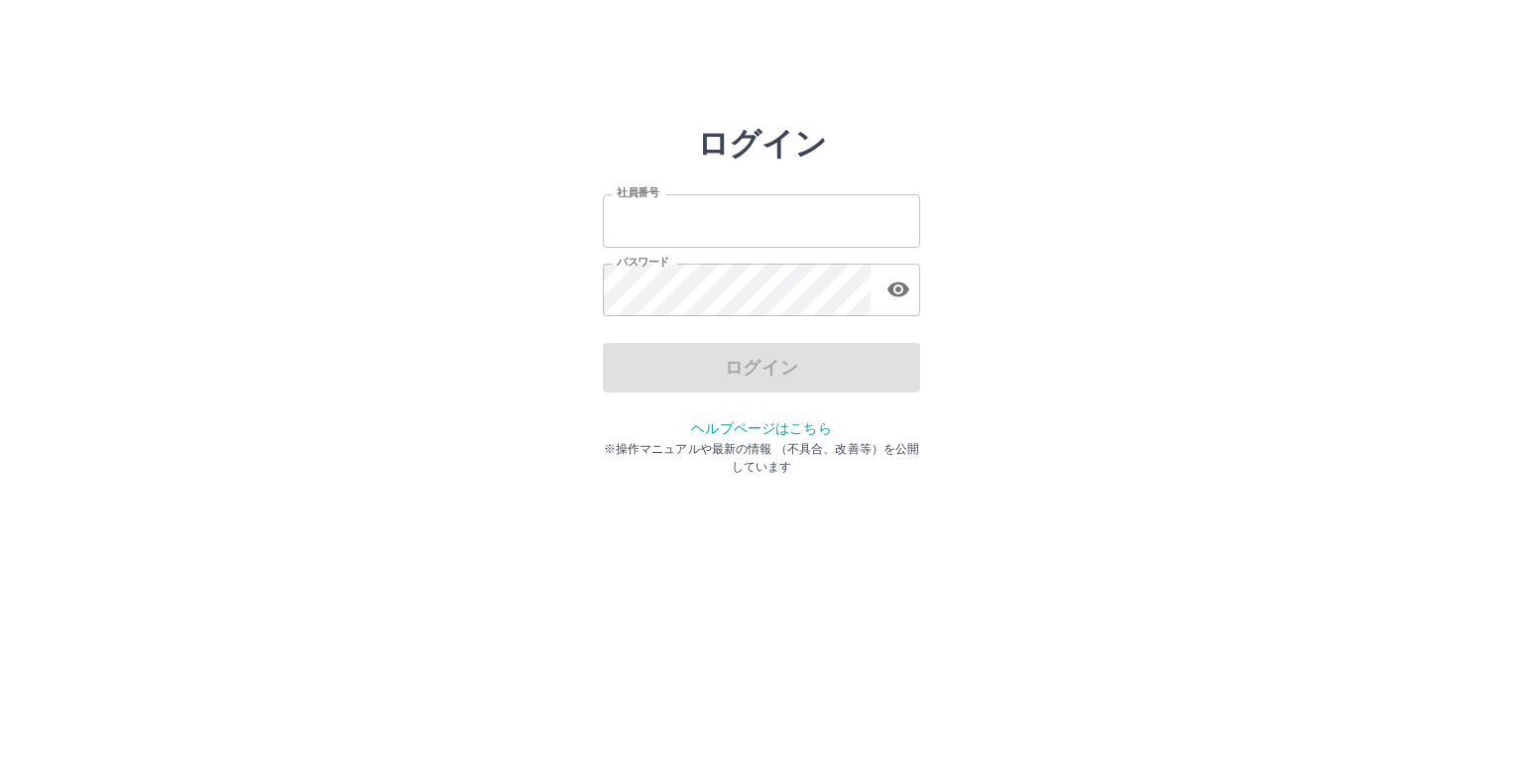 scroll, scrollTop: 0, scrollLeft: 0, axis: both 